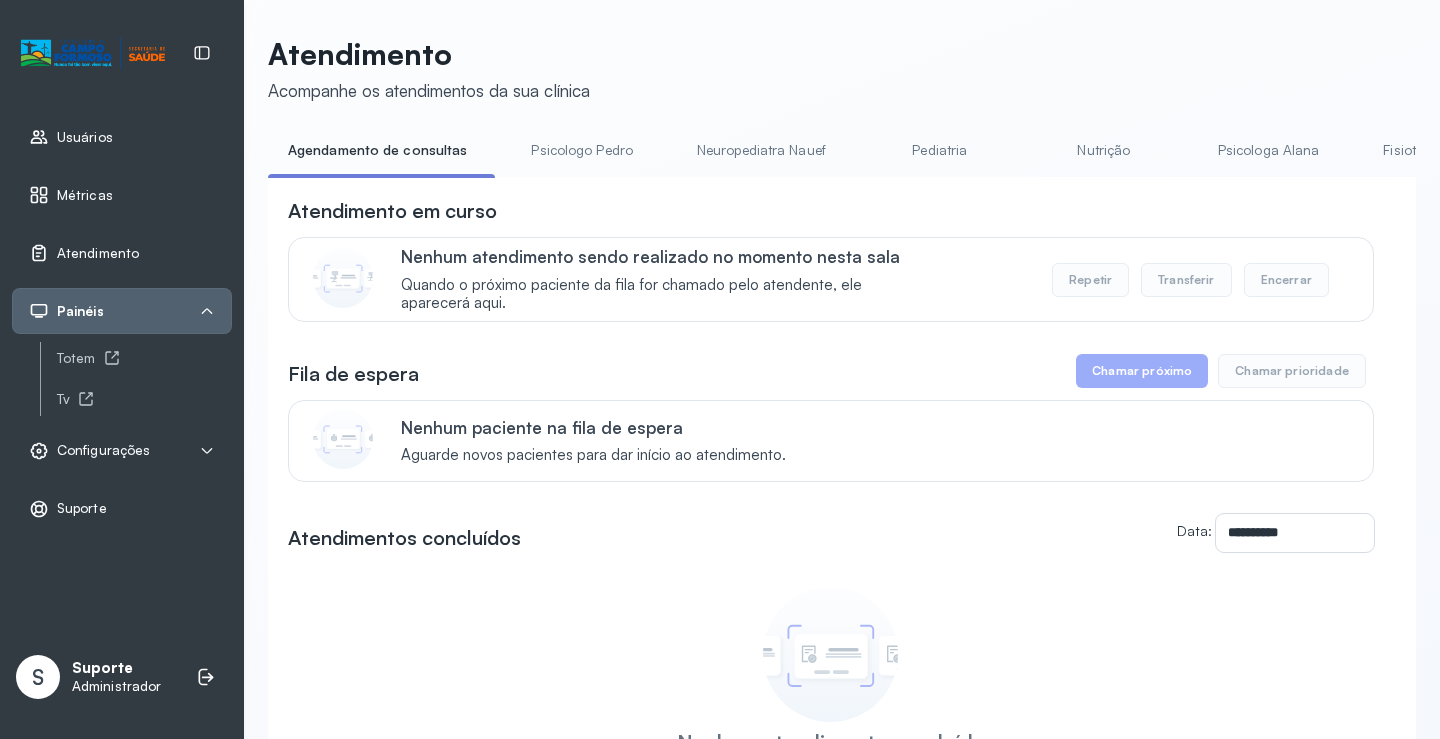 scroll, scrollTop: 0, scrollLeft: 0, axis: both 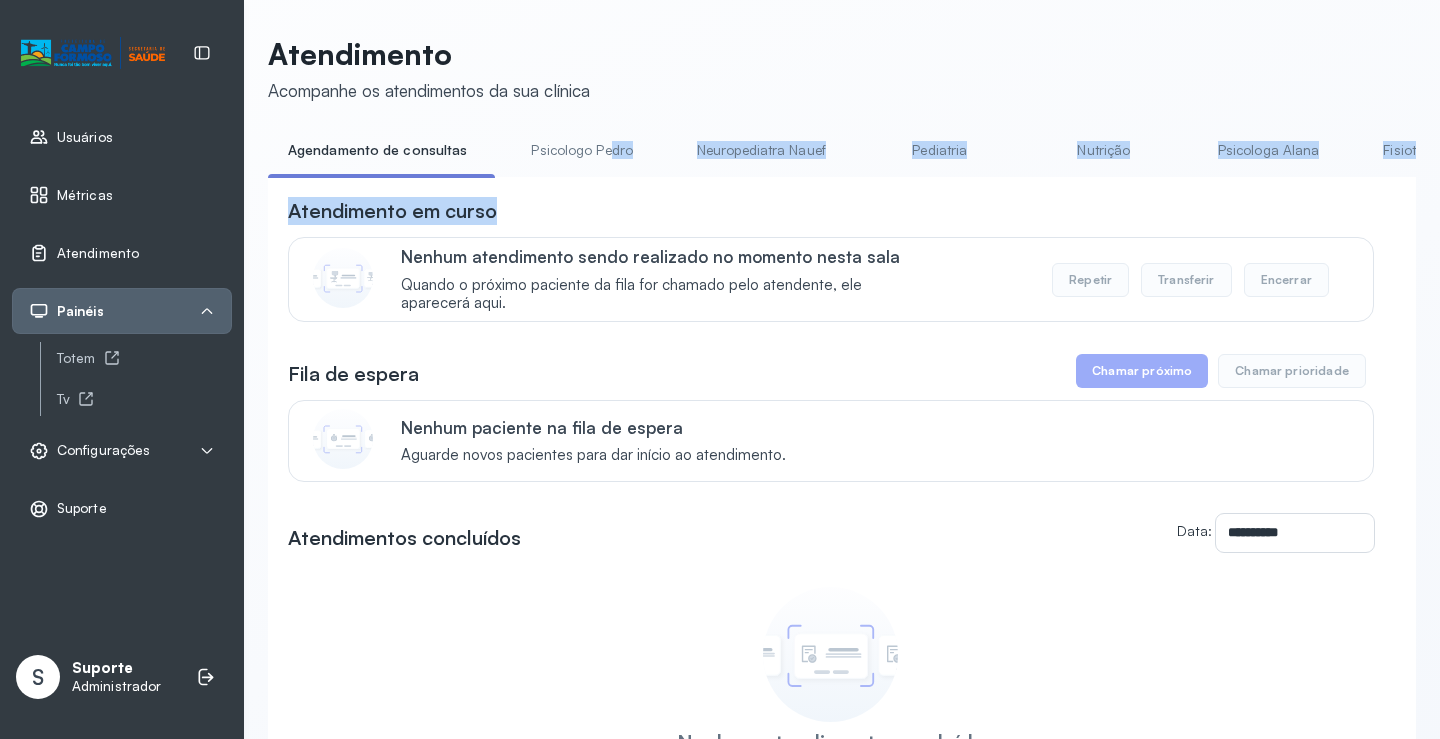 drag, startPoint x: 601, startPoint y: 177, endPoint x: 825, endPoint y: 190, distance: 224.37692 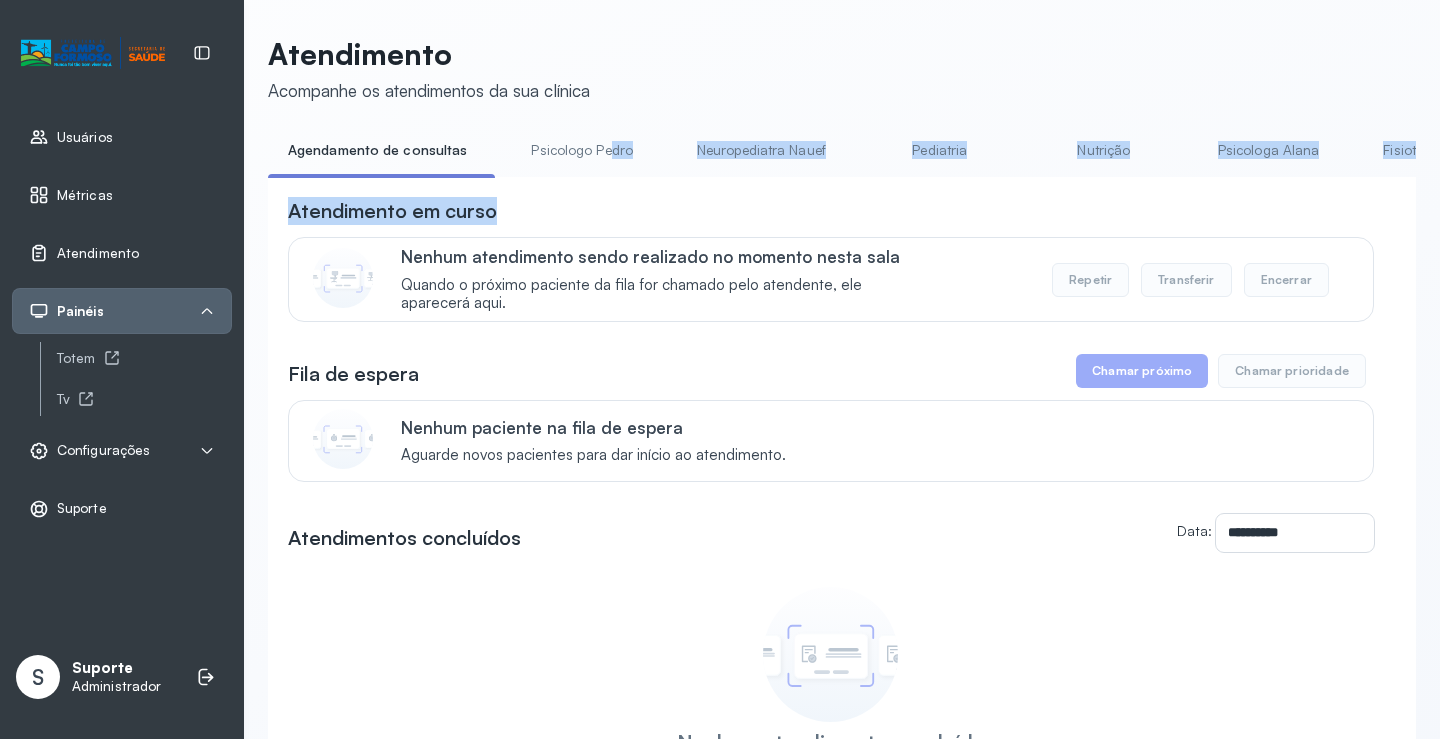 click on "**********" 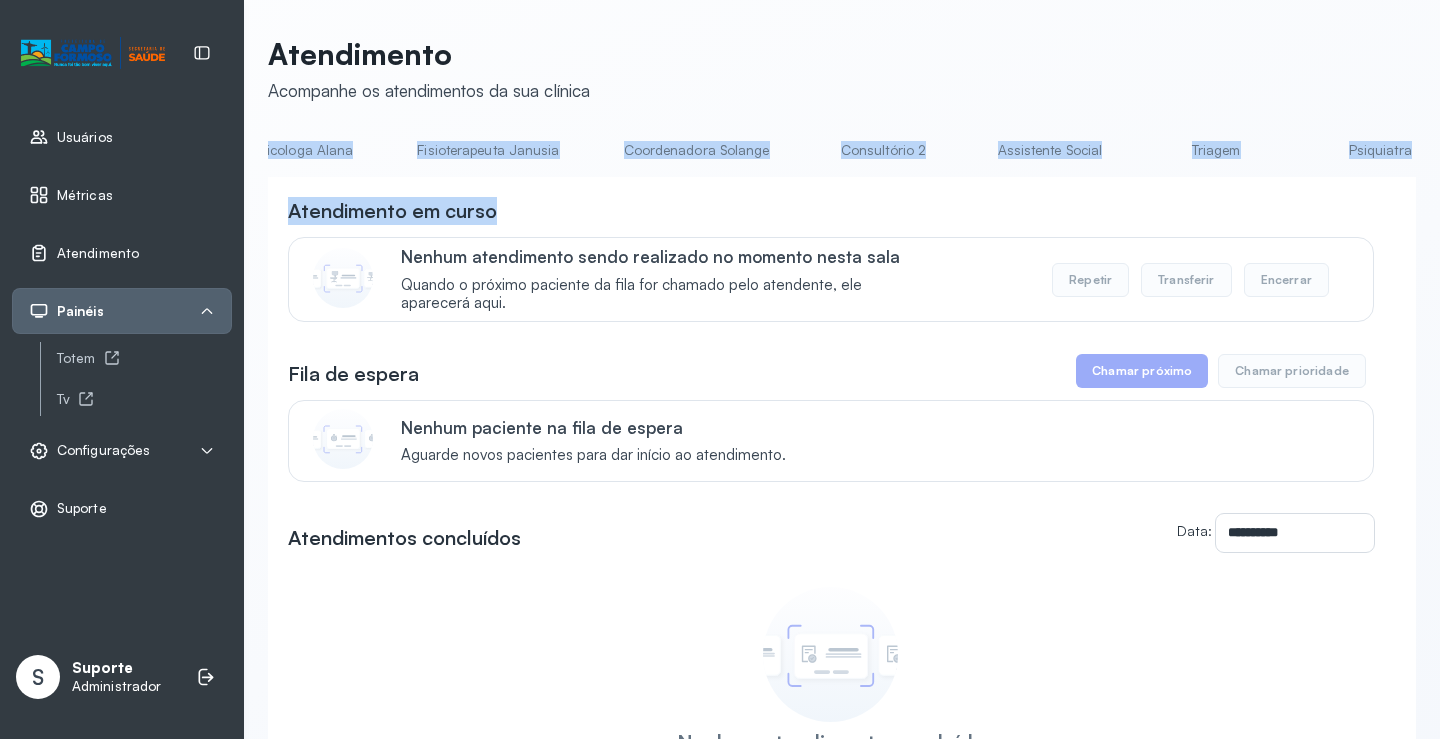 scroll, scrollTop: 0, scrollLeft: 1067, axis: horizontal 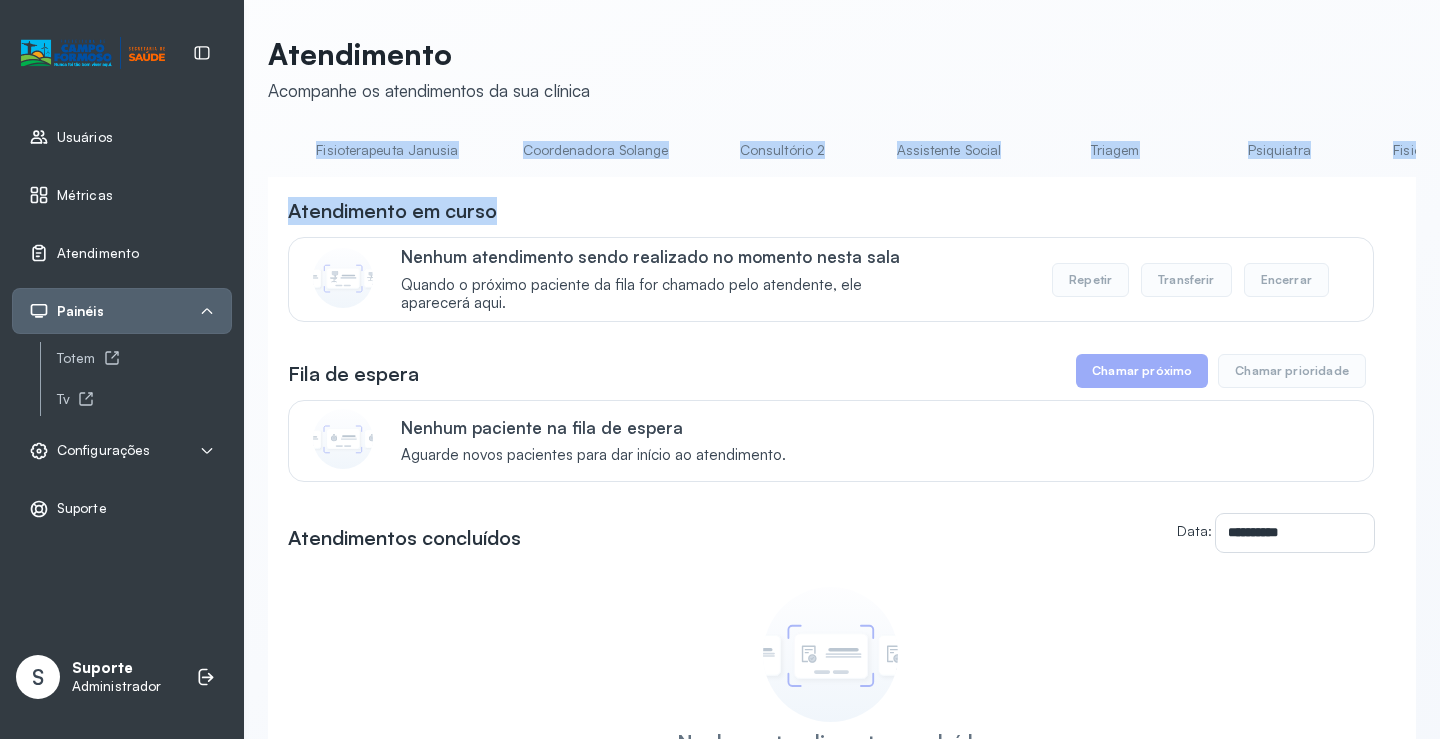 click on "Triagem" at bounding box center (1115, 150) 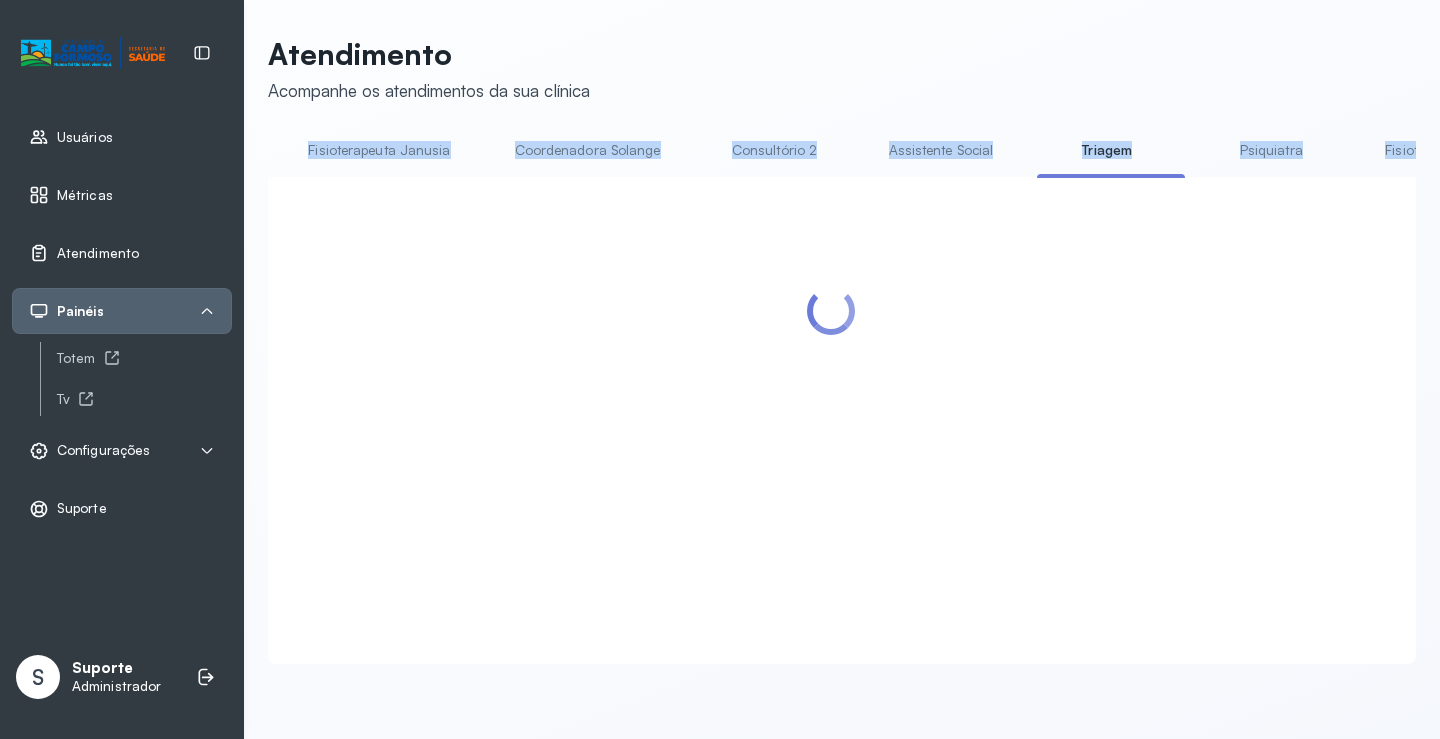 click at bounding box center [831, 396] 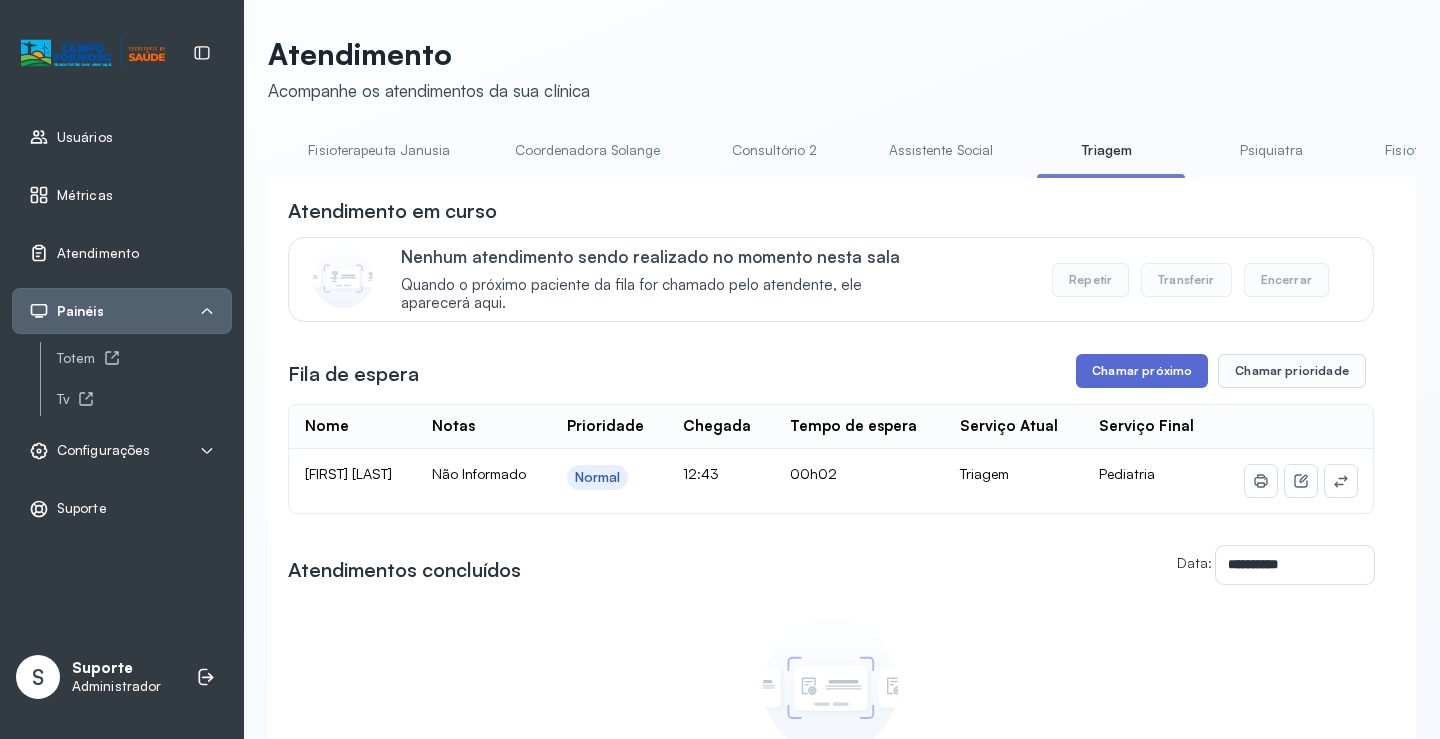 click on "Chamar próximo" at bounding box center [1142, 371] 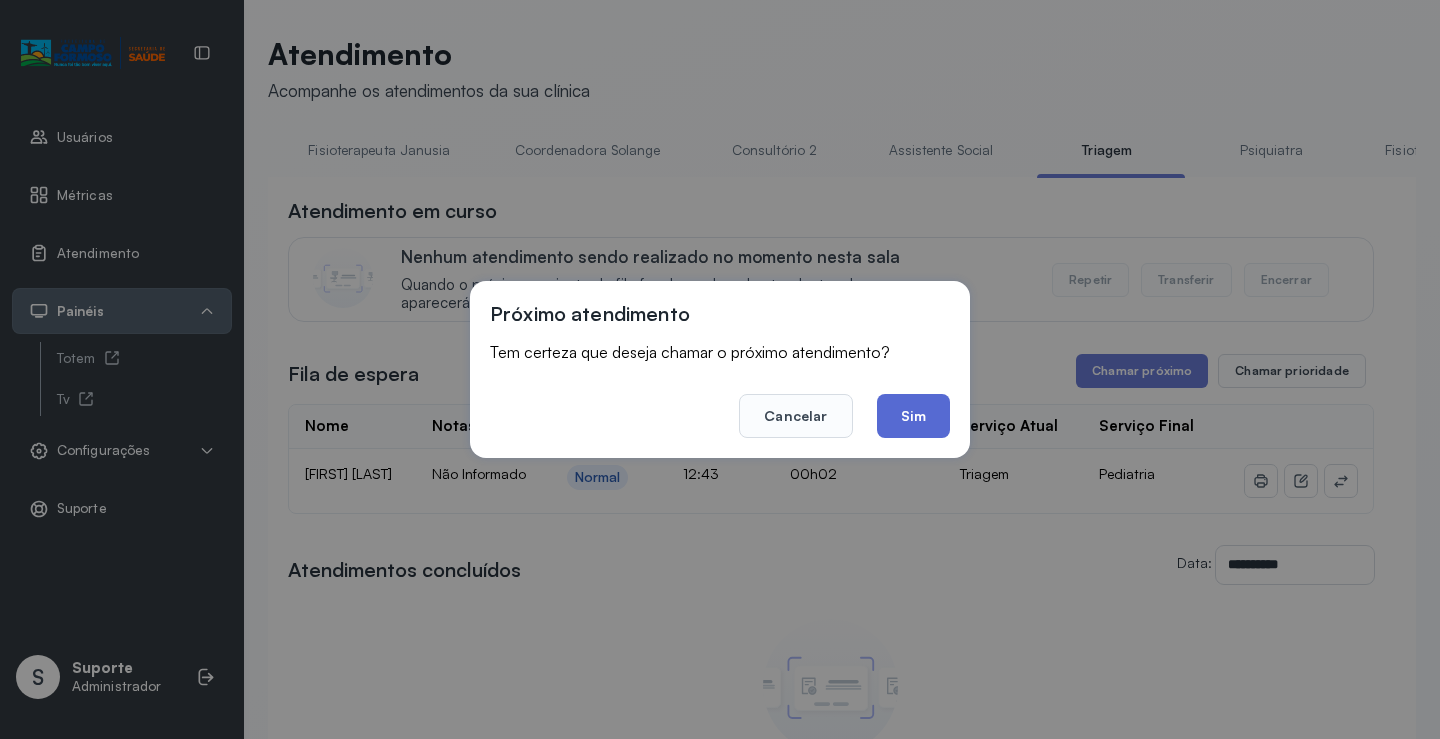 click on "Sim" 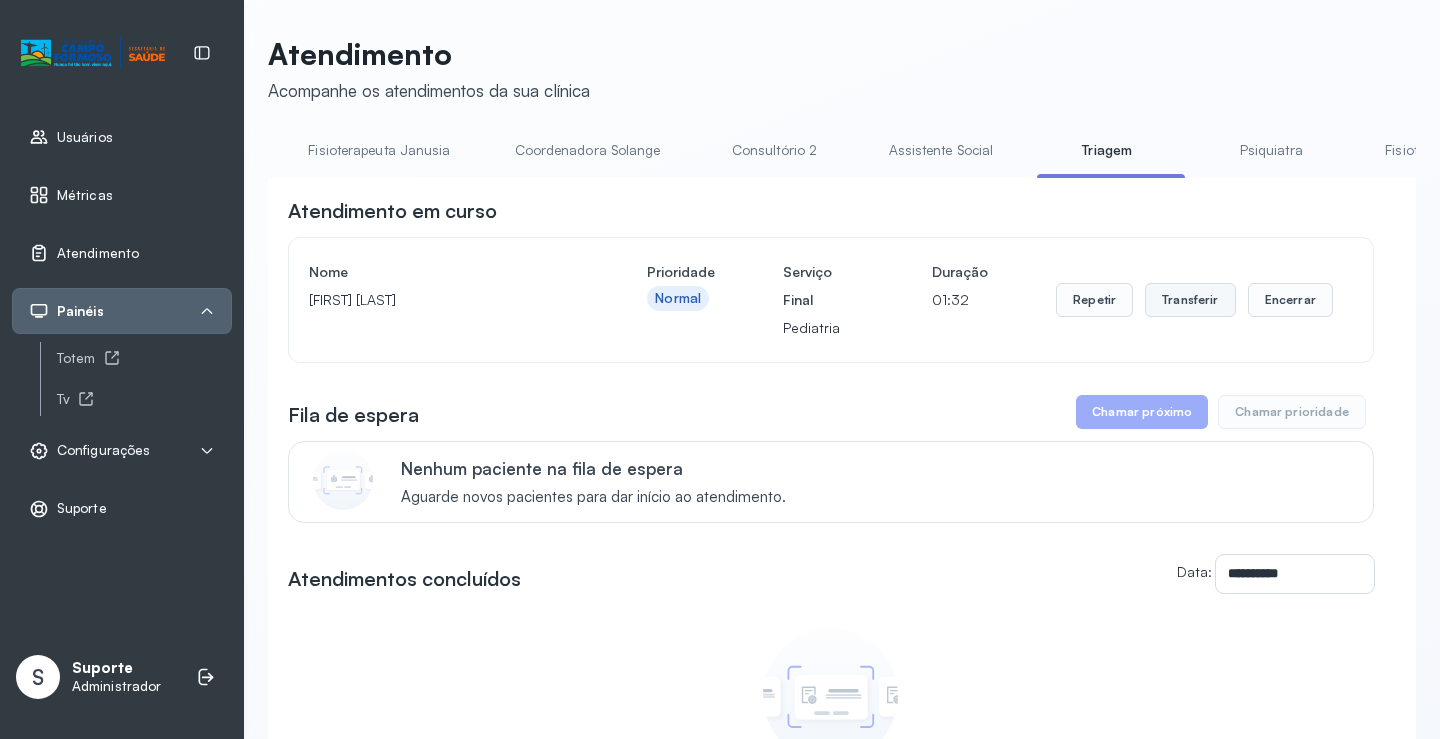 click on "Transferir" at bounding box center [1190, 300] 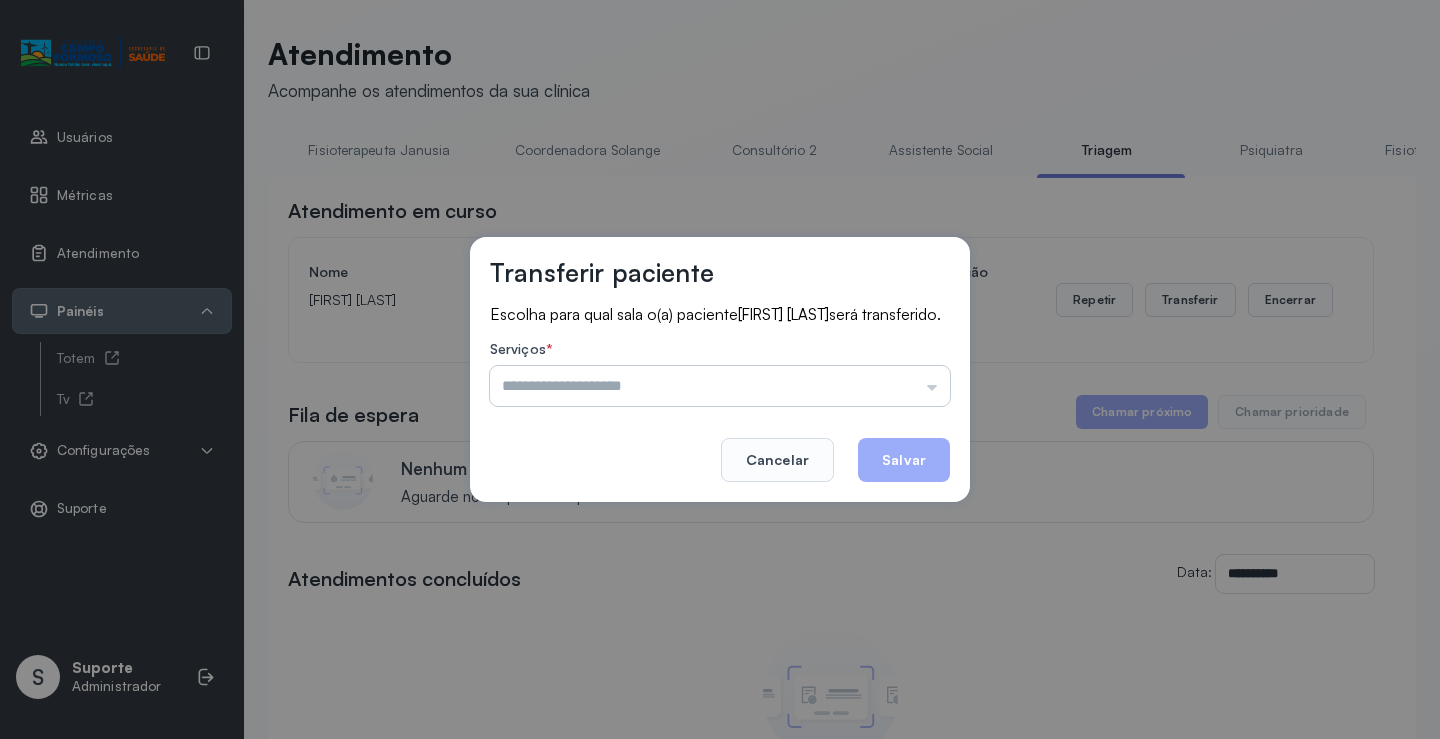 click at bounding box center [720, 386] 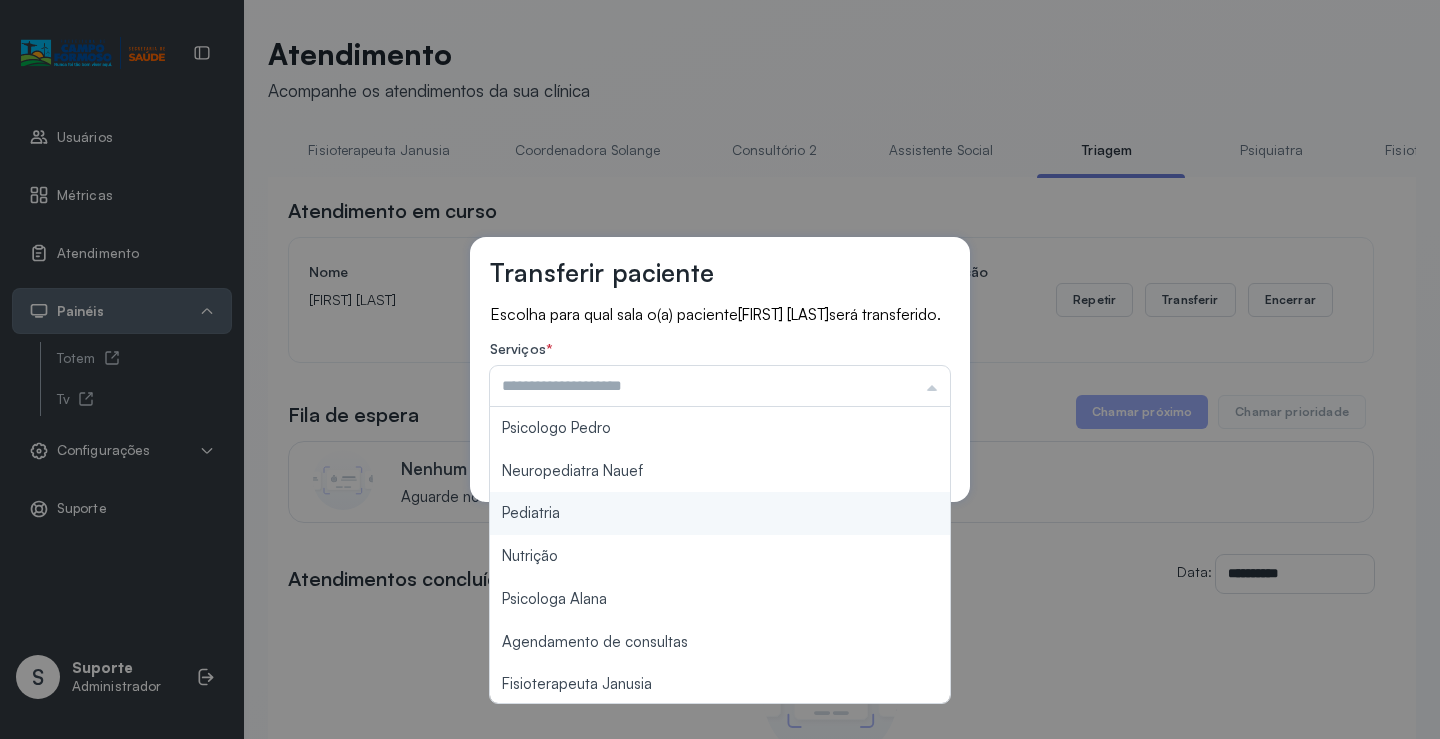 type on "*********" 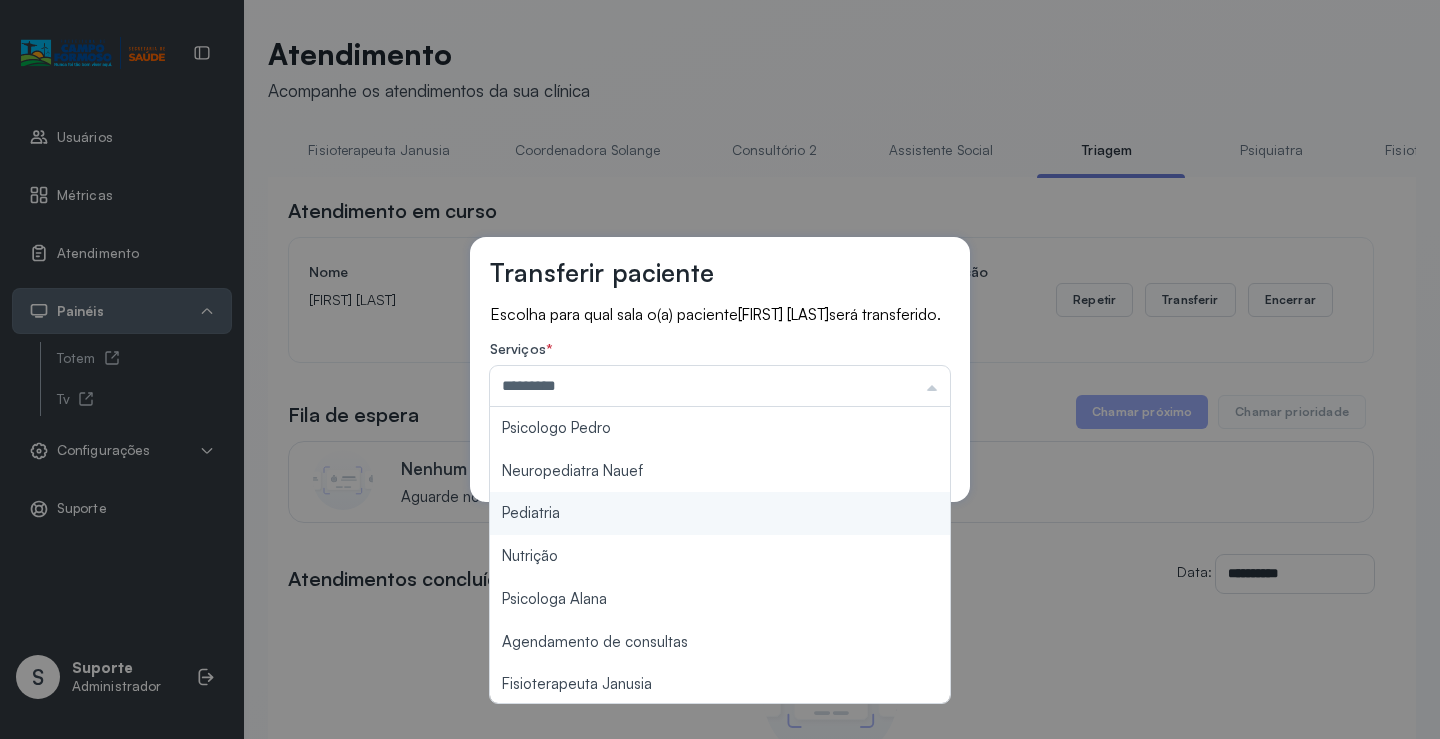 click on "Transferir paciente Escolha para qual sala o(a) paciente  MARIA EDUARDA SANTOS SILVA  será transferido.  Serviços  *  ********* Psicologo Pedro Neuropediatra Nauef Pediatria Nutrição Psicologa Alana Agendamento de consultas Fisioterapeuta Janusia Coordenadora Solange Consultório 2 Assistente Social Psiquiatra Fisioterapeuta Francyne Fisioterapeuta Morgana Neuropediatra João Cancelar Salvar" at bounding box center (720, 369) 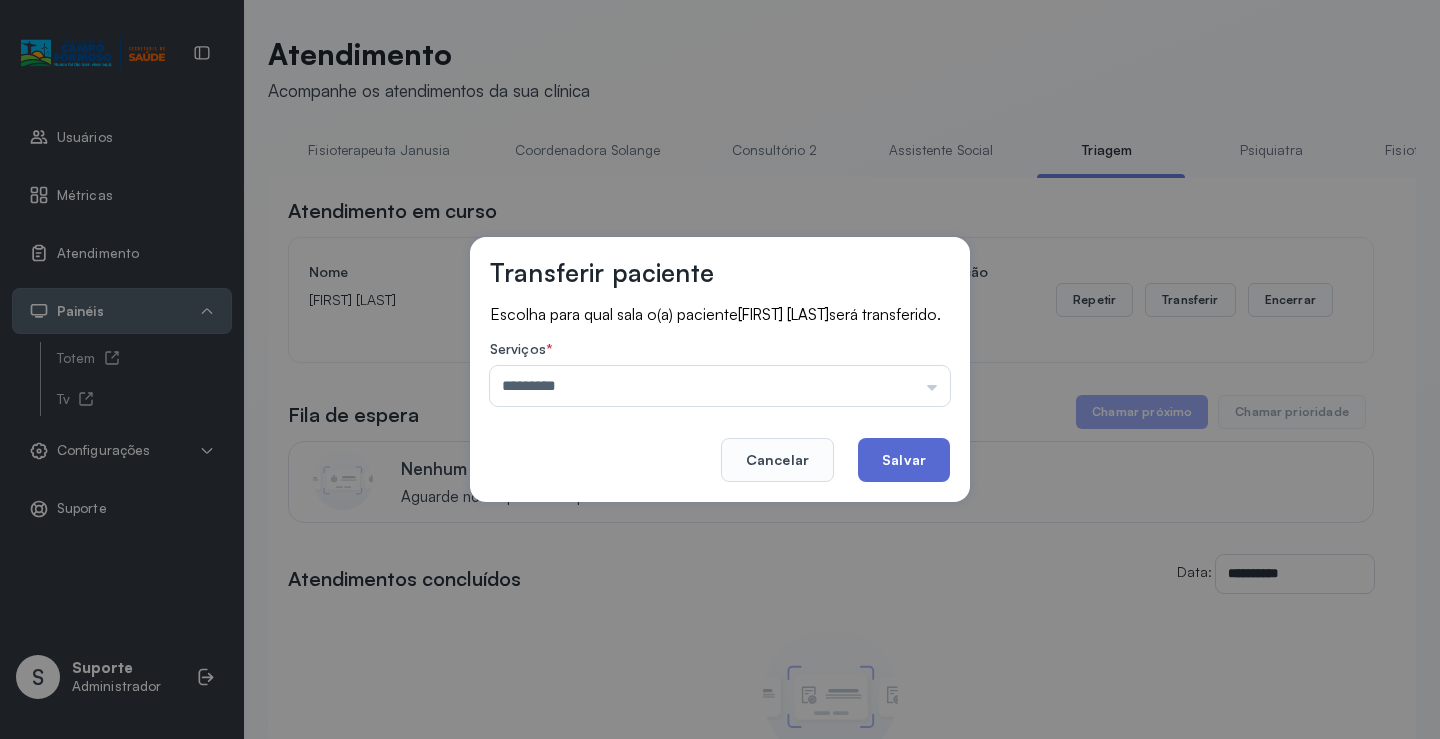click on "Salvar" 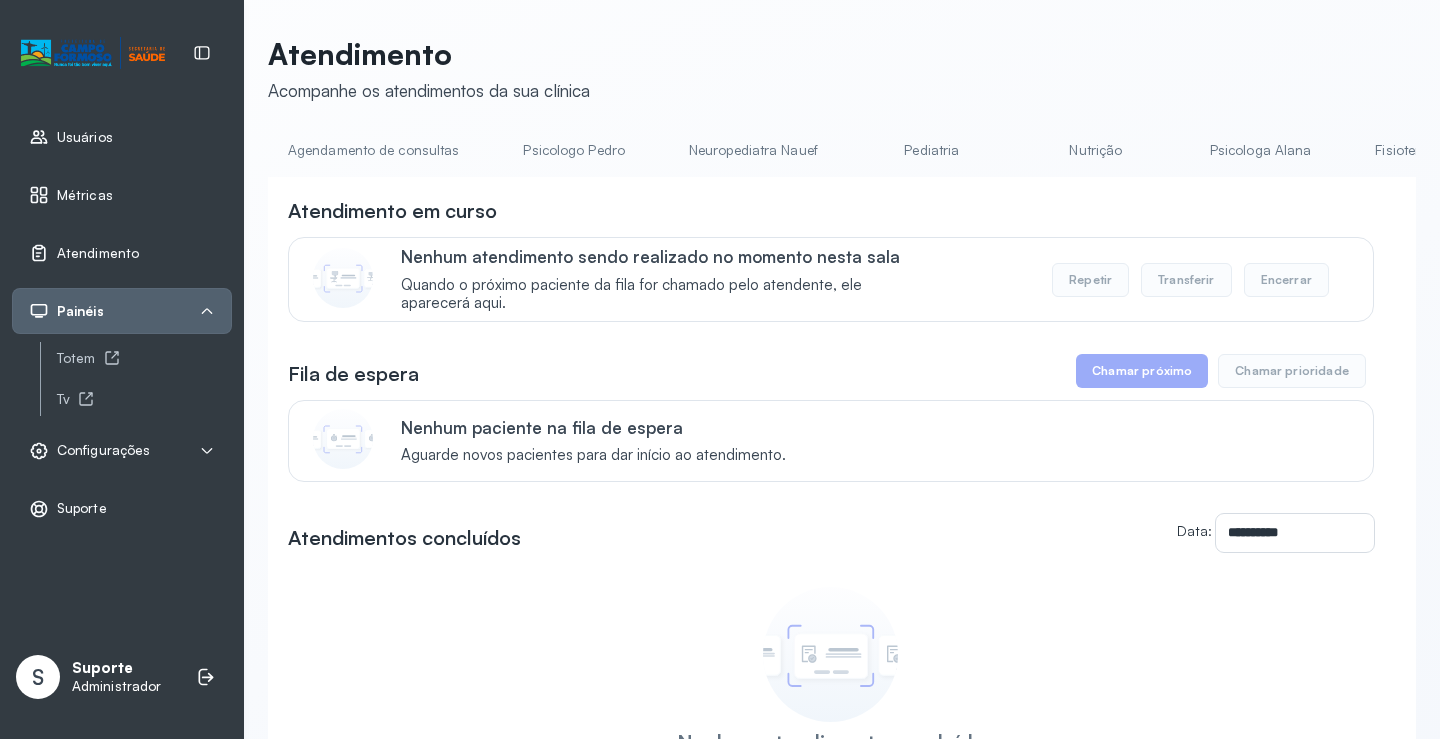 drag, startPoint x: 714, startPoint y: 183, endPoint x: 835, endPoint y: 185, distance: 121.016525 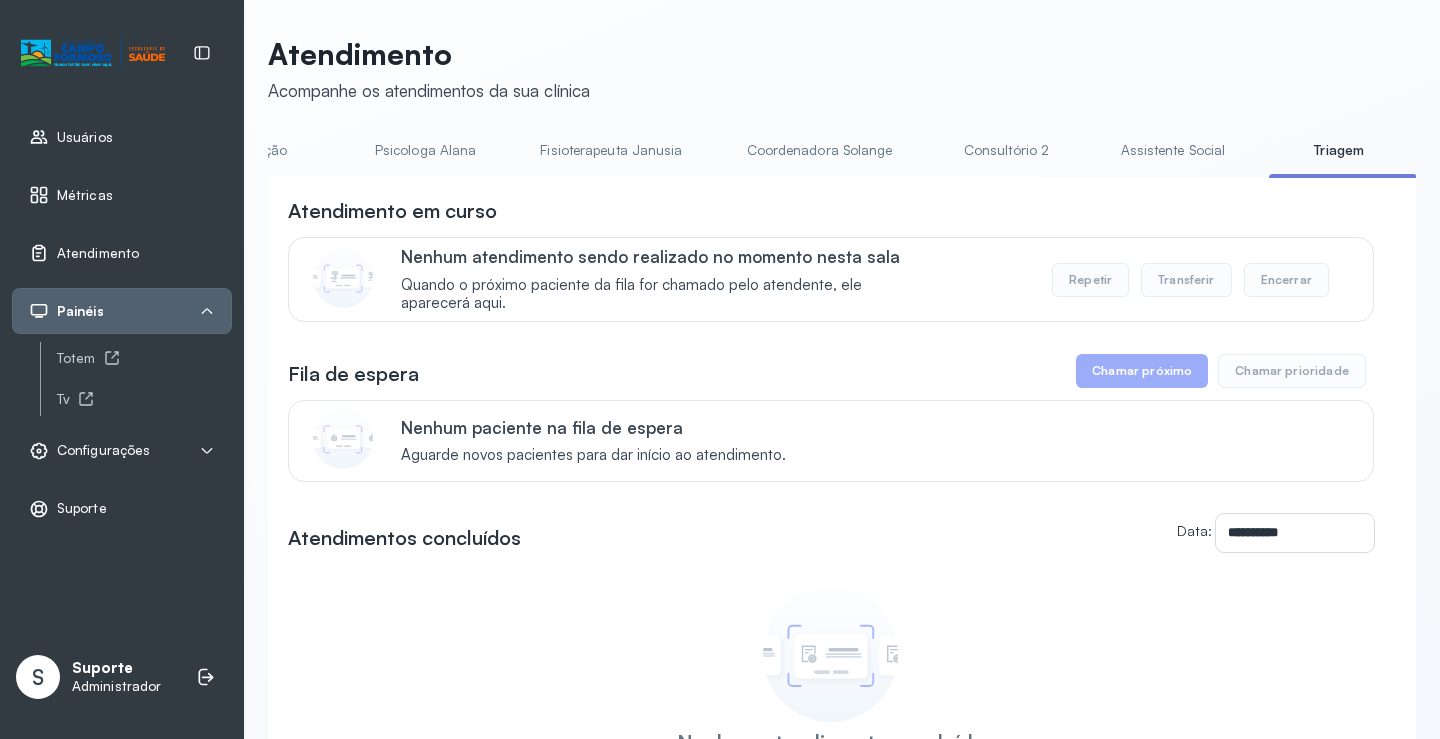 scroll, scrollTop: 0, scrollLeft: 796, axis: horizontal 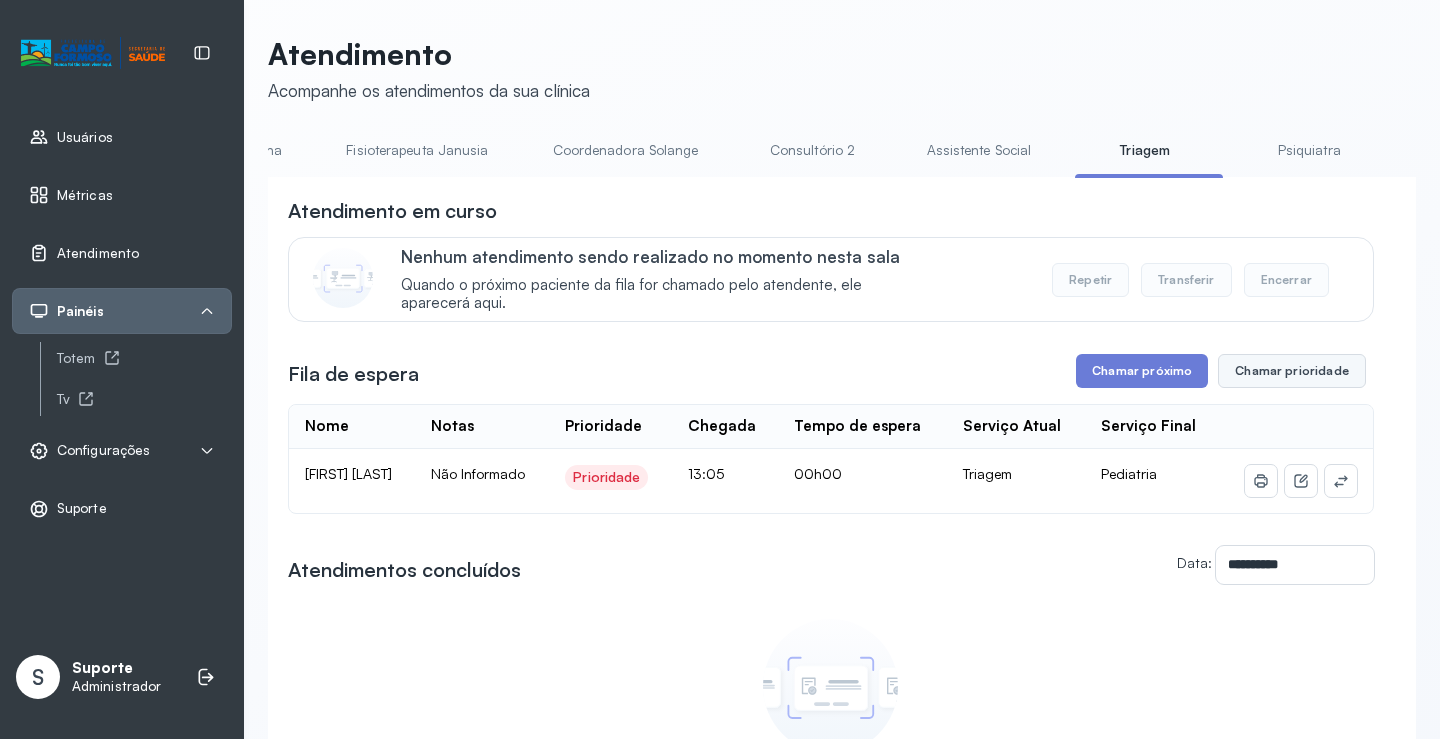 click on "Chamar prioridade" at bounding box center (1292, 371) 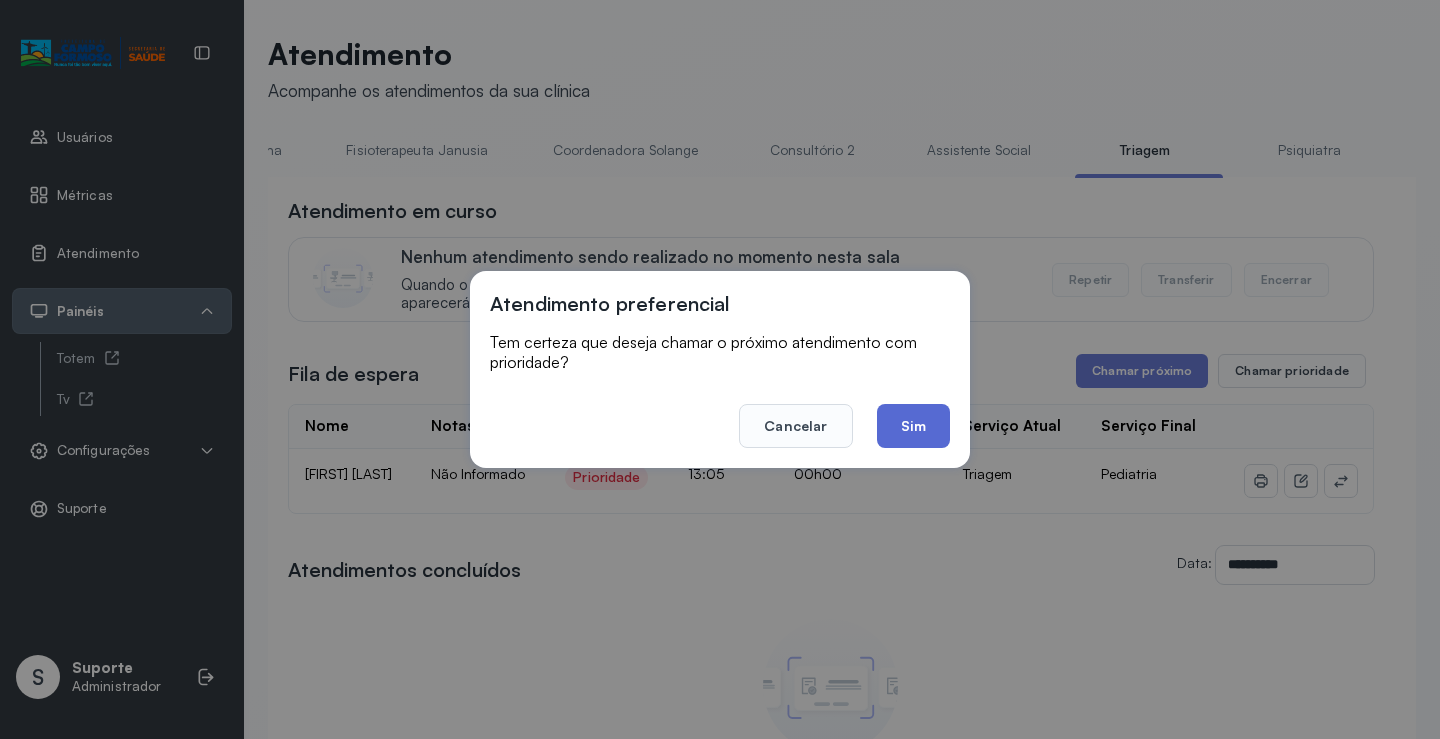 click on "Sim" 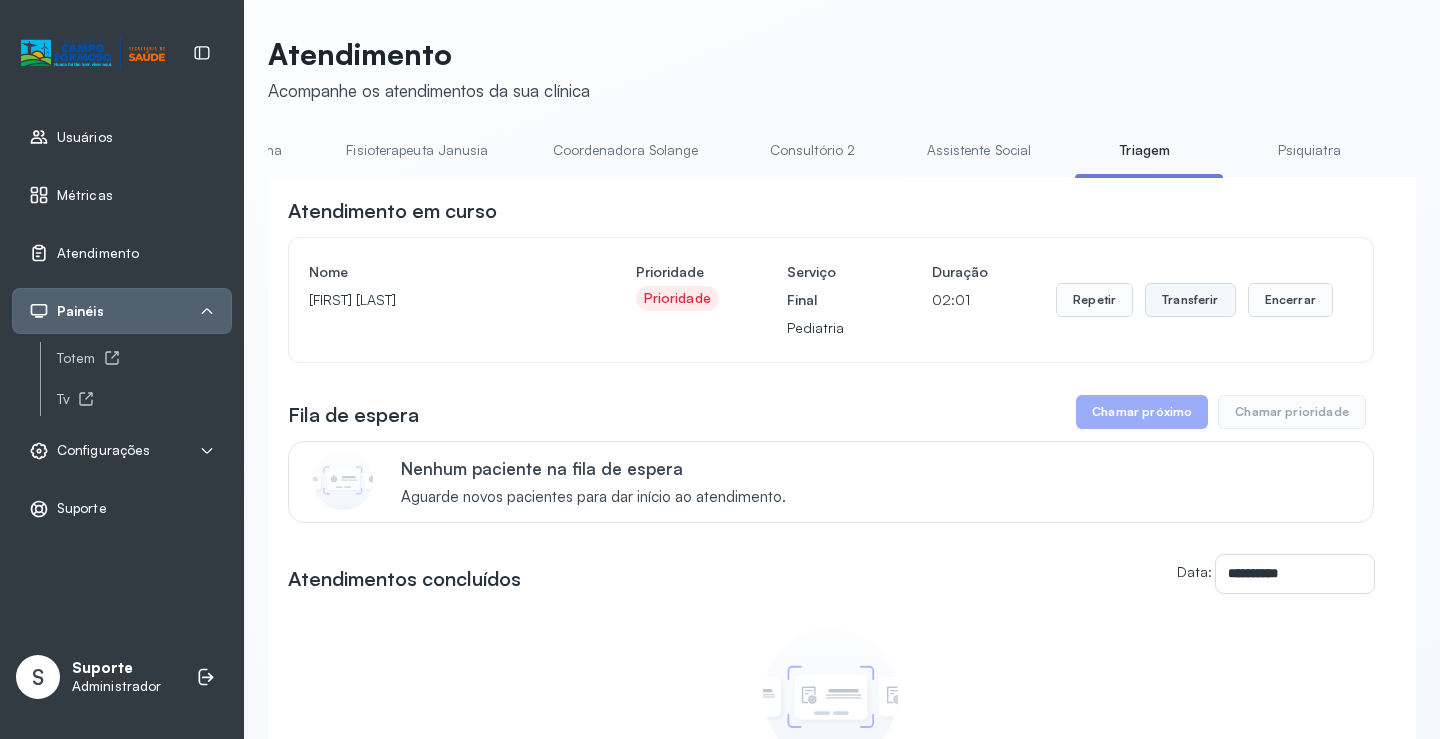 click on "Transferir" at bounding box center [1190, 300] 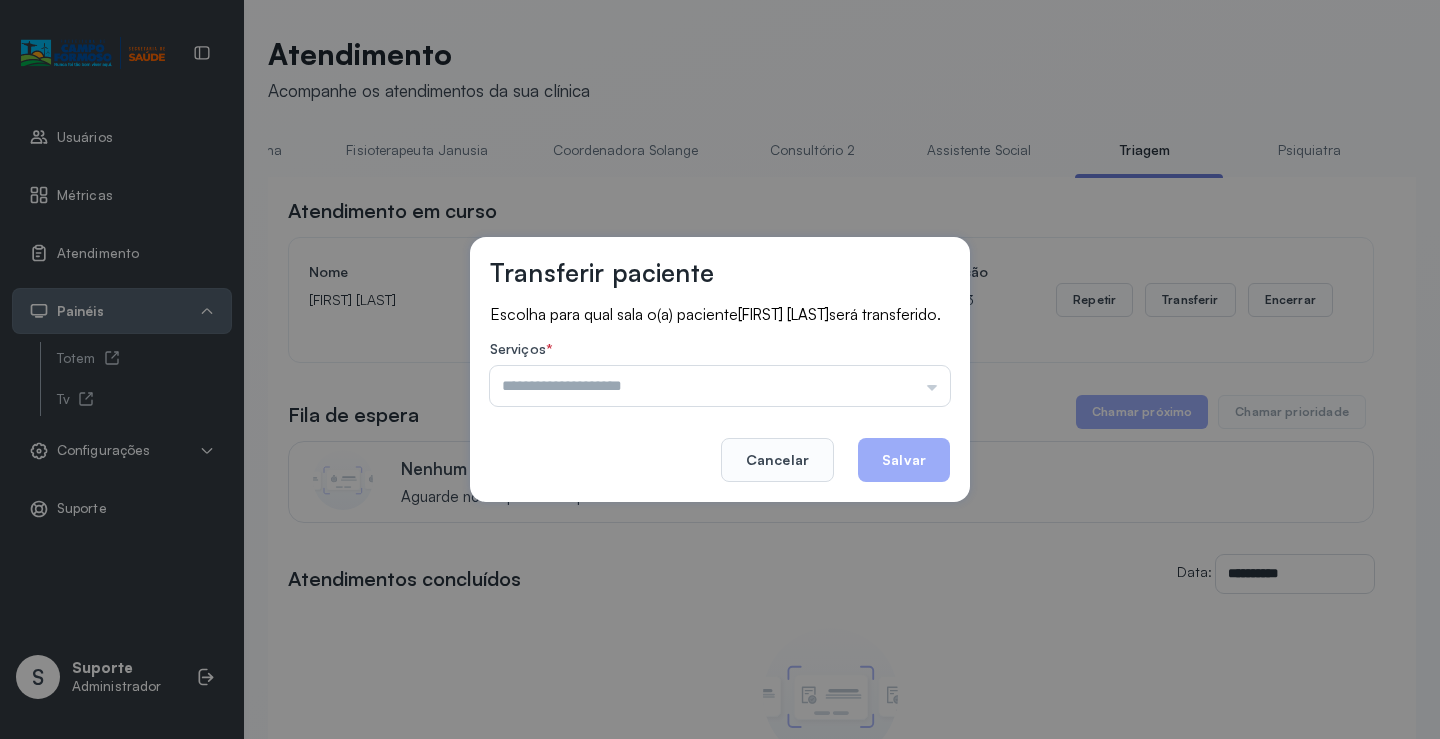 drag, startPoint x: 677, startPoint y: 387, endPoint x: 663, endPoint y: 432, distance: 47.127487 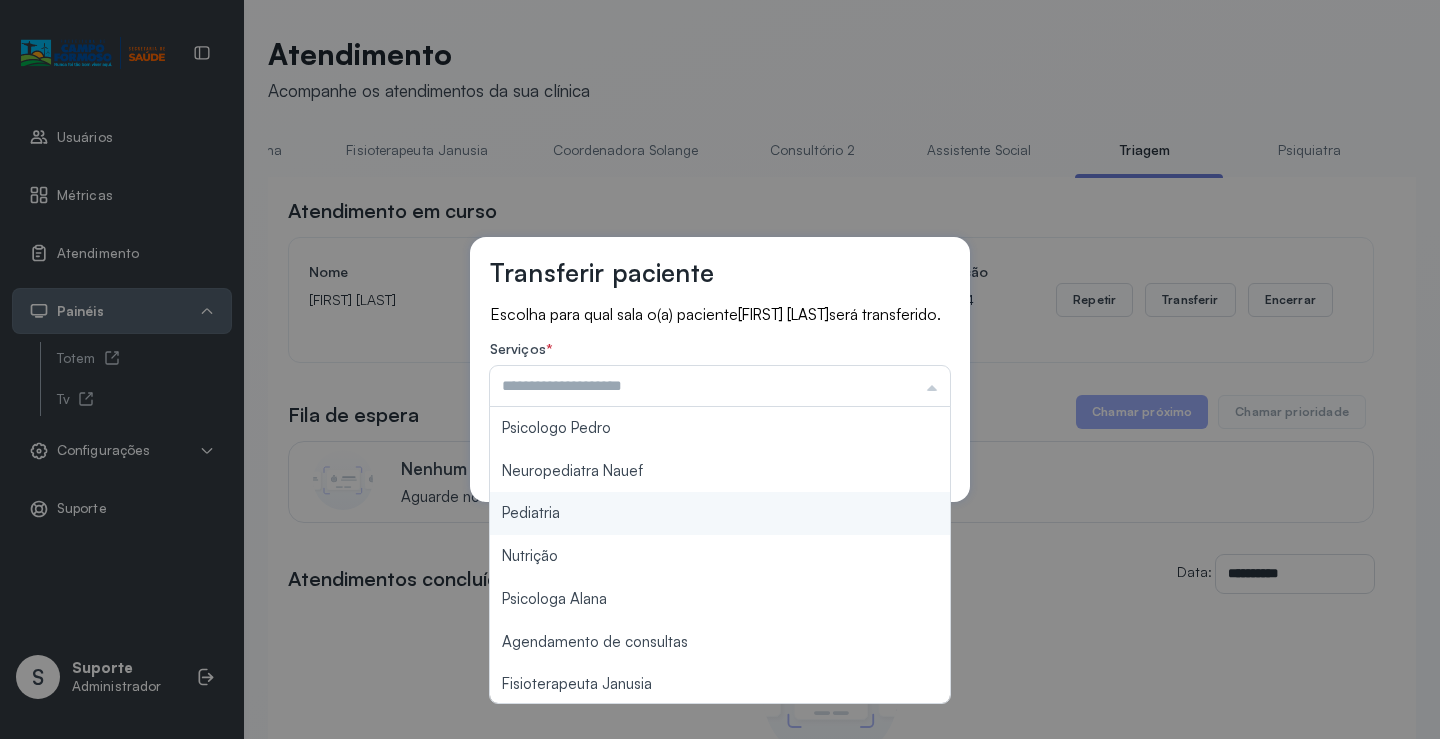 type on "*********" 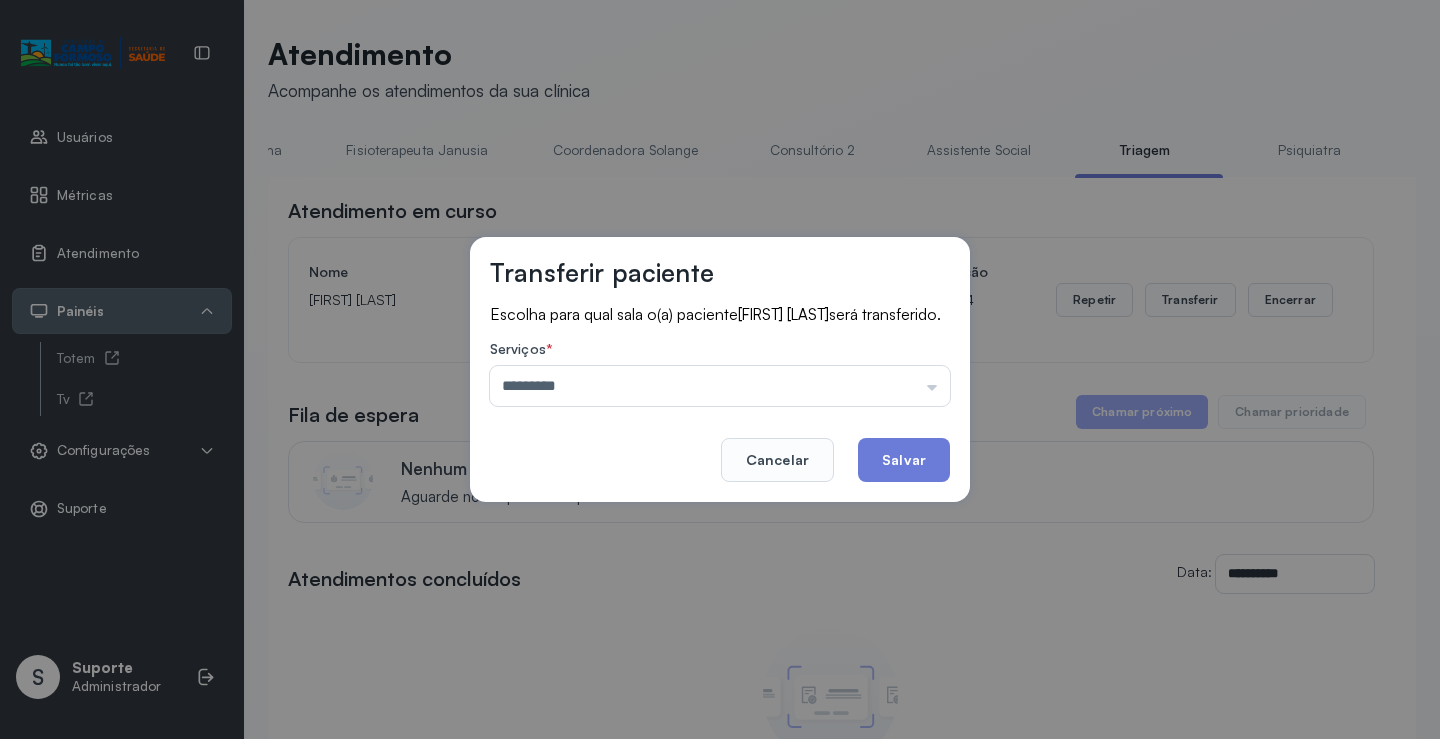 click on "Transferir paciente Escolha para qual sala o(a) paciente  SOPHIA FELIX DE OLIVEIRA REIS  será transferido.  Serviços  *  ********* Psicologo Pedro Neuropediatra Nauef Pediatria Nutrição Psicologa Alana Agendamento de consultas Fisioterapeuta Janusia Coordenadora Solange Consultório 2 Assistente Social Psiquiatra Fisioterapeuta Francyne Fisioterapeuta Morgana Neuropediatra João Cancelar Salvar" at bounding box center [720, 369] 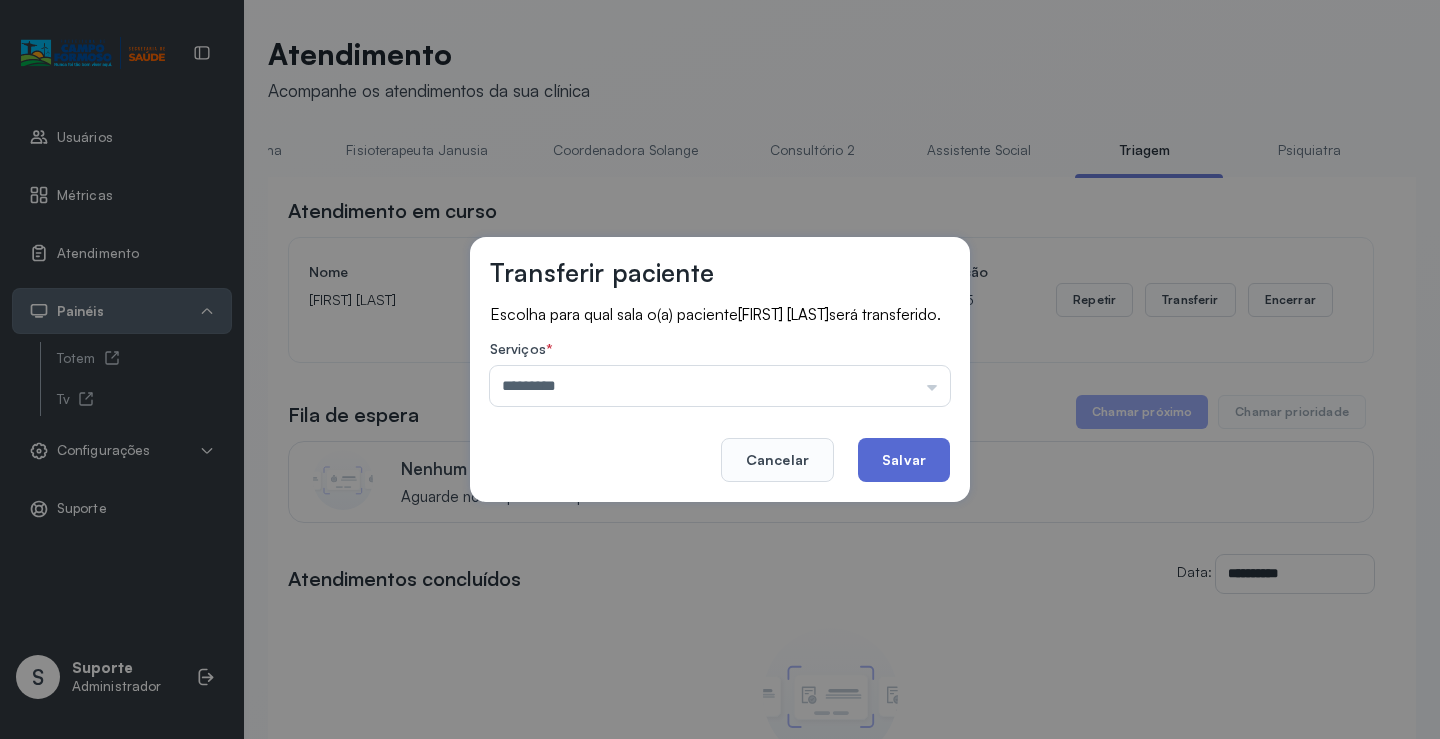 click on "Salvar" 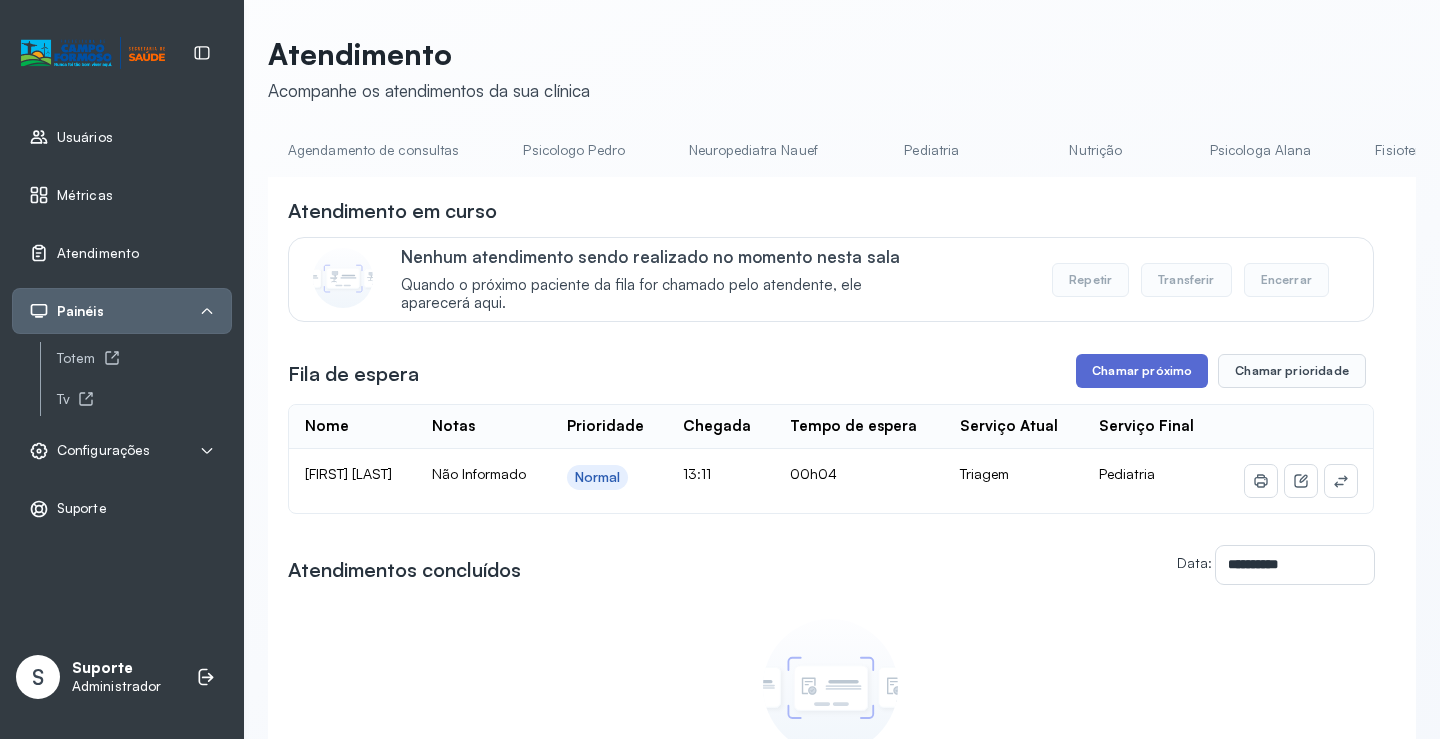 click on "Chamar próximo" at bounding box center [1142, 371] 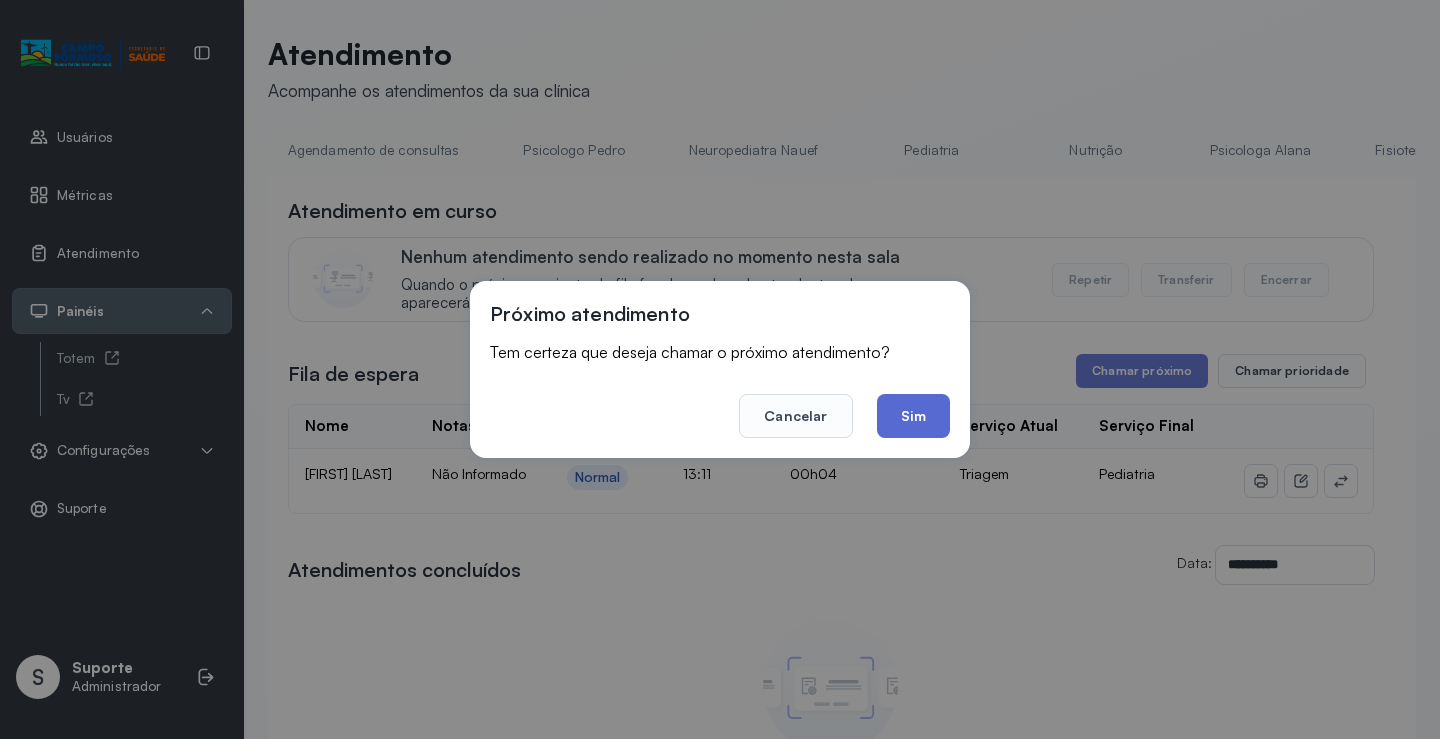 click on "Sim" 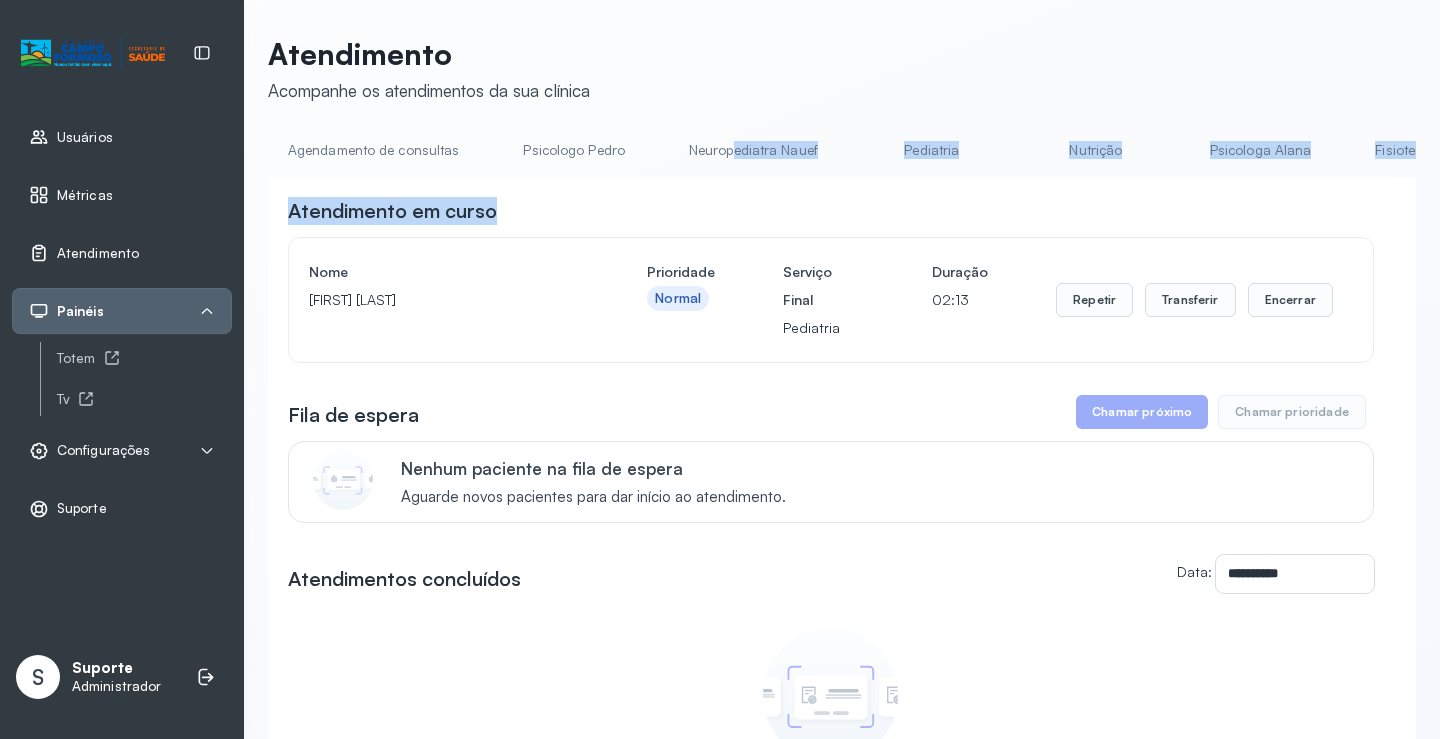 drag, startPoint x: 729, startPoint y: 177, endPoint x: 829, endPoint y: 192, distance: 101.118744 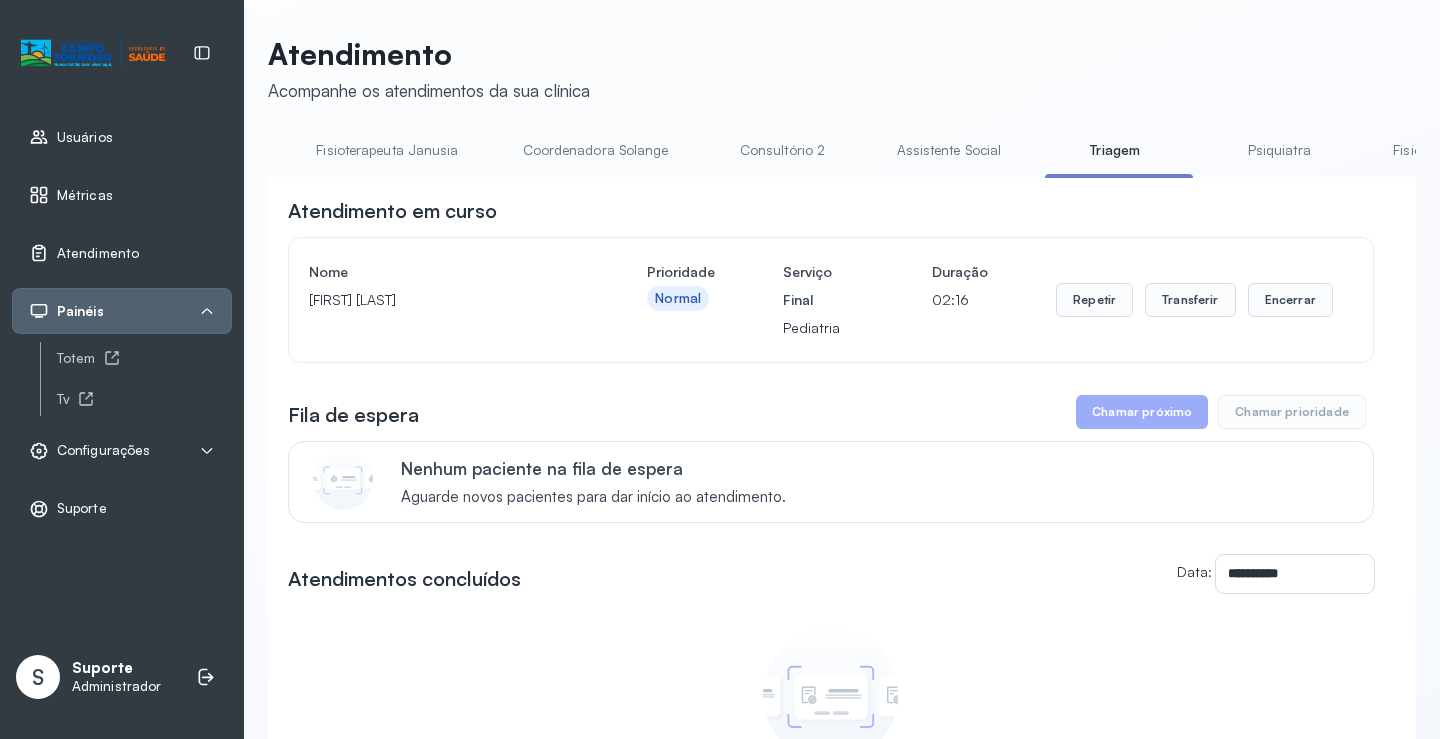scroll, scrollTop: 0, scrollLeft: 1060, axis: horizontal 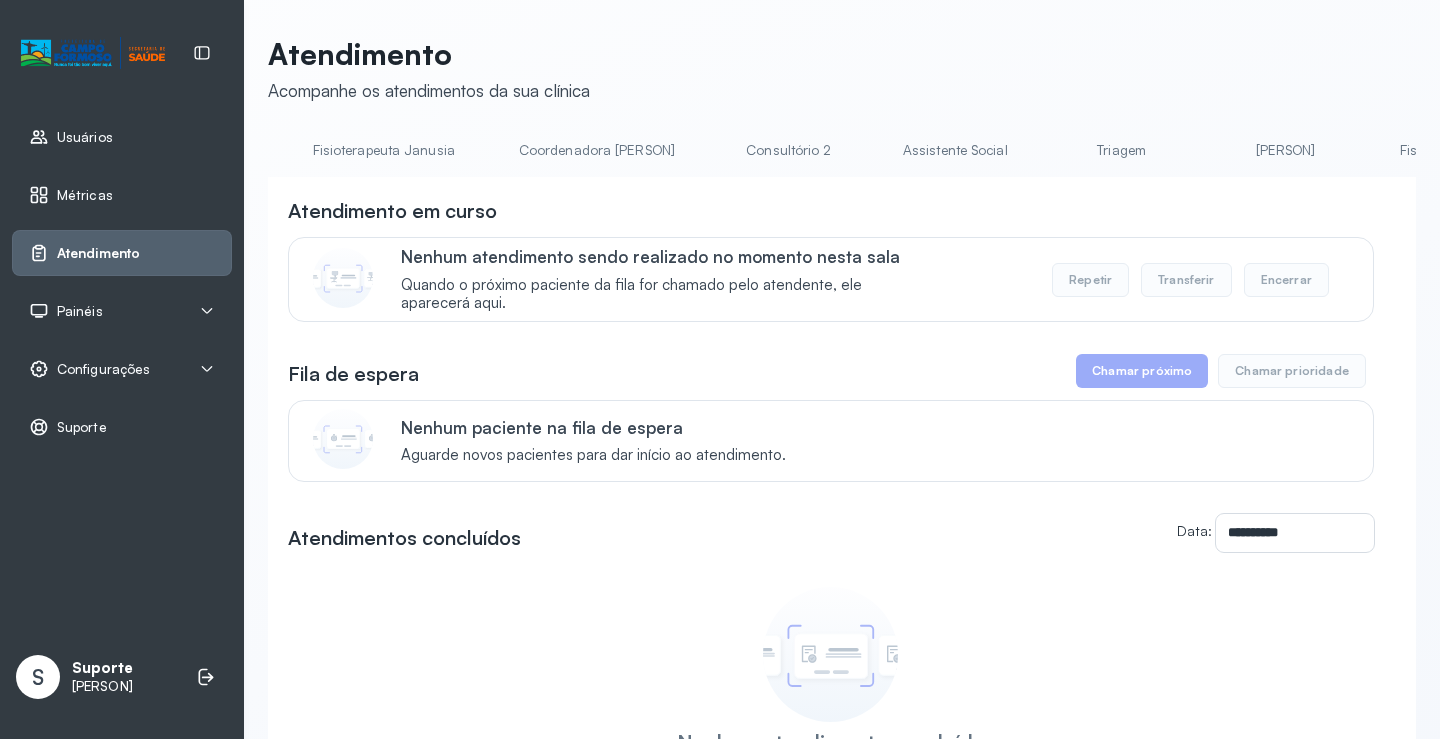 click on "Triagem" at bounding box center (1122, 150) 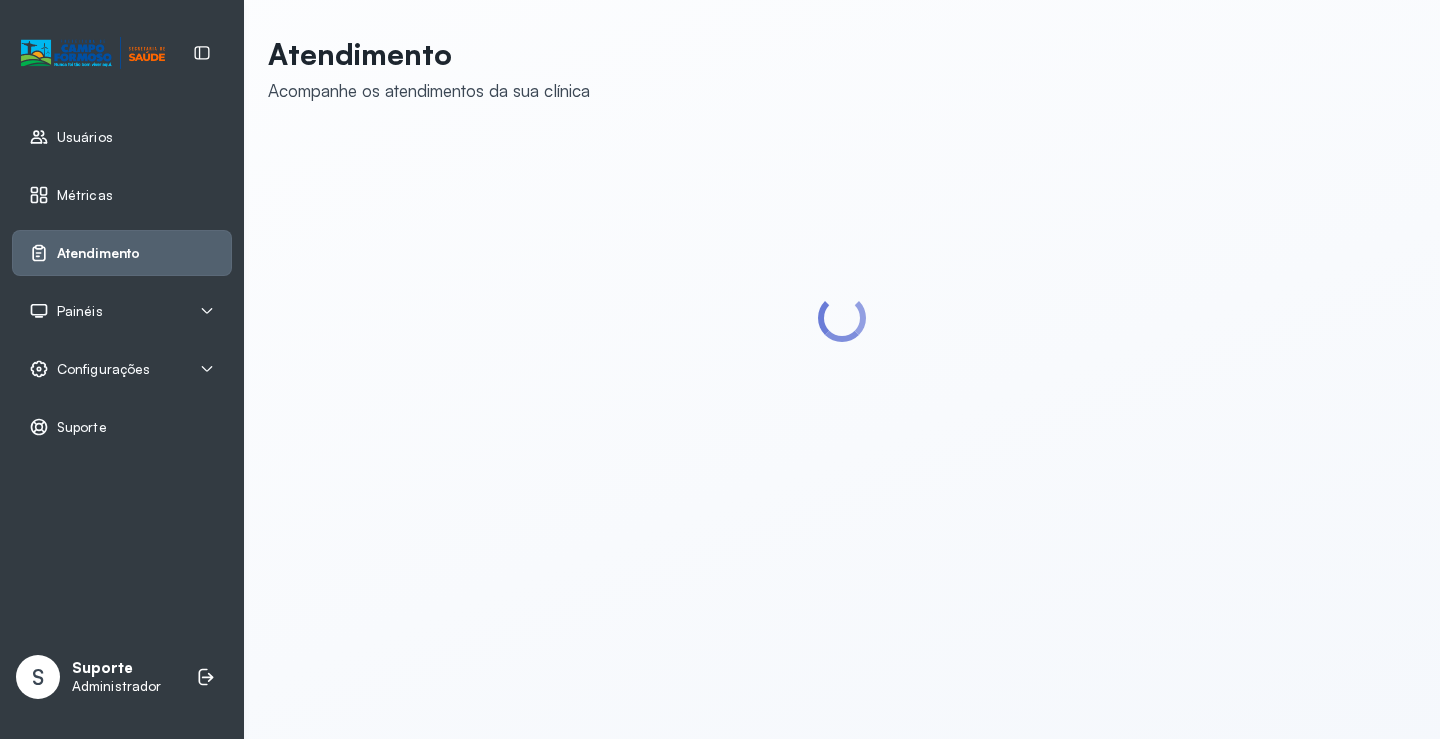 scroll, scrollTop: 0, scrollLeft: 0, axis: both 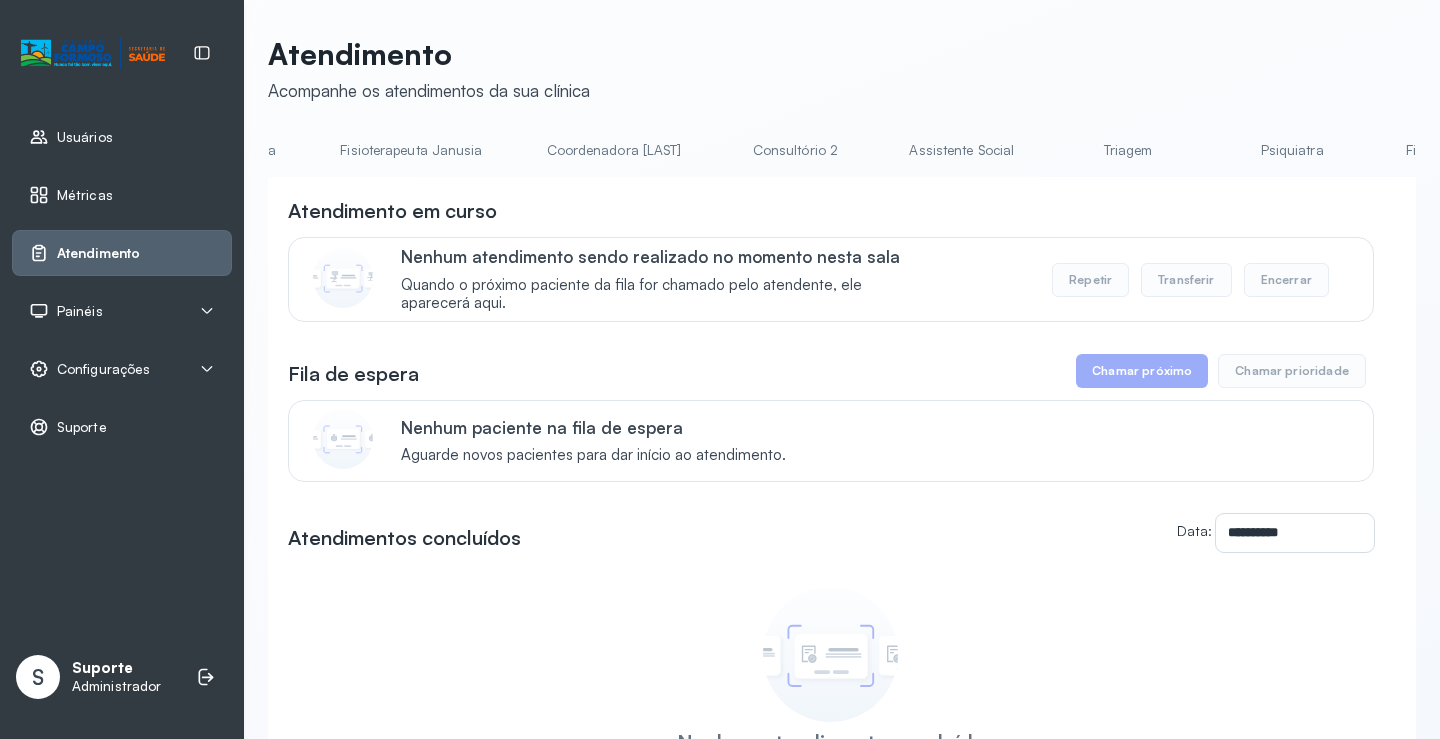 click on "Triagem" at bounding box center (1128, 150) 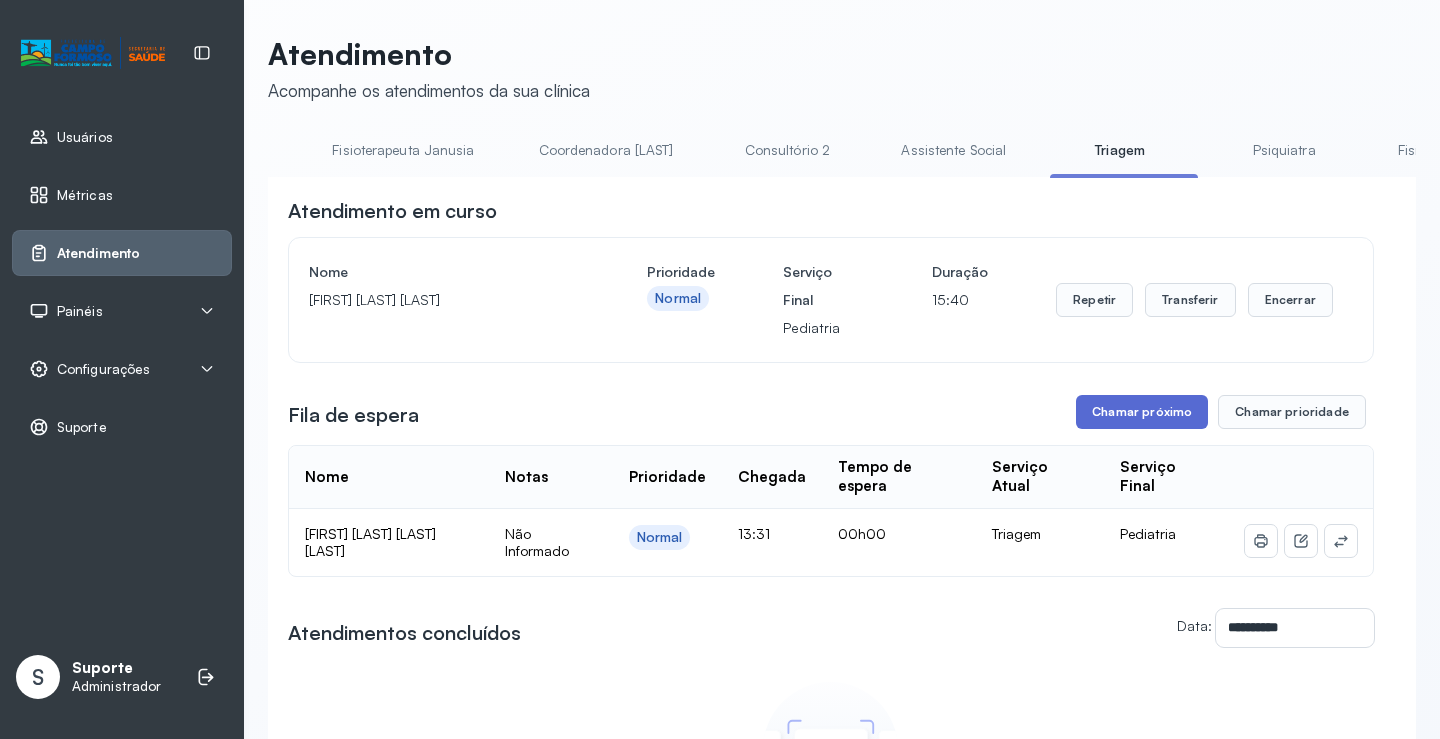 click on "Chamar próximo" at bounding box center (1142, 412) 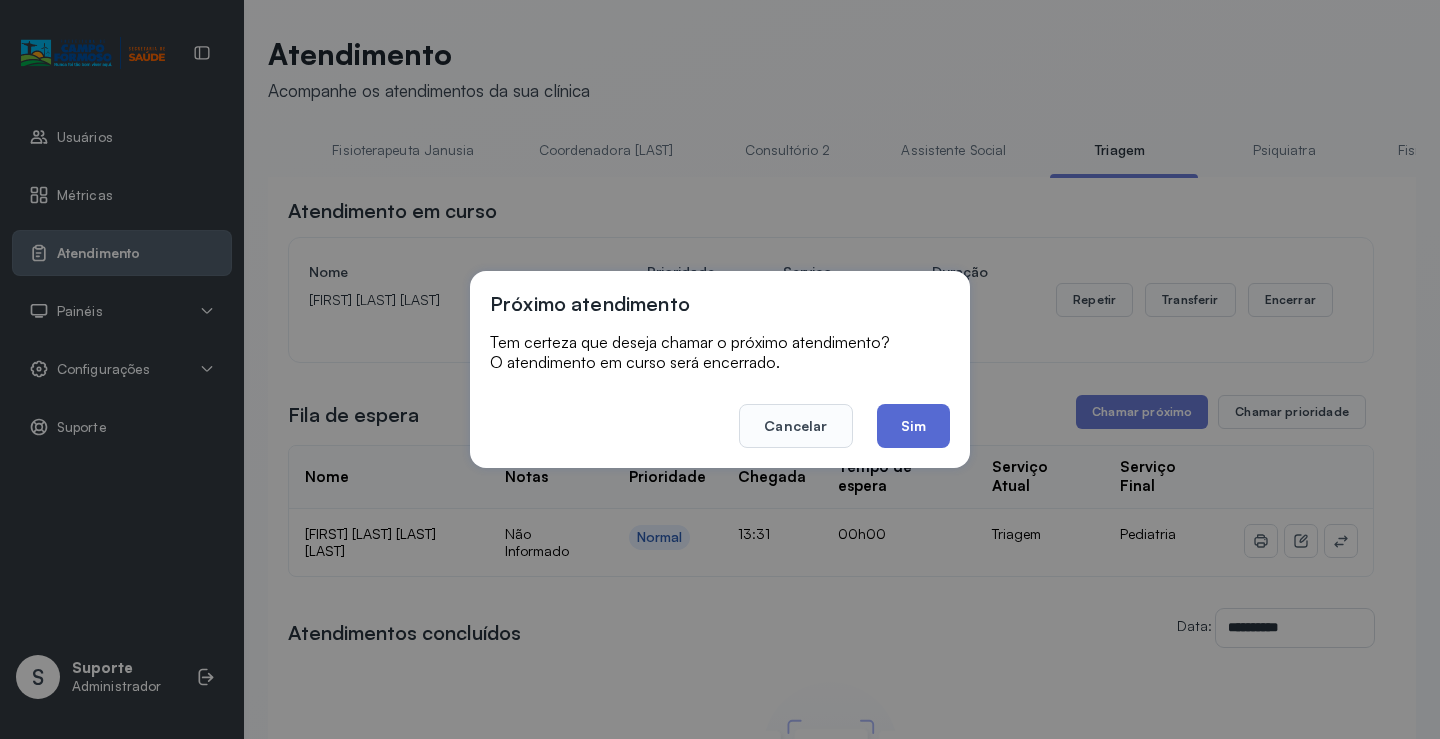 click on "Sim" 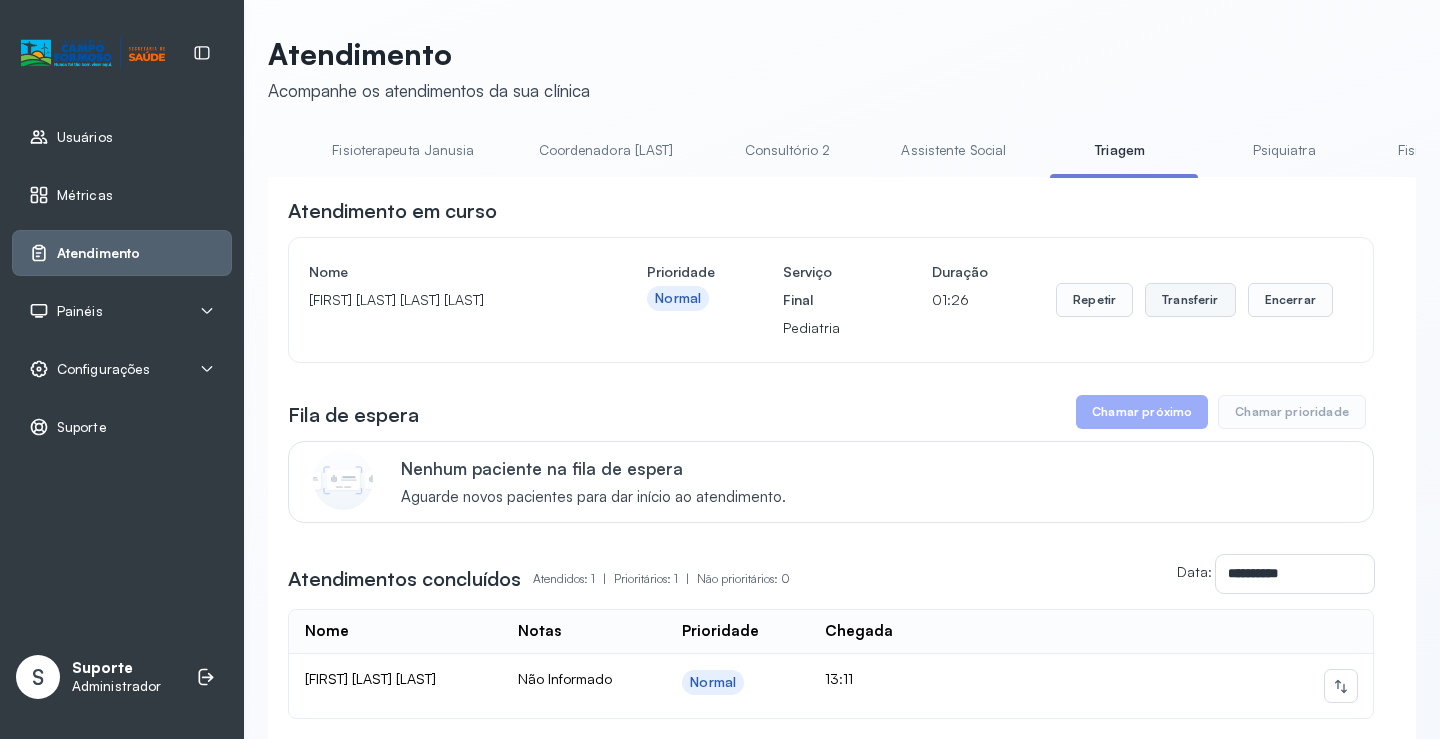 click on "Transferir" at bounding box center (1190, 300) 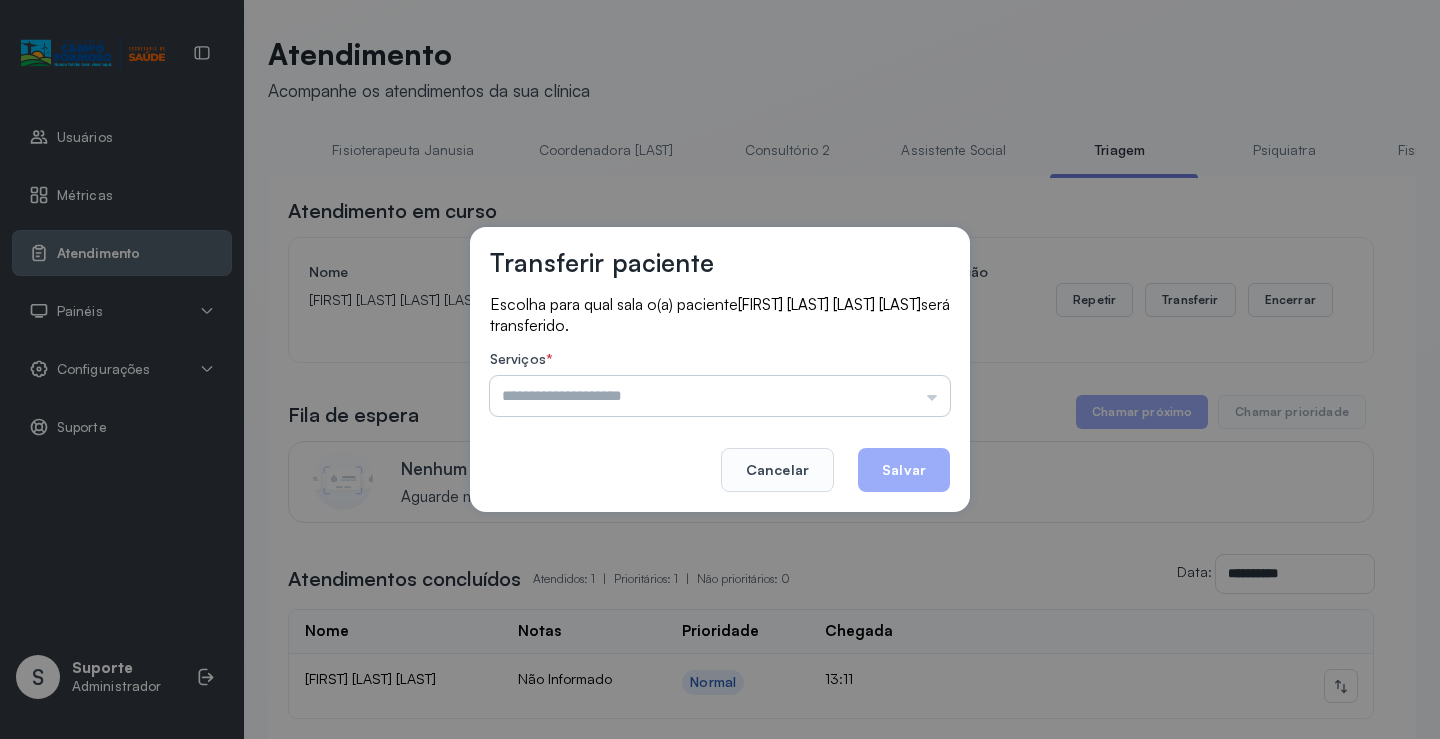 click at bounding box center [720, 396] 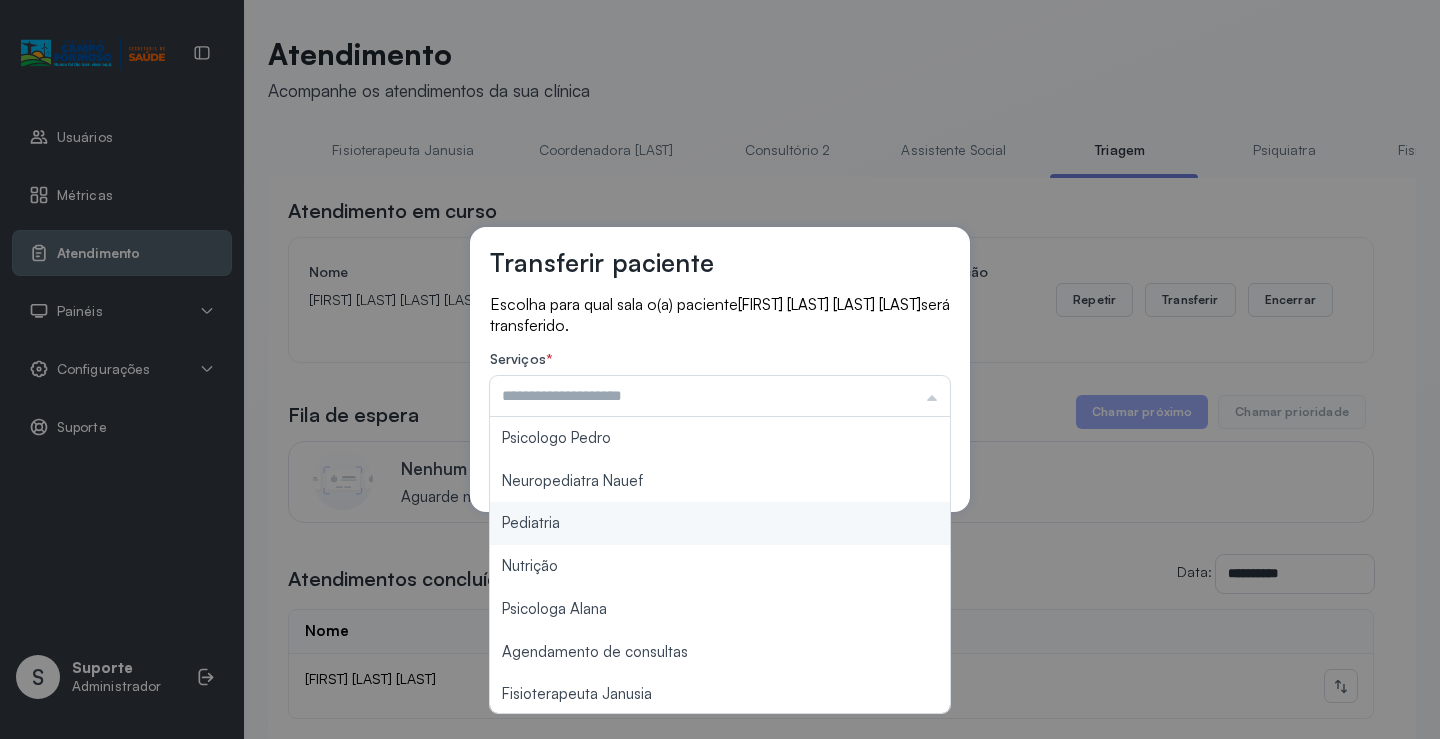 type on "*********" 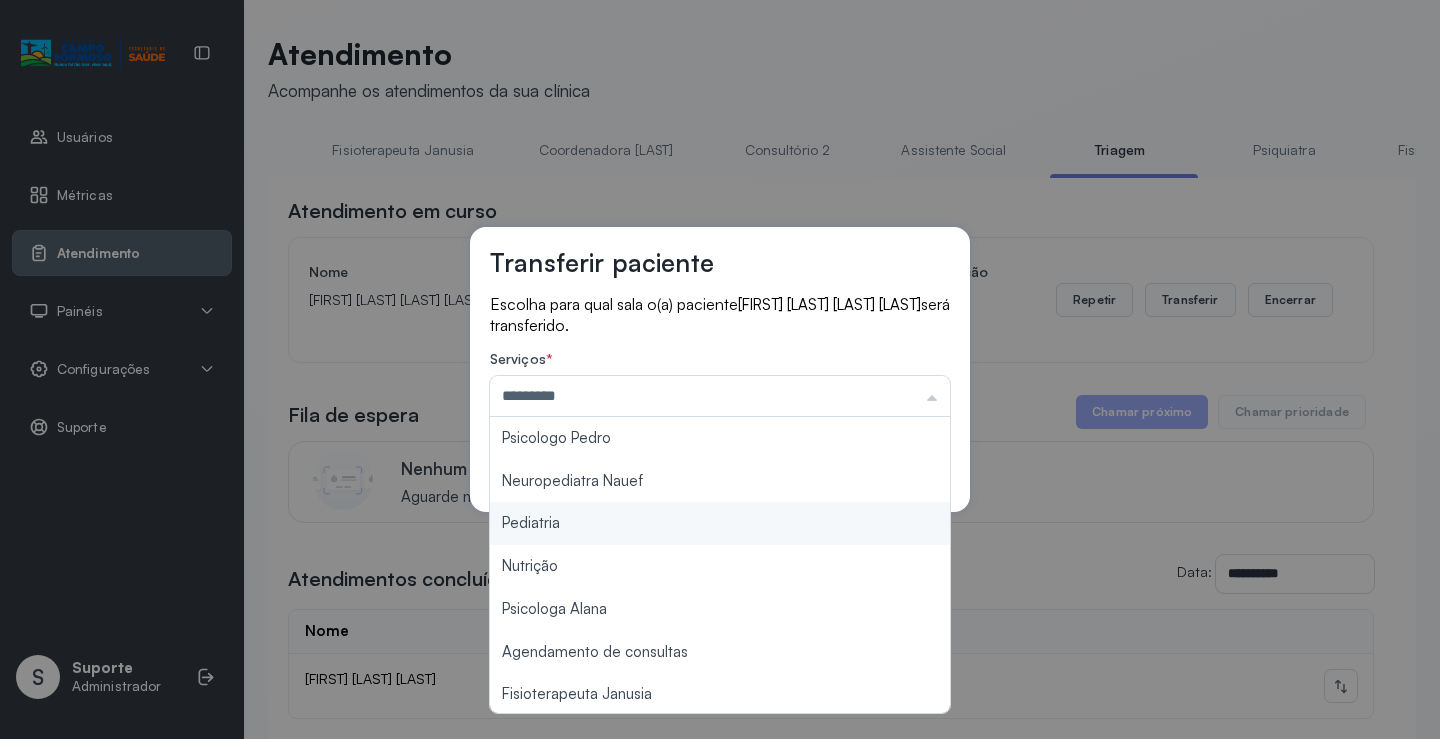 click on "Transferir paciente Escolha para qual sala o(a) paciente  [FIRST] [LAST] [LAST] [LAST]  será transferido.  Serviços  *  ********* Psicologo Pedro Neuropediatra Nauef Pediatria Nutrição Psicologa Alana Agendamento de consultas Fisioterapeuta Janusia Coordenadora Solange Consultório 2 Assistente Social Psiquiatra Fisioterapeuta Francyne Fisioterapeuta Morgana Neuropediatra João Cancelar Salvar" at bounding box center [720, 369] 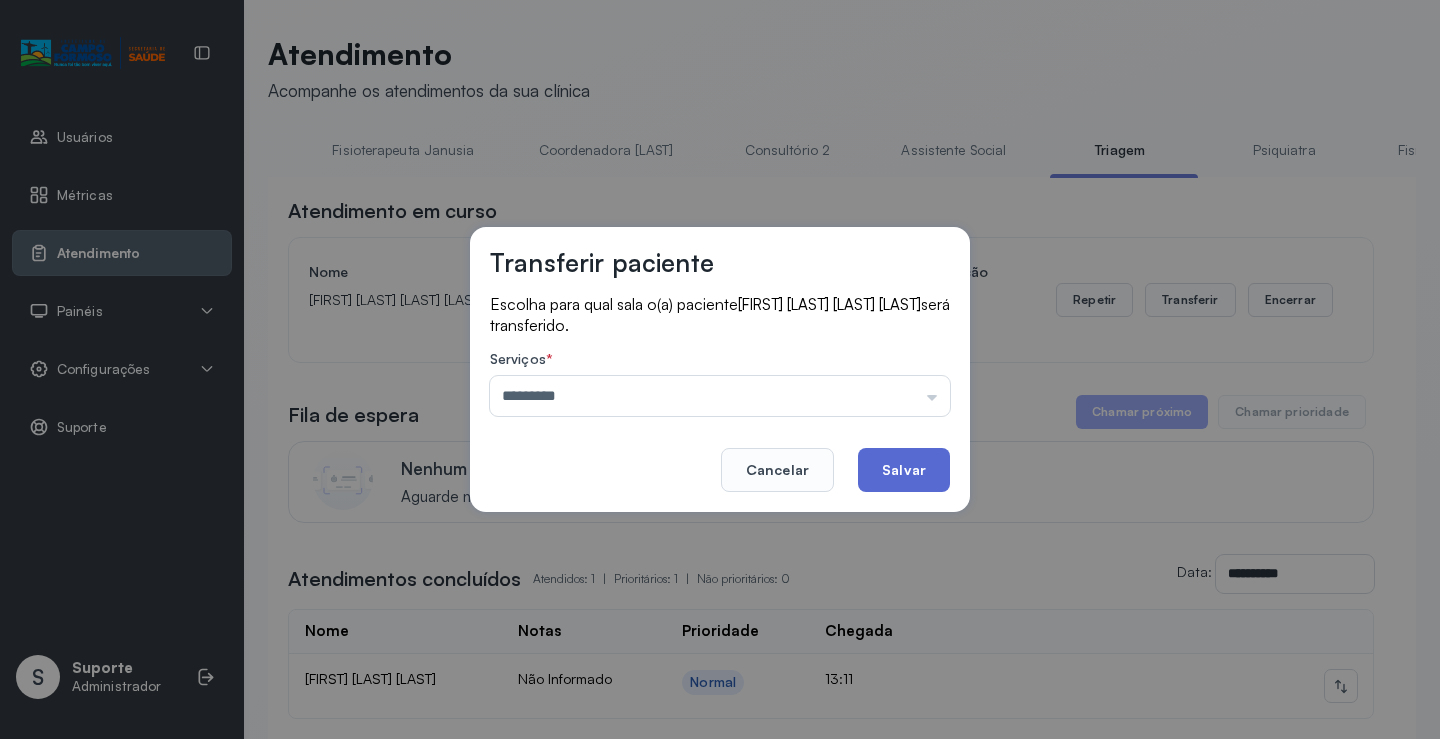 click on "Salvar" 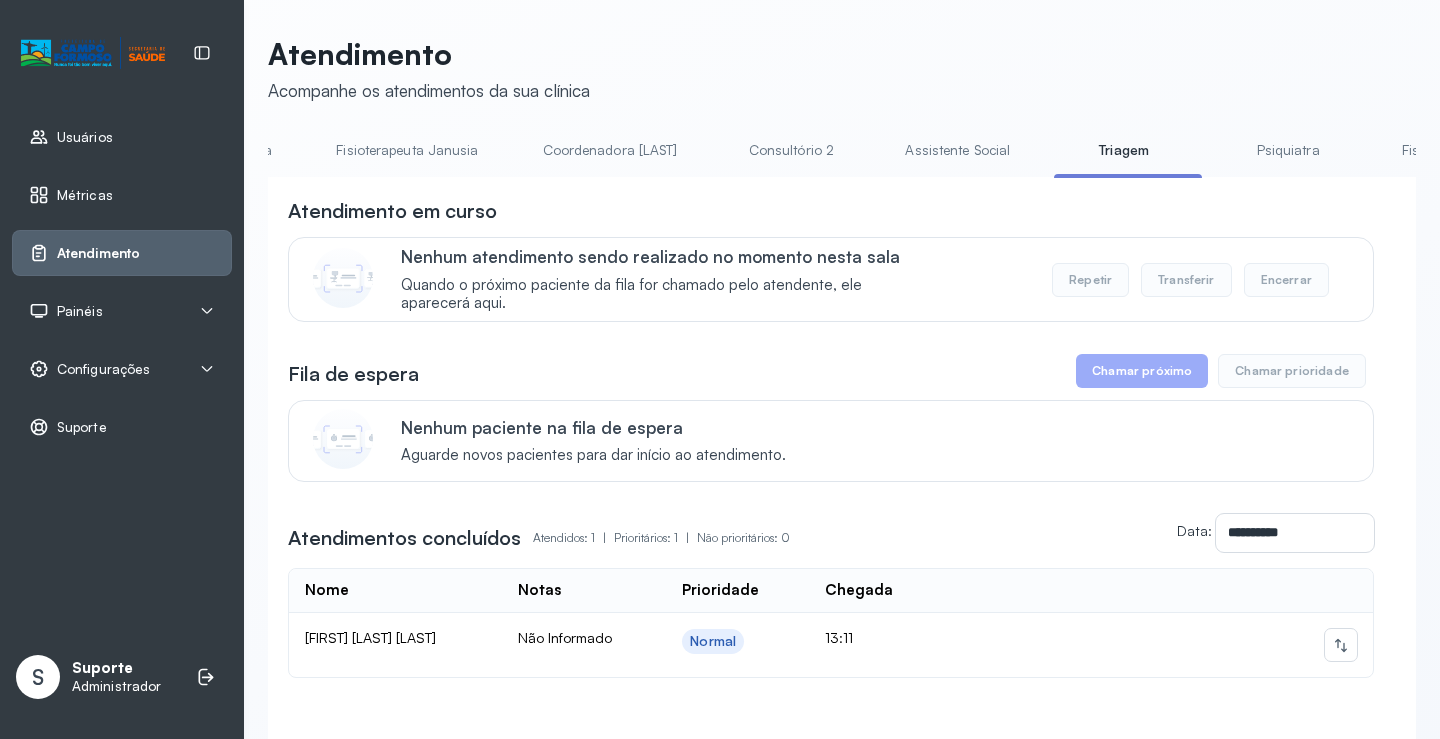 scroll, scrollTop: 0, scrollLeft: 1049, axis: horizontal 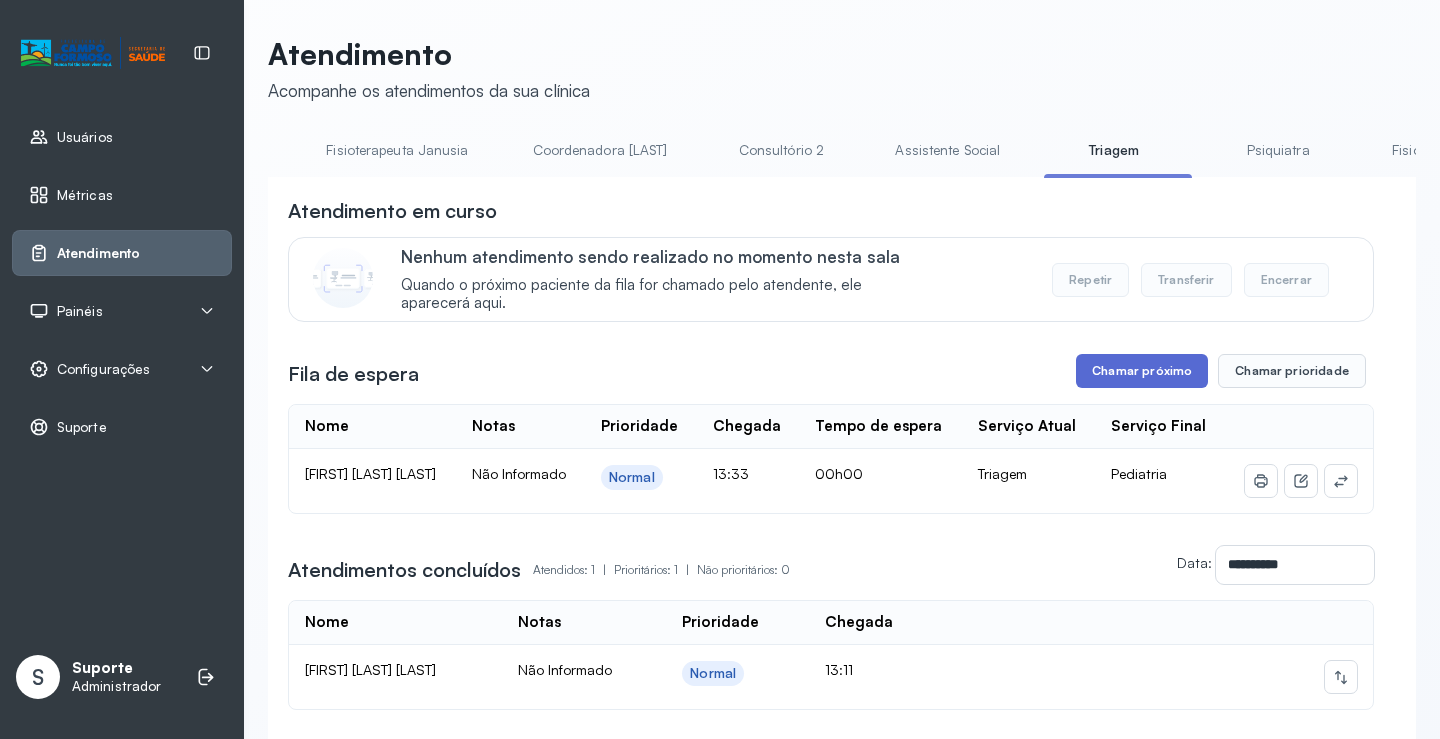 click on "Chamar próximo" at bounding box center (1142, 371) 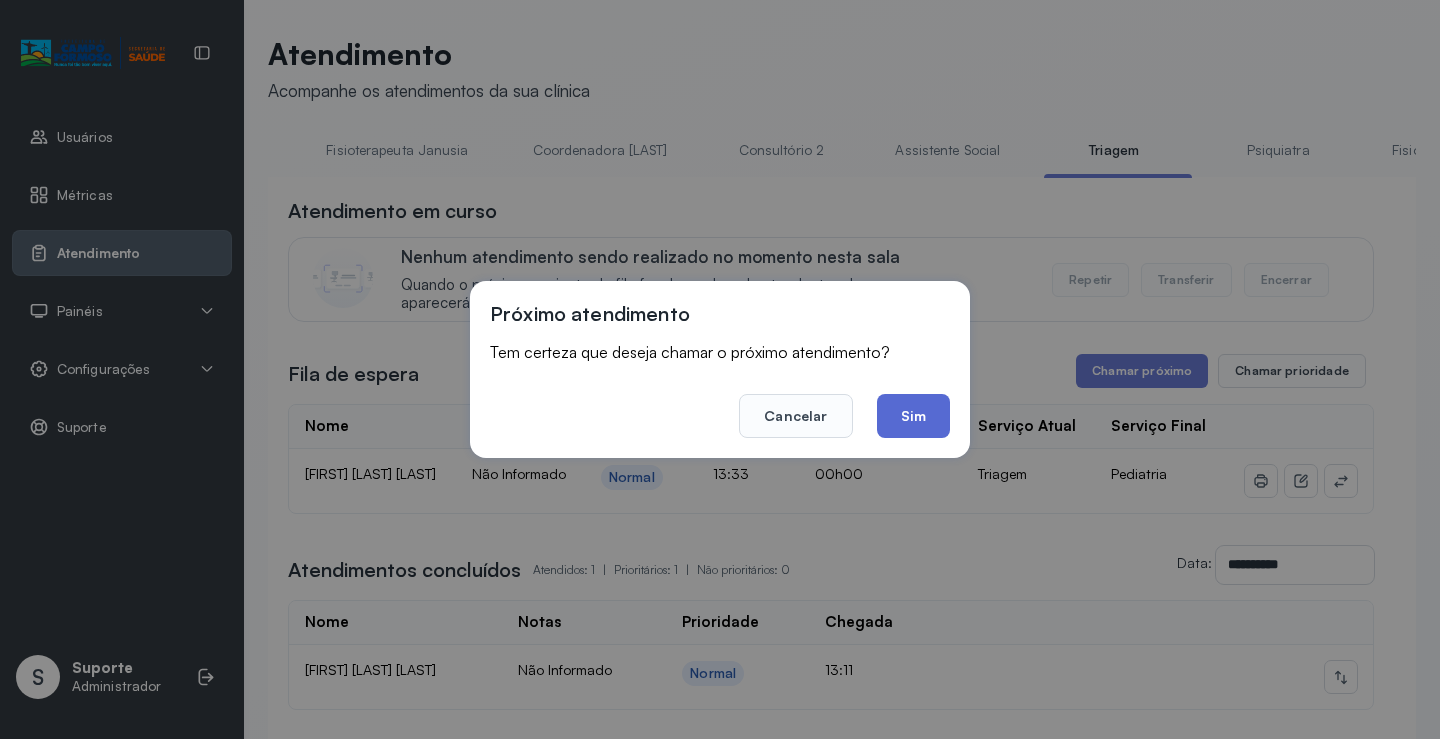 click on "Sim" 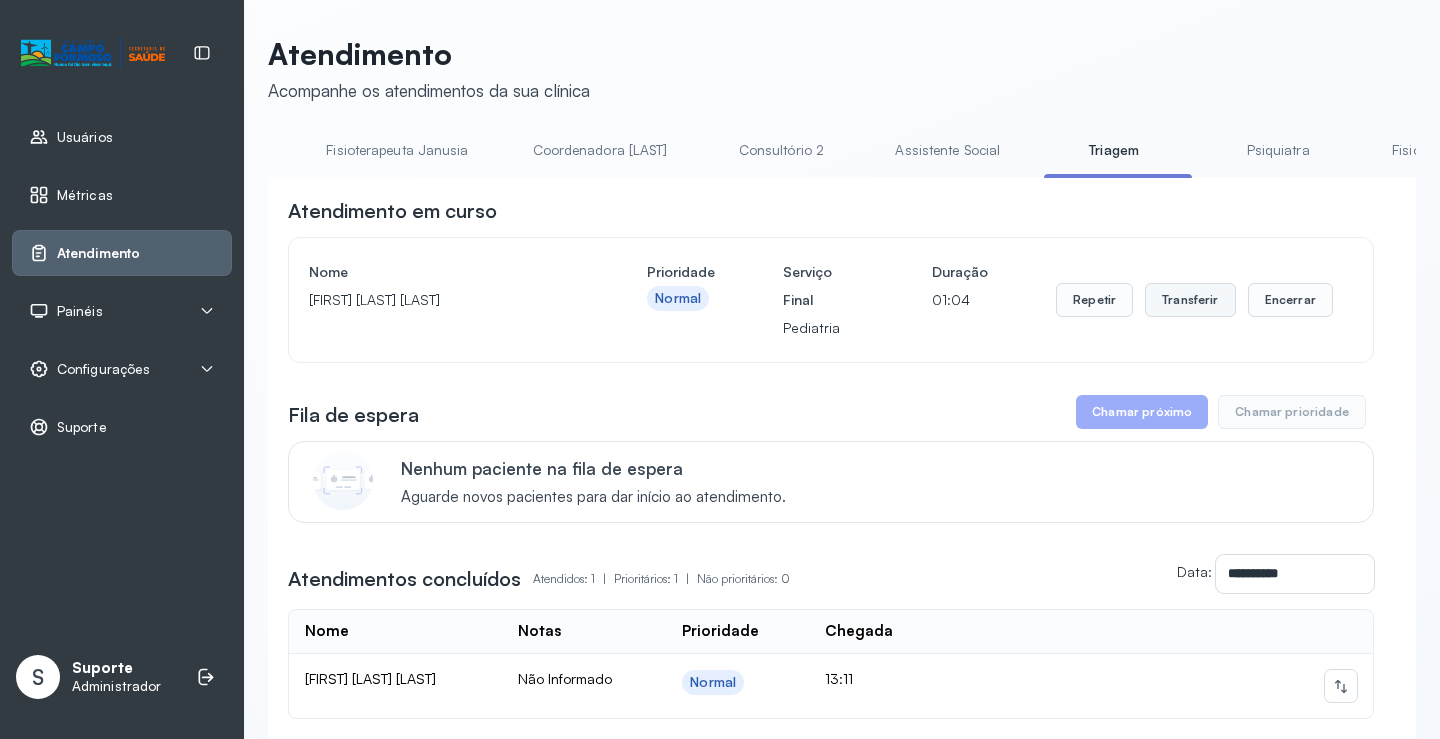 click on "Transferir" at bounding box center [1190, 300] 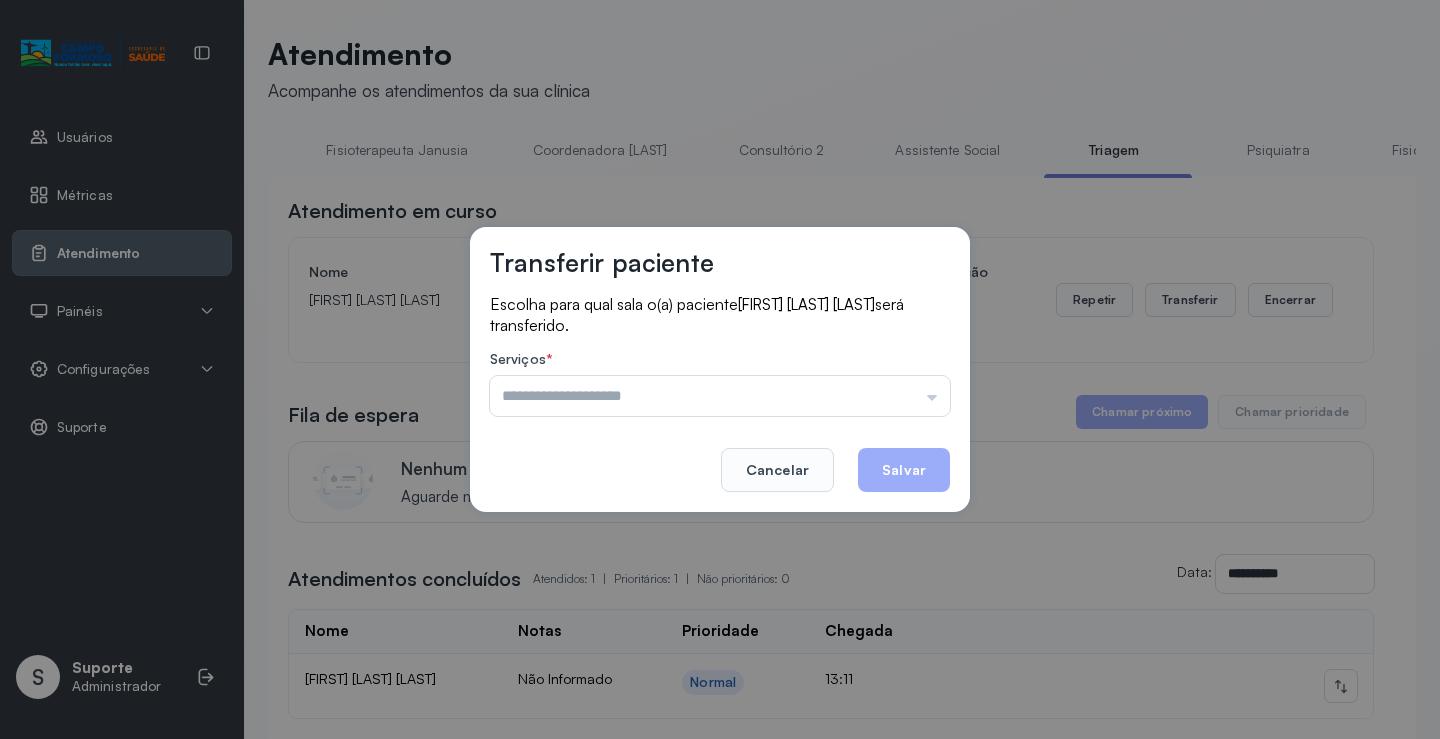 click at bounding box center (720, 396) 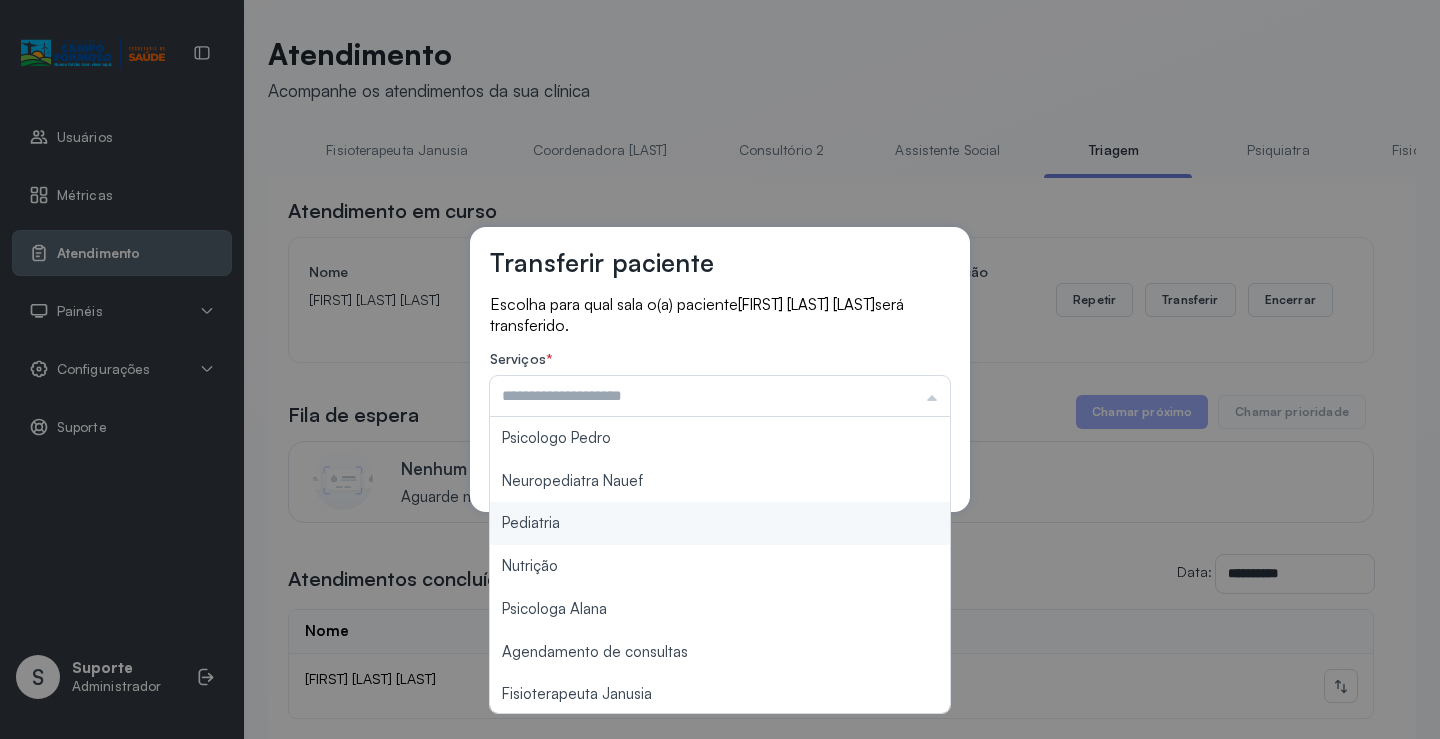 type on "*********" 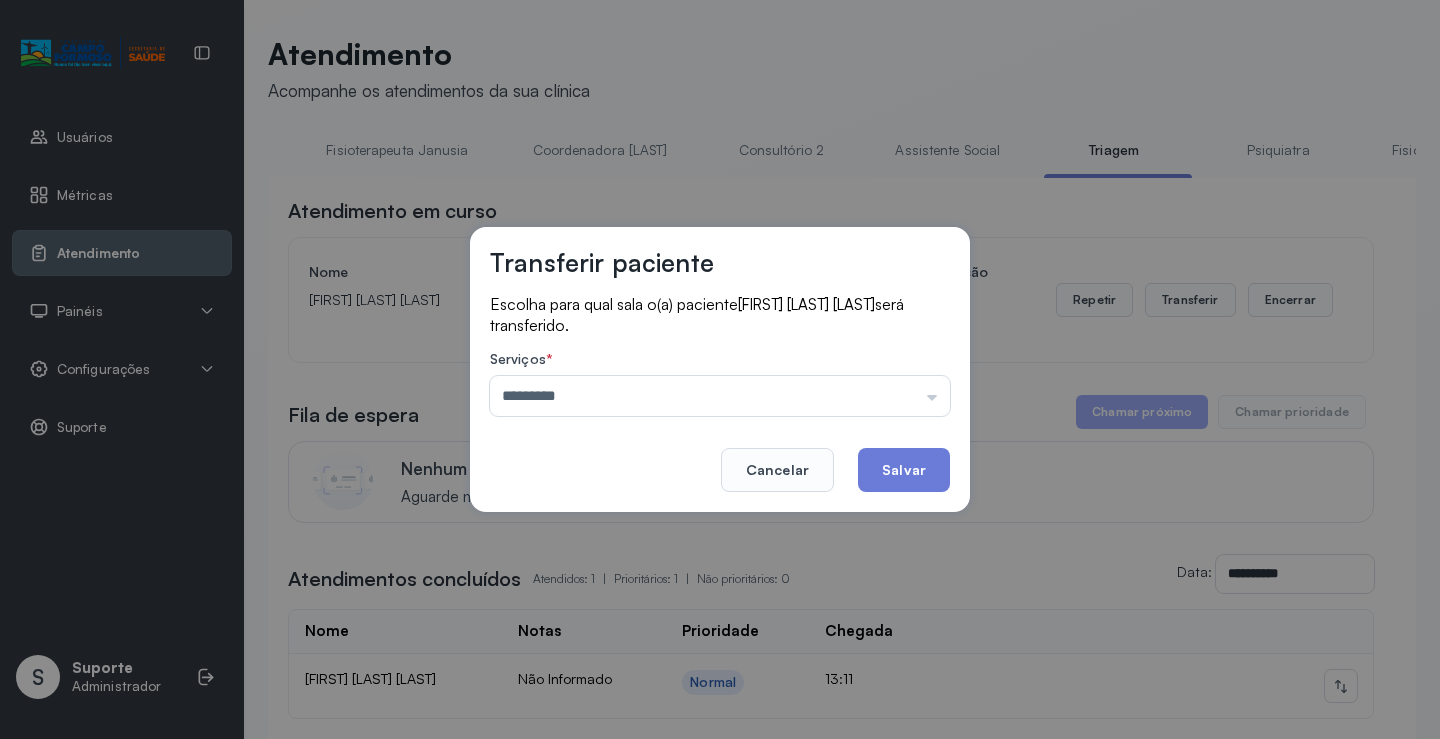 click on "Transferir paciente Escolha para qual sala o(a) paciente  [FIRST] [LAST] [LAST]  será transferido.  Serviços  *  ********* Psicologo Pedro Neuropediatra Nauef Pediatria Nutrição Psicologa Alana Agendamento de consultas Fisioterapeuta Janusia Coordenadora Solange Consultório 2 Assistente Social Psiquiatra Fisioterapeuta Francyne Fisioterapeuta Morgana Neuropediatra João Cancelar Salvar" at bounding box center [720, 369] 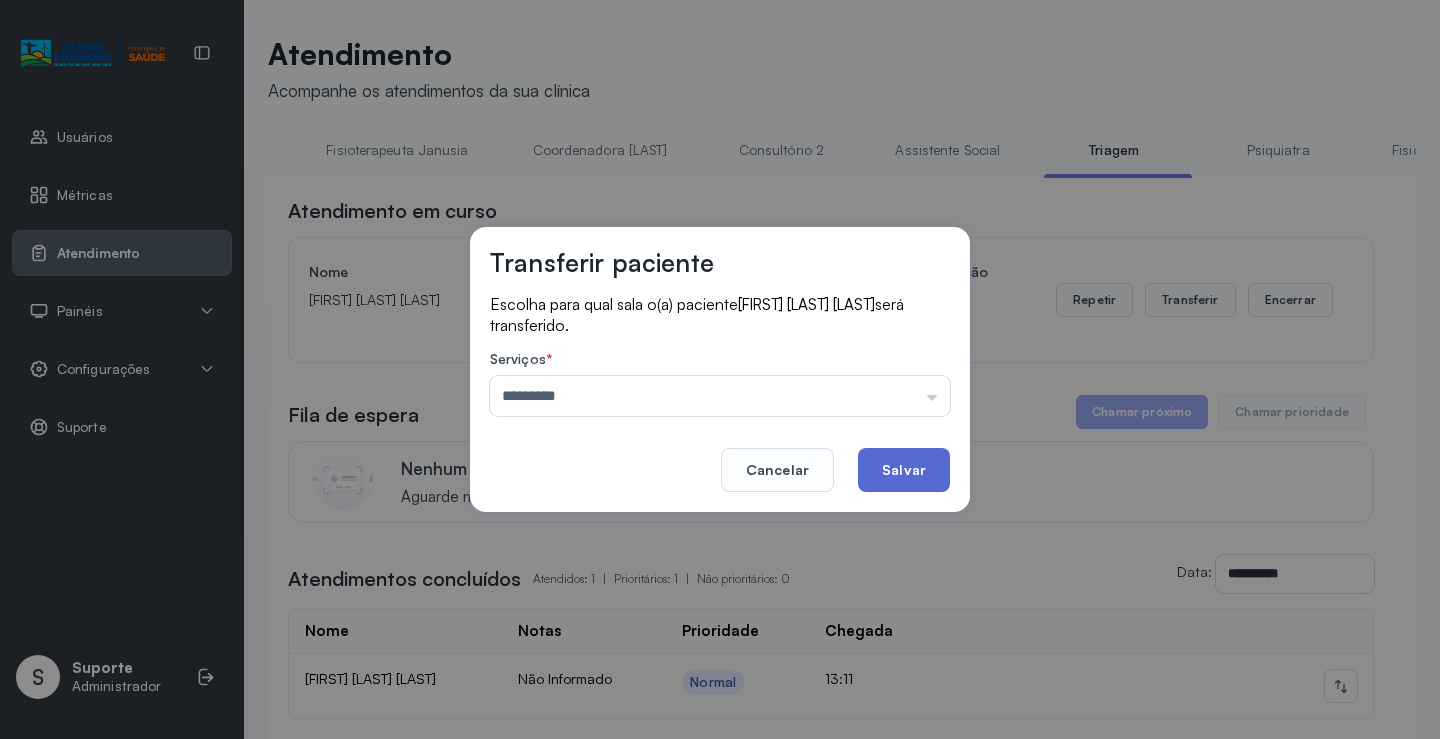 click on "Salvar" 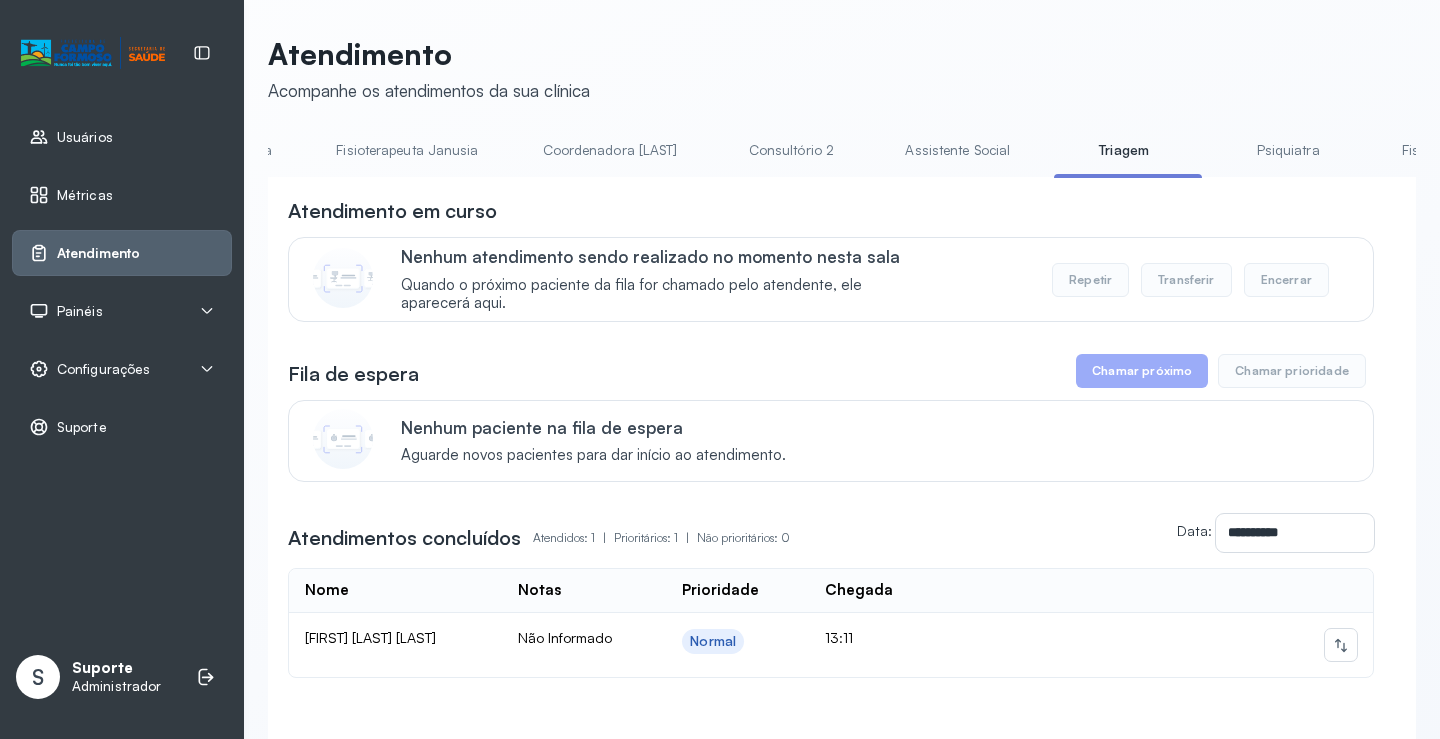 scroll, scrollTop: 0, scrollLeft: 1060, axis: horizontal 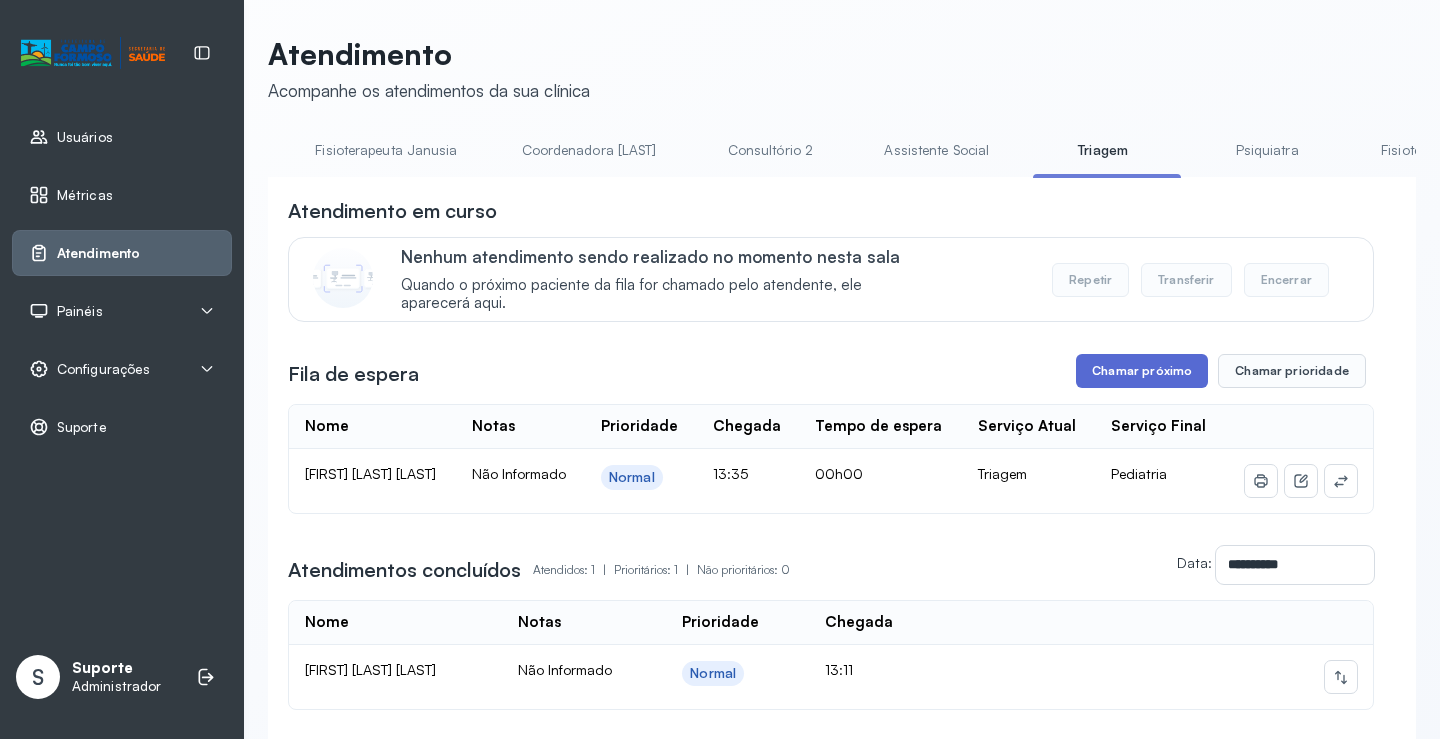 click on "Chamar próximo" at bounding box center [1142, 371] 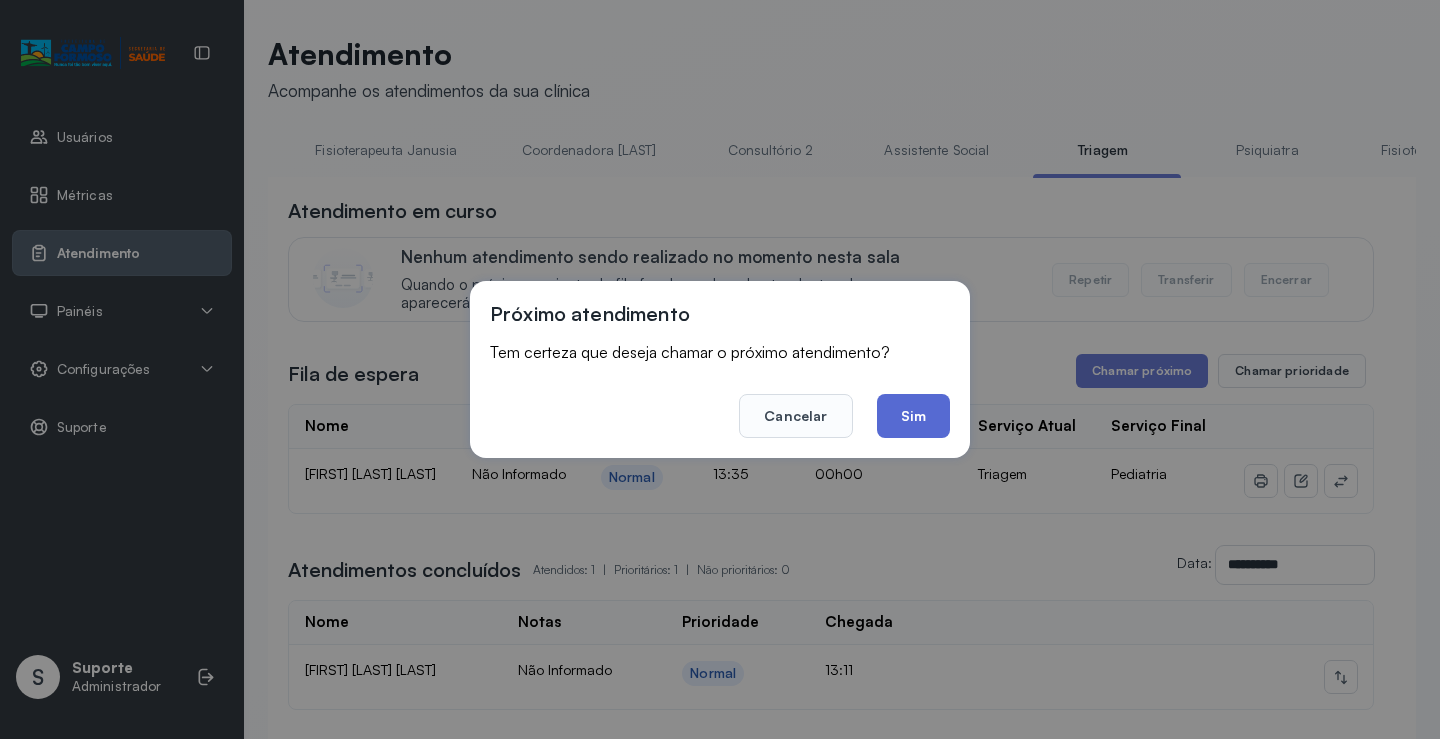 click on "Sim" 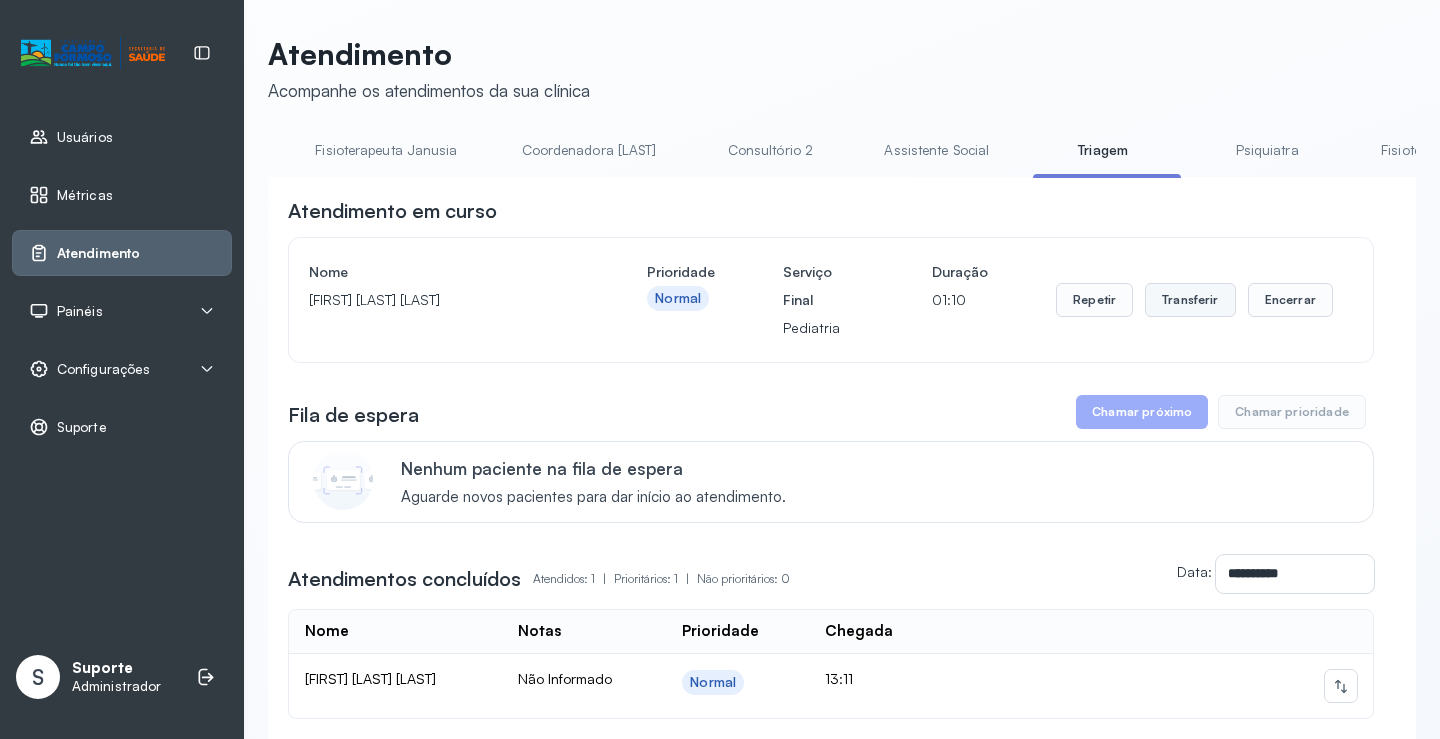 click on "Transferir" at bounding box center [1190, 300] 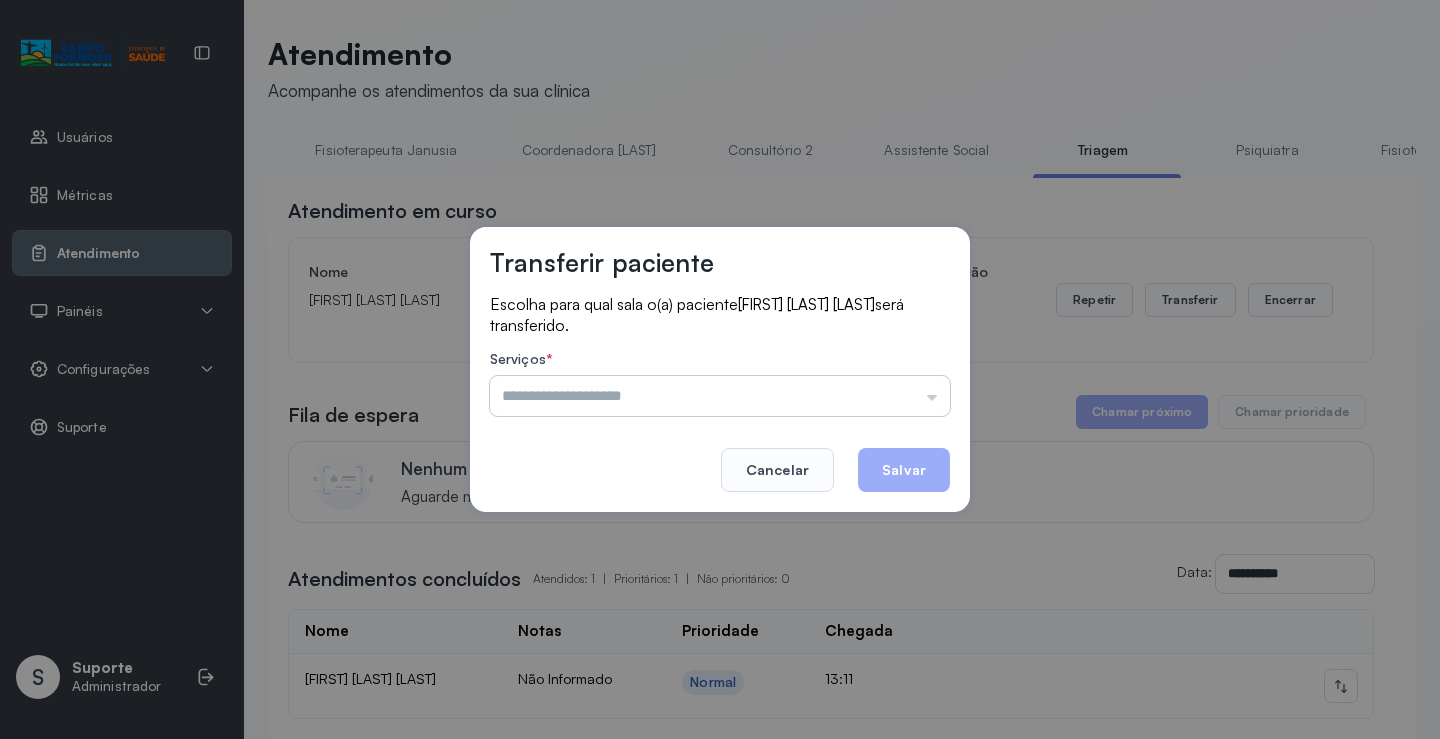 click at bounding box center [720, 396] 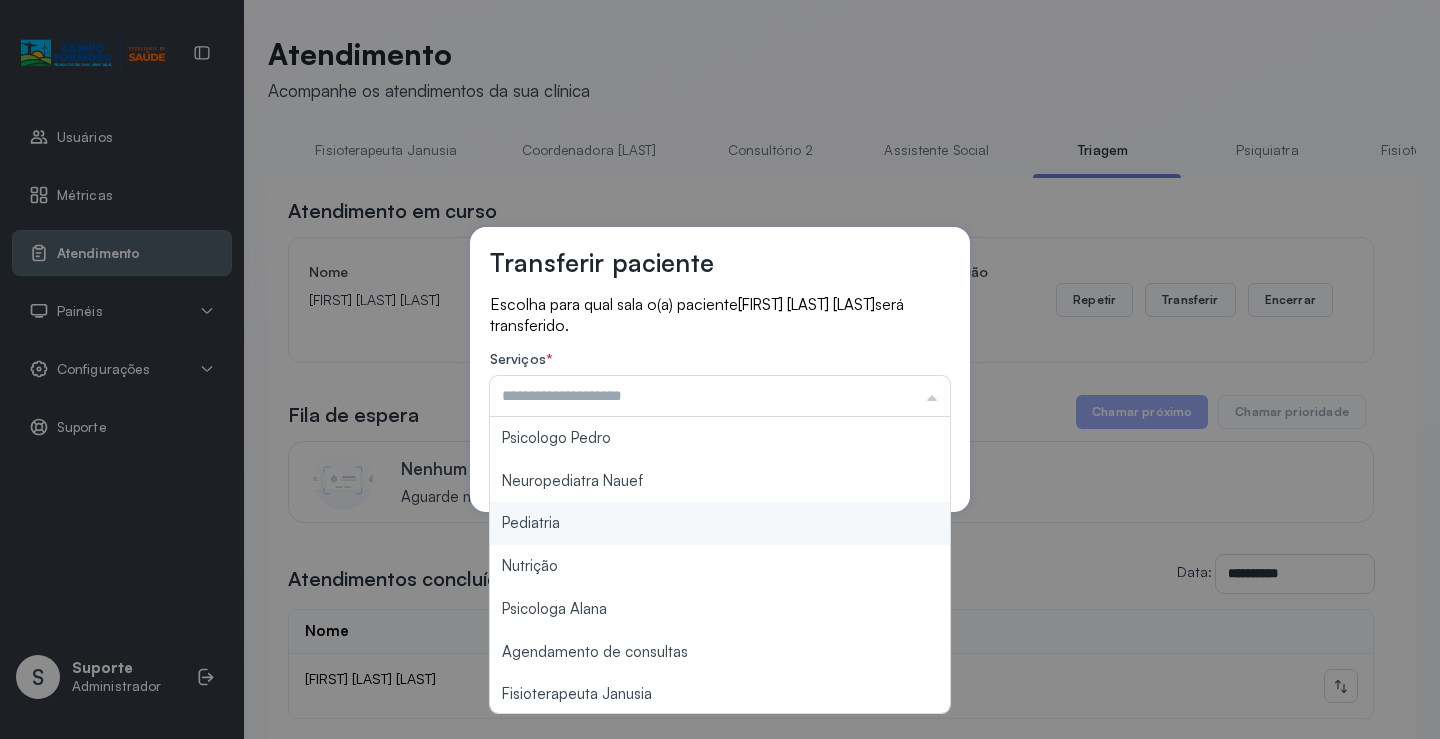 type on "*********" 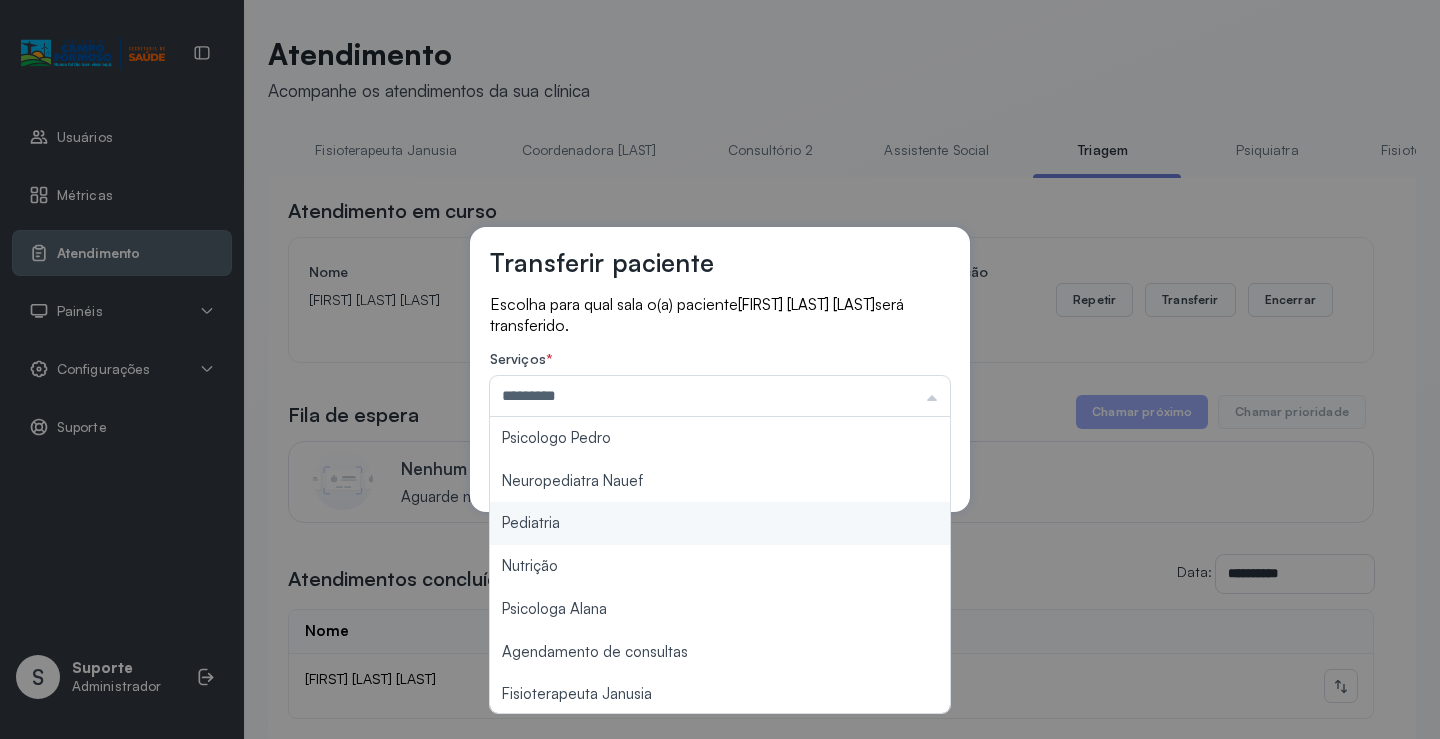 click on "Transferir paciente Escolha para qual sala o(a) paciente  [FIRST] [LAST] [LAST]  será transferido.  Serviços  *  ********* Psicologo Pedro Neuropediatra Nauef Pediatria Nutrição Psicologa Alana Agendamento de consultas Fisioterapeuta Janusia Coordenadora Solange Consultório 2 Assistente Social Psiquiatra Fisioterapeuta Francyne Fisioterapeuta Morgana Neuropediatra João Cancelar Salvar" at bounding box center (720, 369) 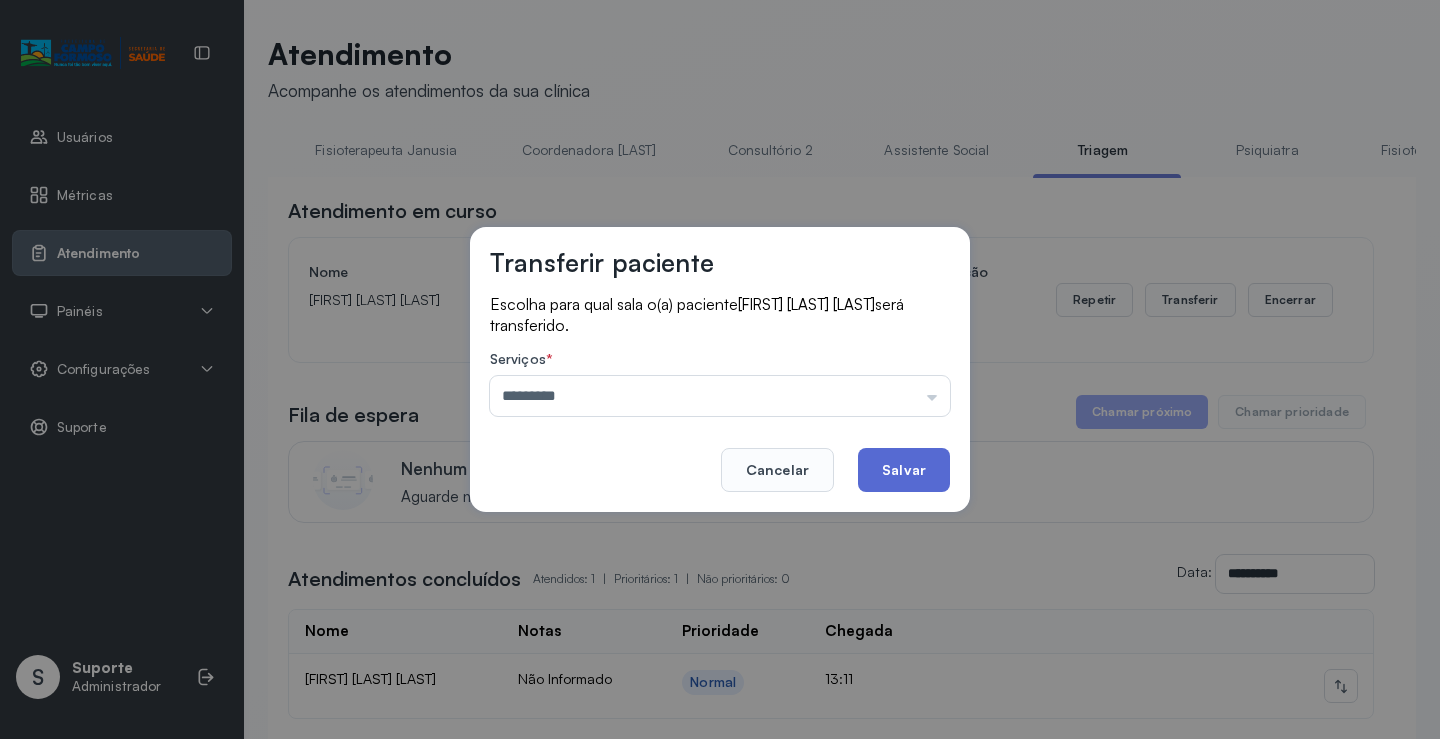 click on "Salvar" 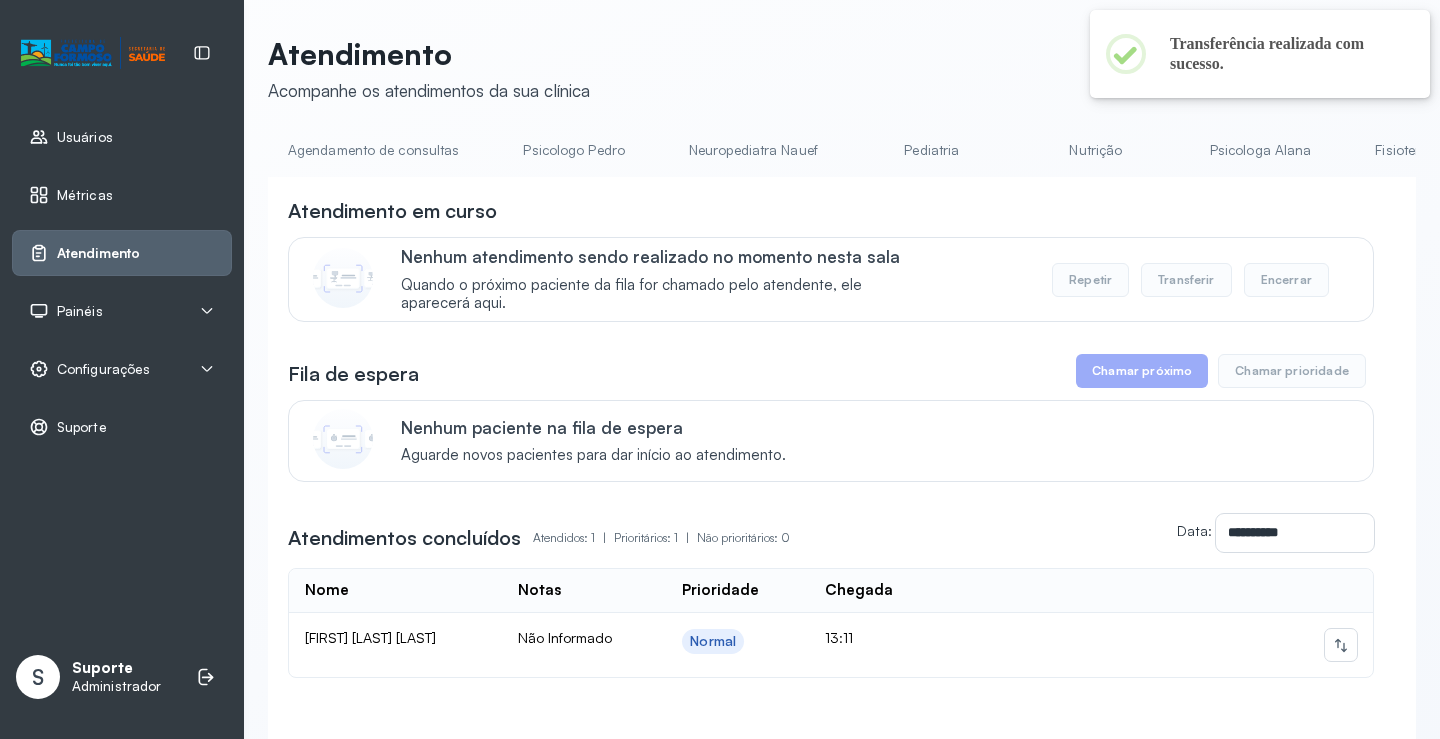drag, startPoint x: 735, startPoint y: 183, endPoint x: 813, endPoint y: 183, distance: 78 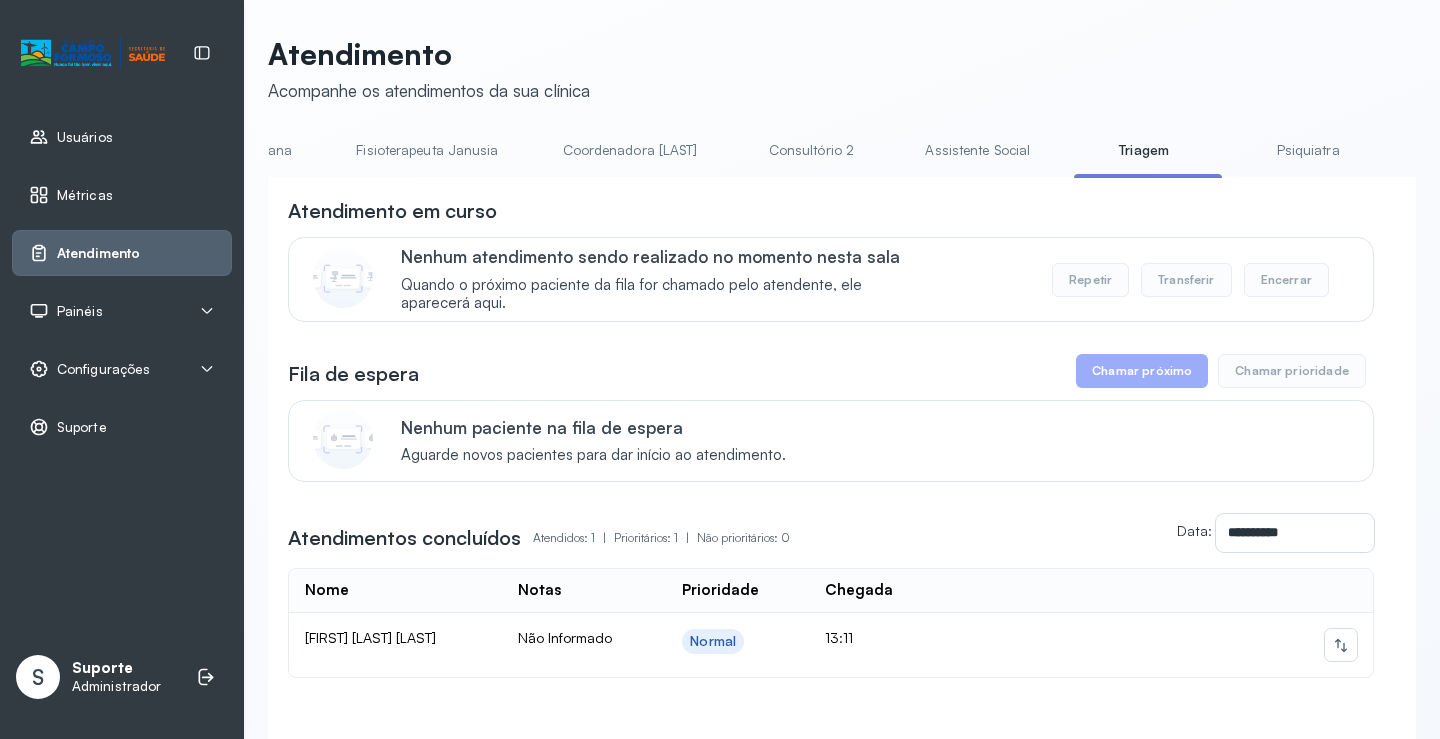scroll, scrollTop: 0, scrollLeft: 1035, axis: horizontal 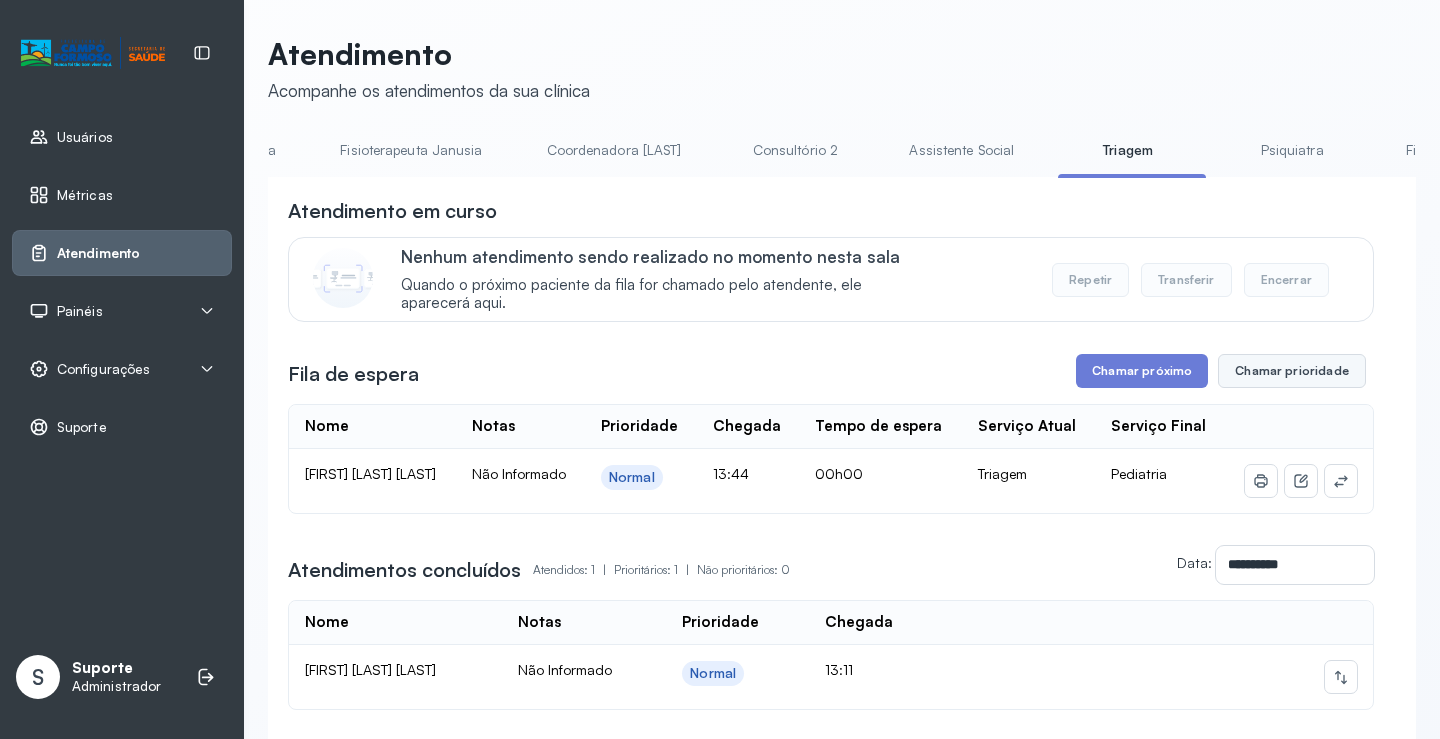 click on "Chamar prioridade" at bounding box center (1292, 371) 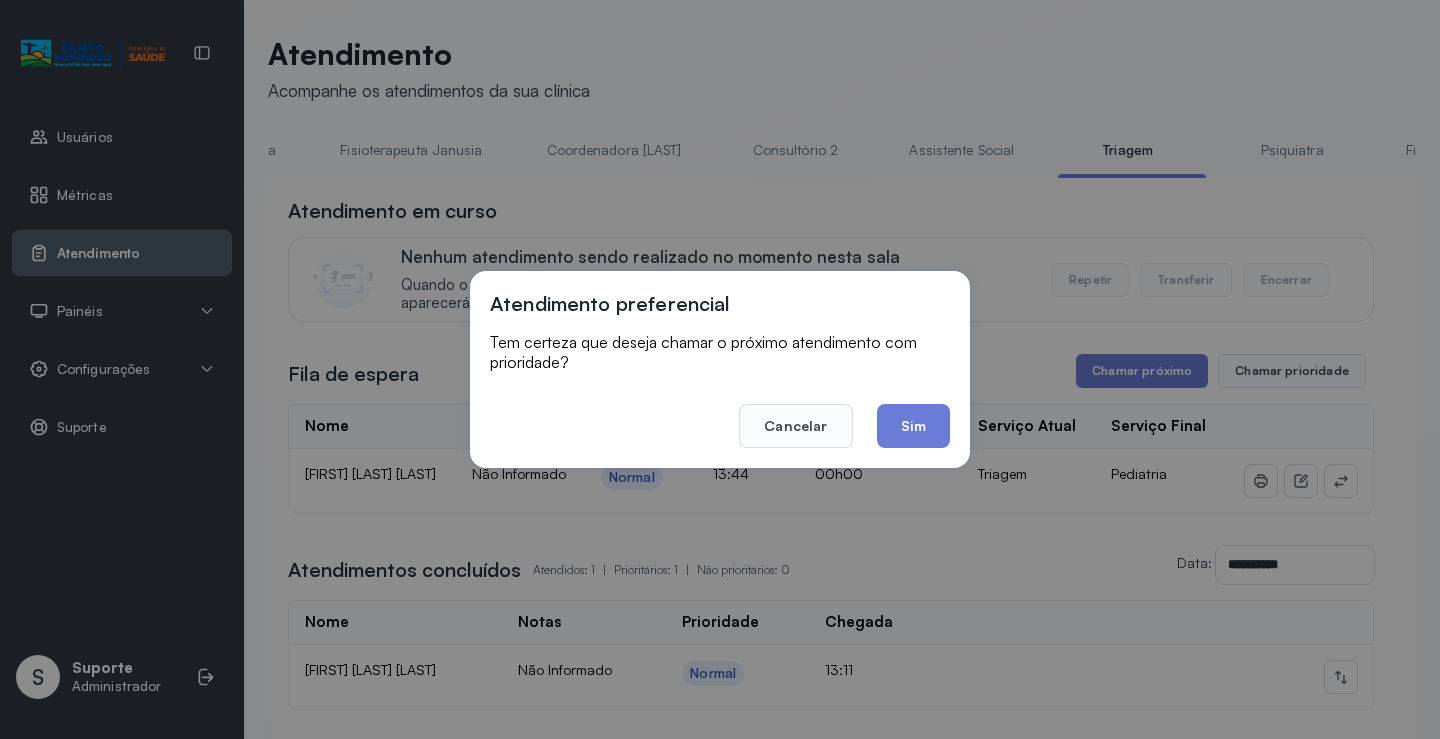 drag, startPoint x: 900, startPoint y: 419, endPoint x: 866, endPoint y: 418, distance: 34.0147 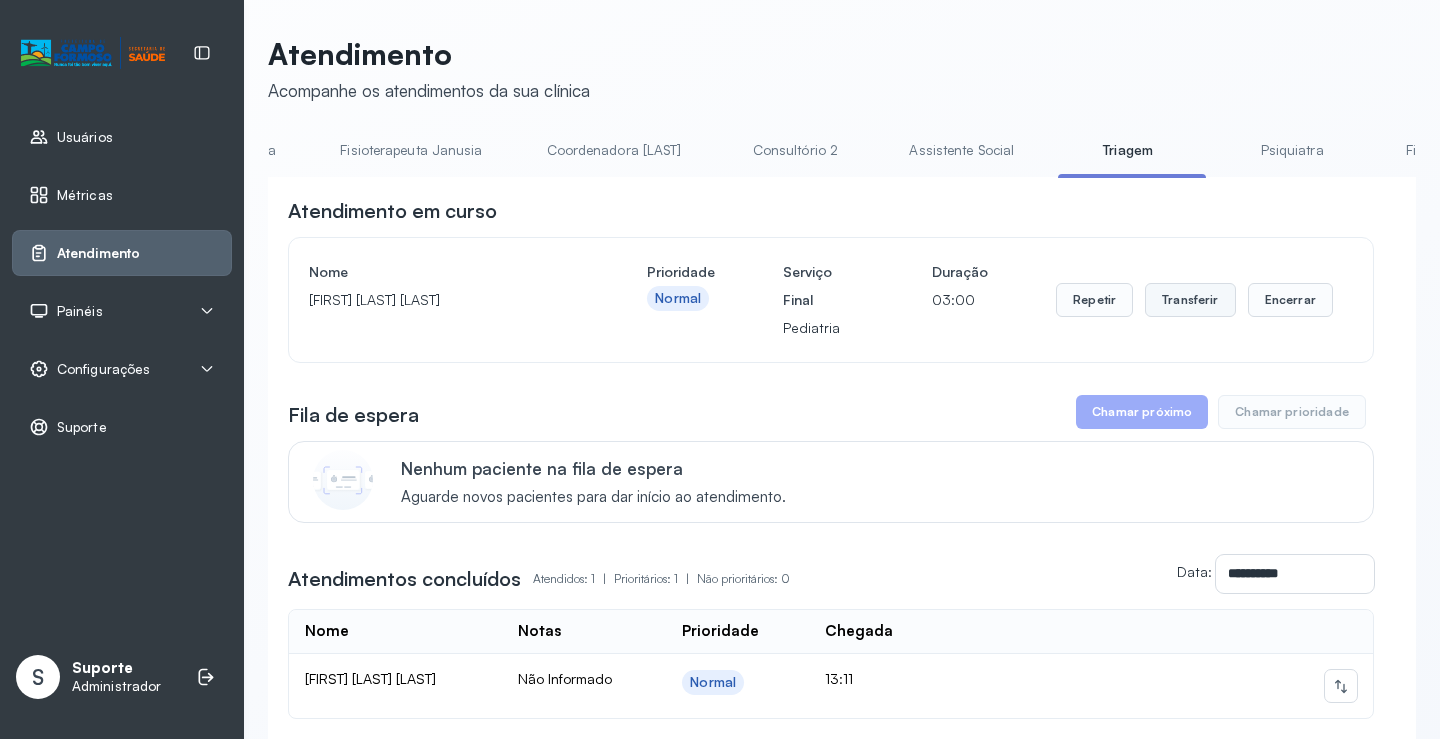 click on "Transferir" at bounding box center (1190, 300) 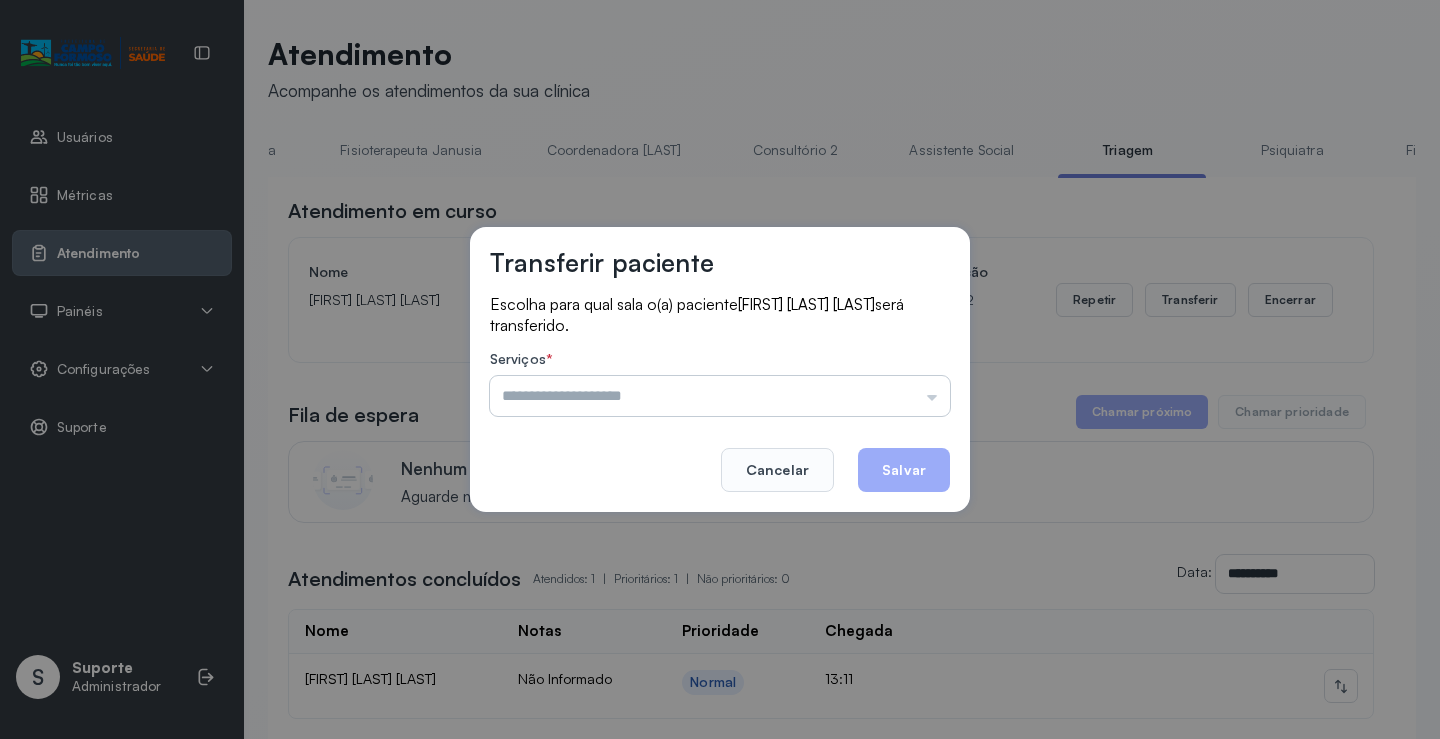 click at bounding box center [720, 396] 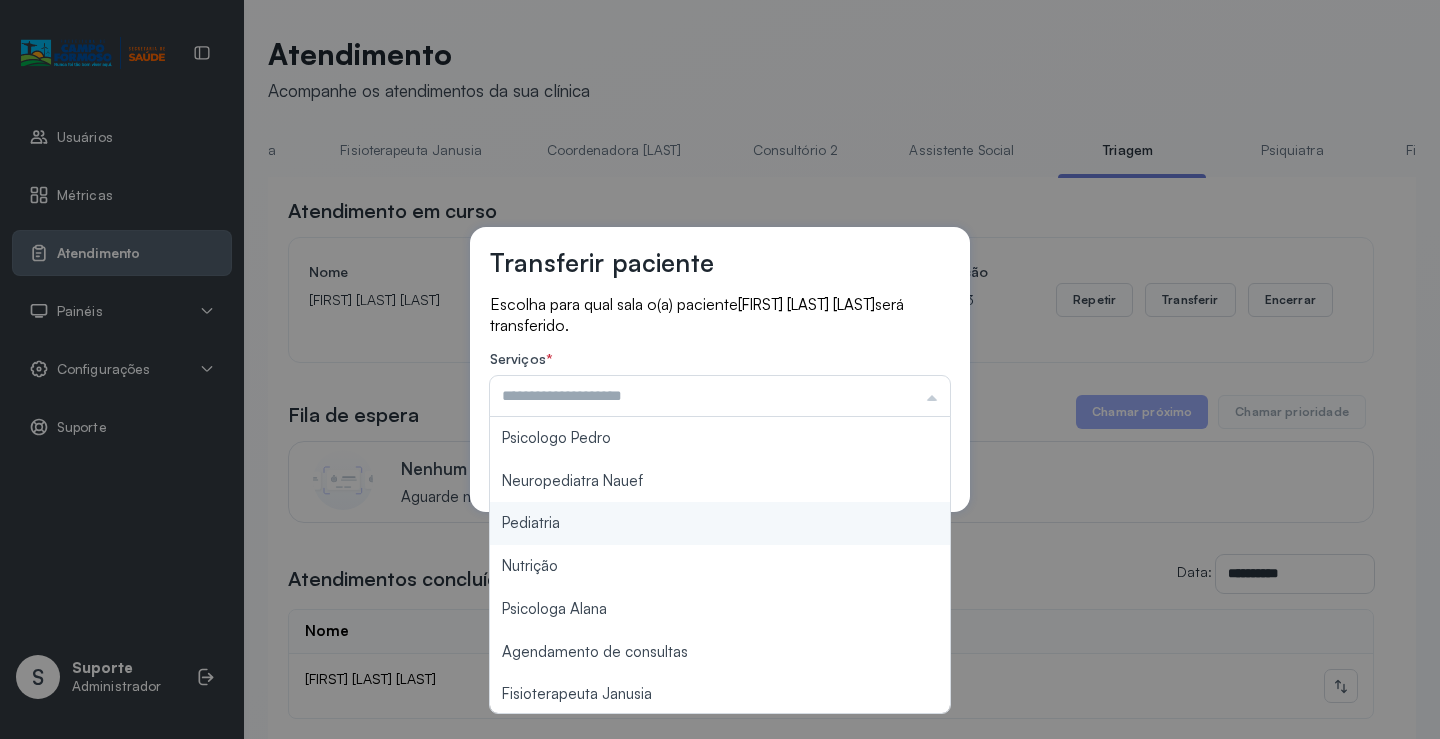type on "*********" 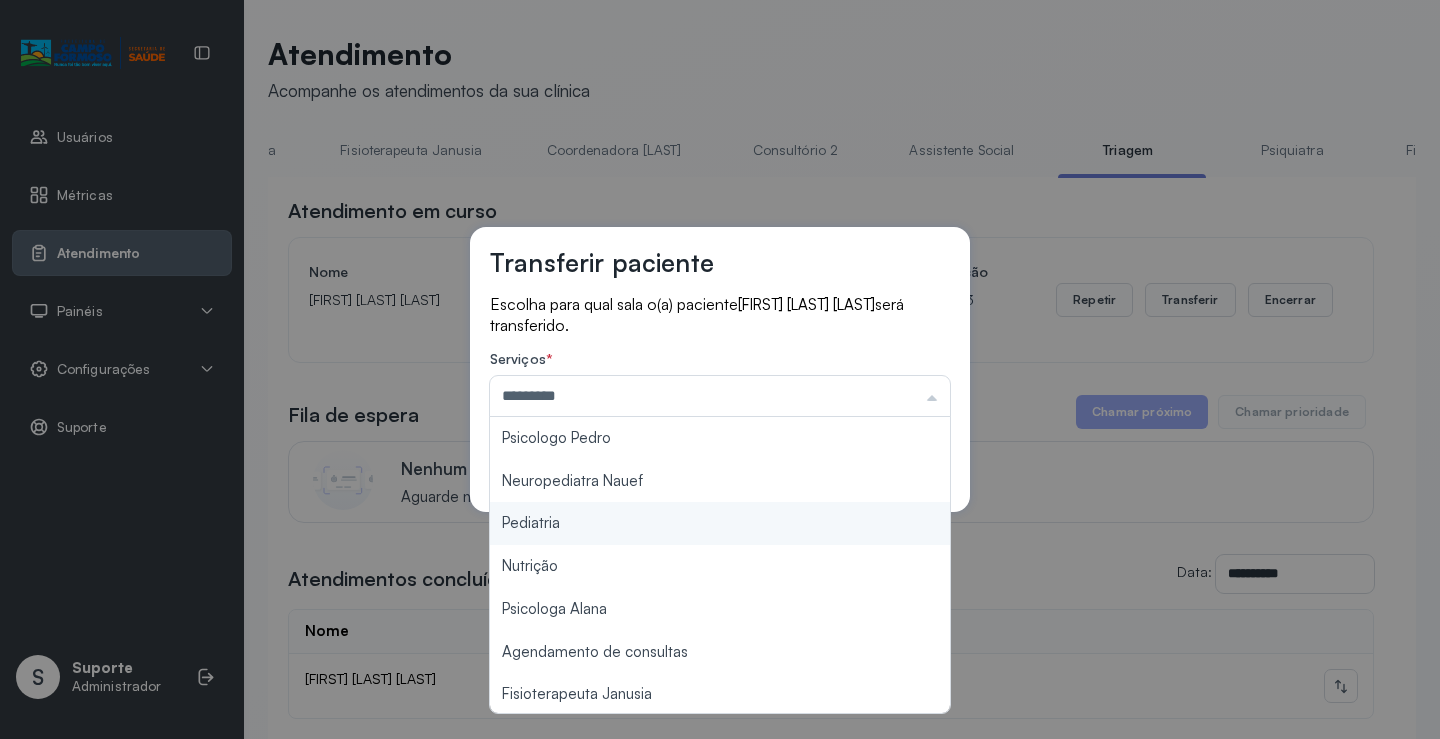 click on "Transferir paciente Escolha para qual sala o(a) paciente  [FIRST] [LAST] [LAST]  será transferido.  Serviços  *  ********* Psicologo Pedro Neuropediatra Nauef Pediatria Nutrição Psicologa Alana Agendamento de consultas Fisioterapeuta Janusia Coordenadora Solange Consultório 2 Assistente Social Psiquiatra Fisioterapeuta Francyne Fisioterapeuta Morgana Neuropediatra João Cancelar Salvar" at bounding box center [720, 369] 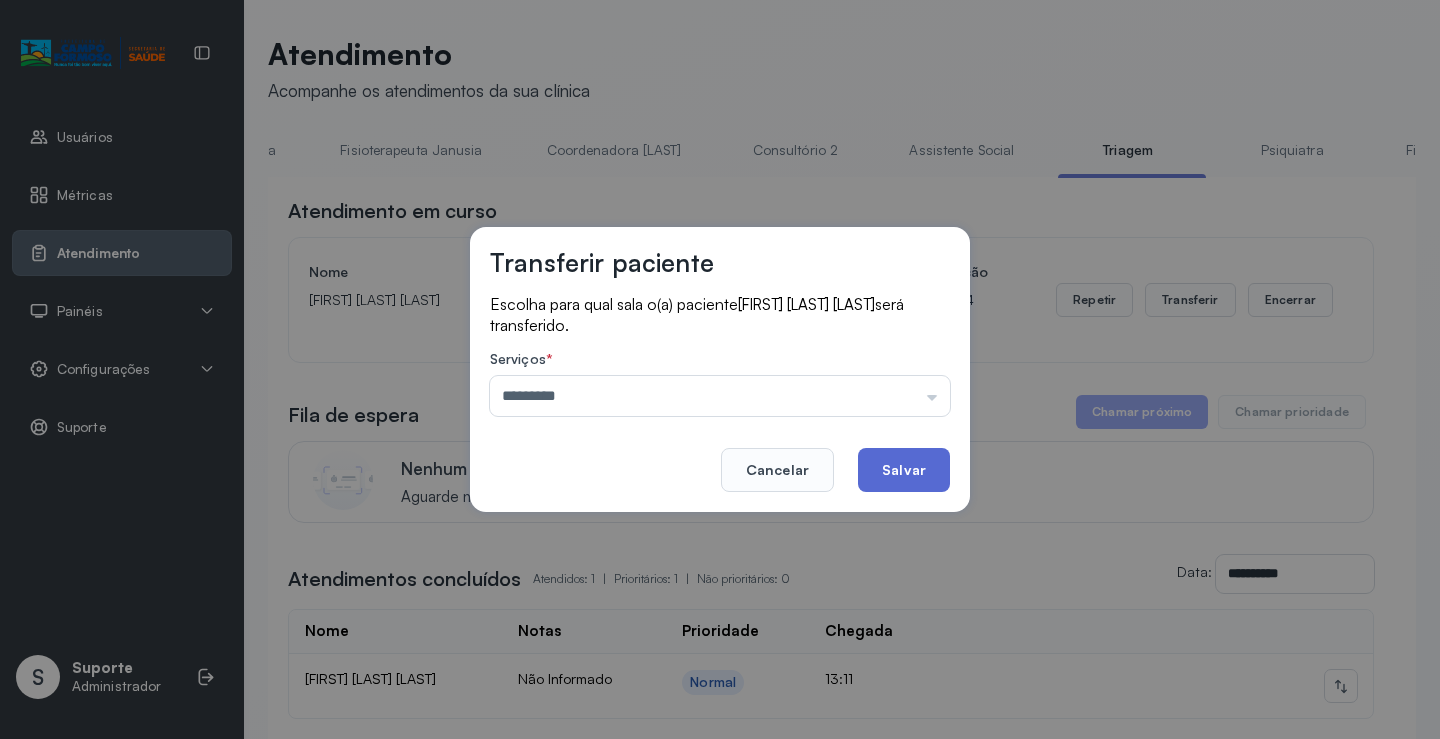 click on "Salvar" 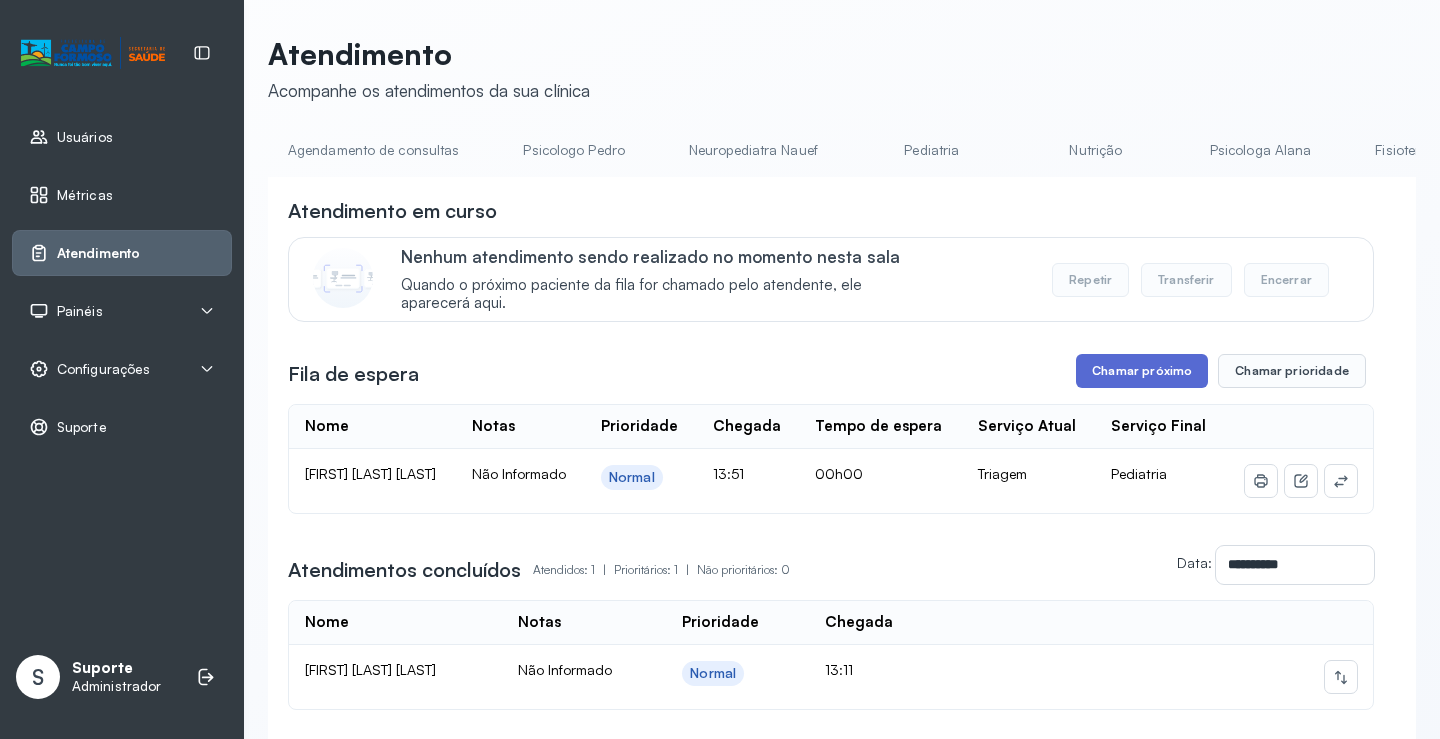 click on "Chamar próximo" at bounding box center (1142, 371) 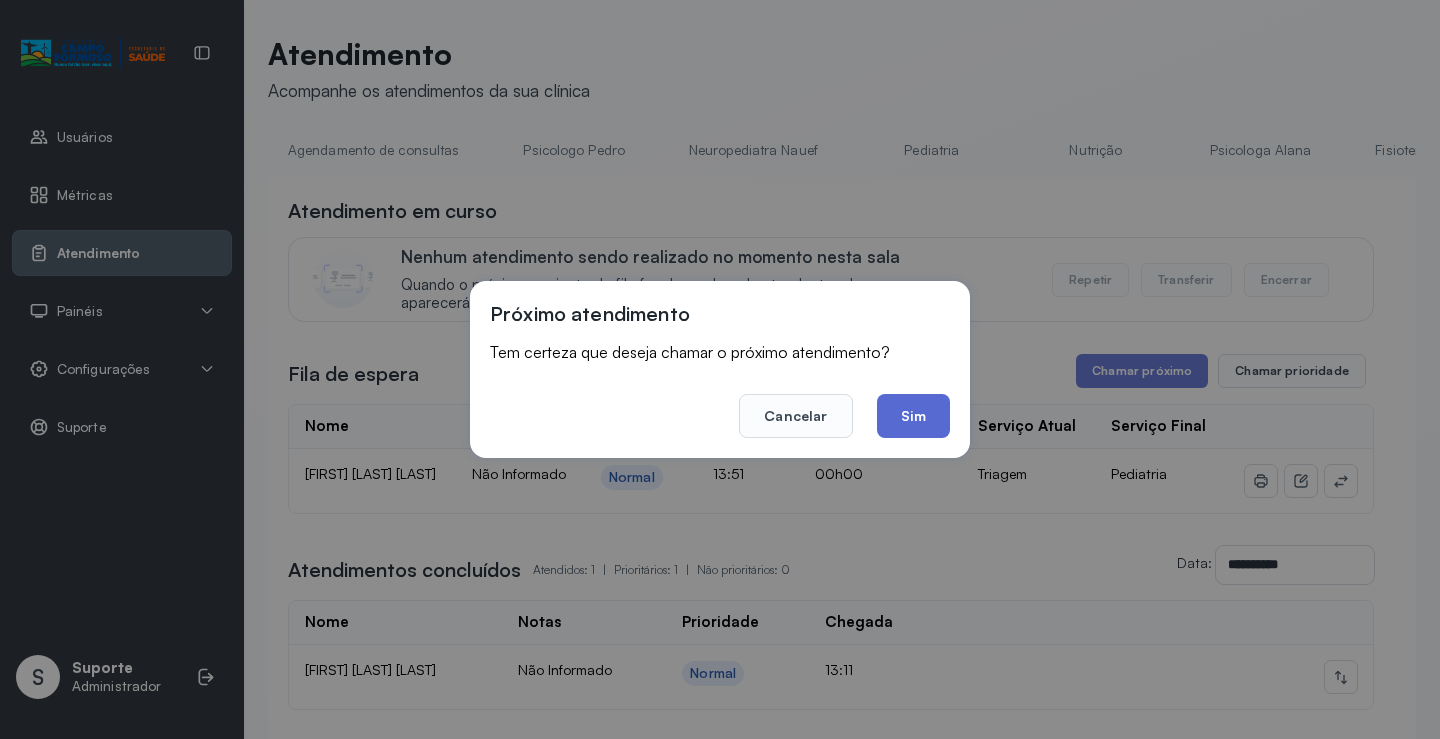 click on "Sim" 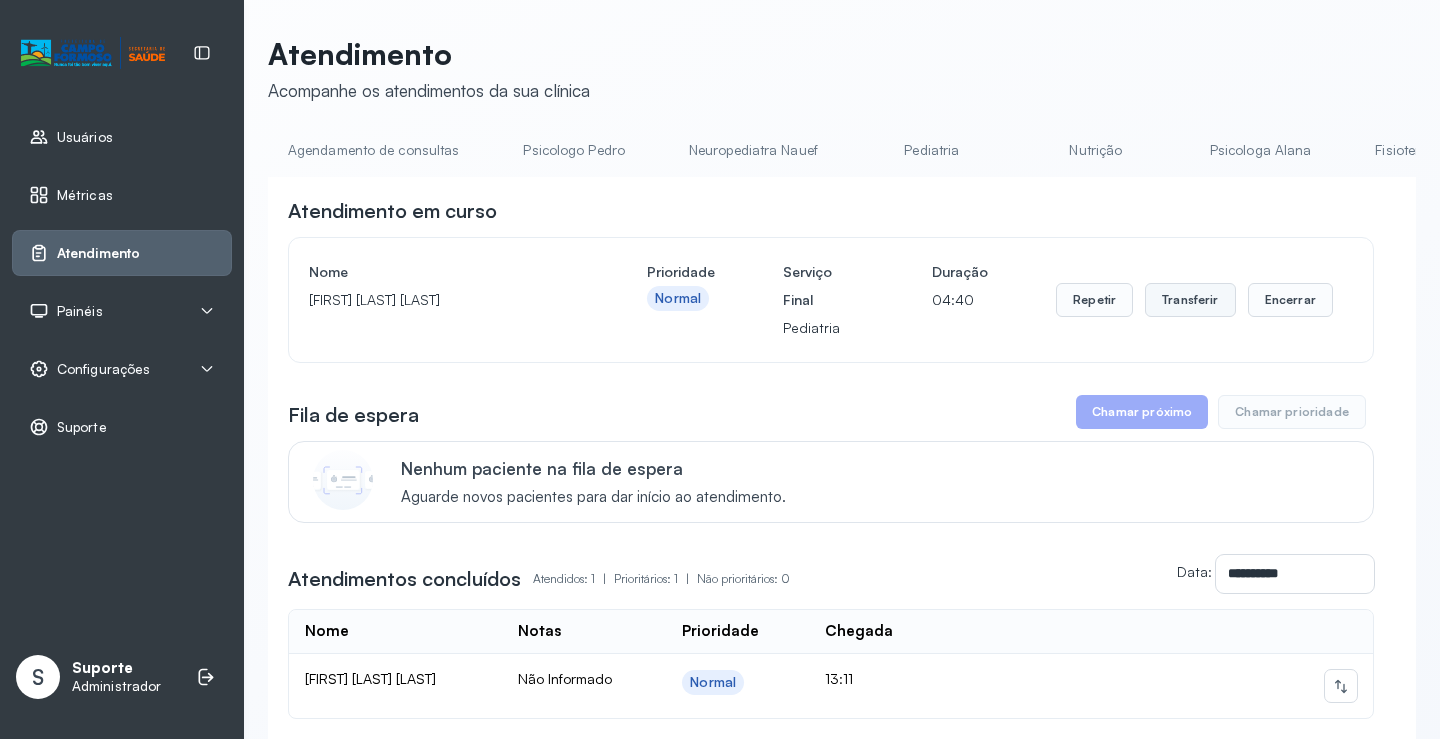 click on "Transferir" at bounding box center [1190, 300] 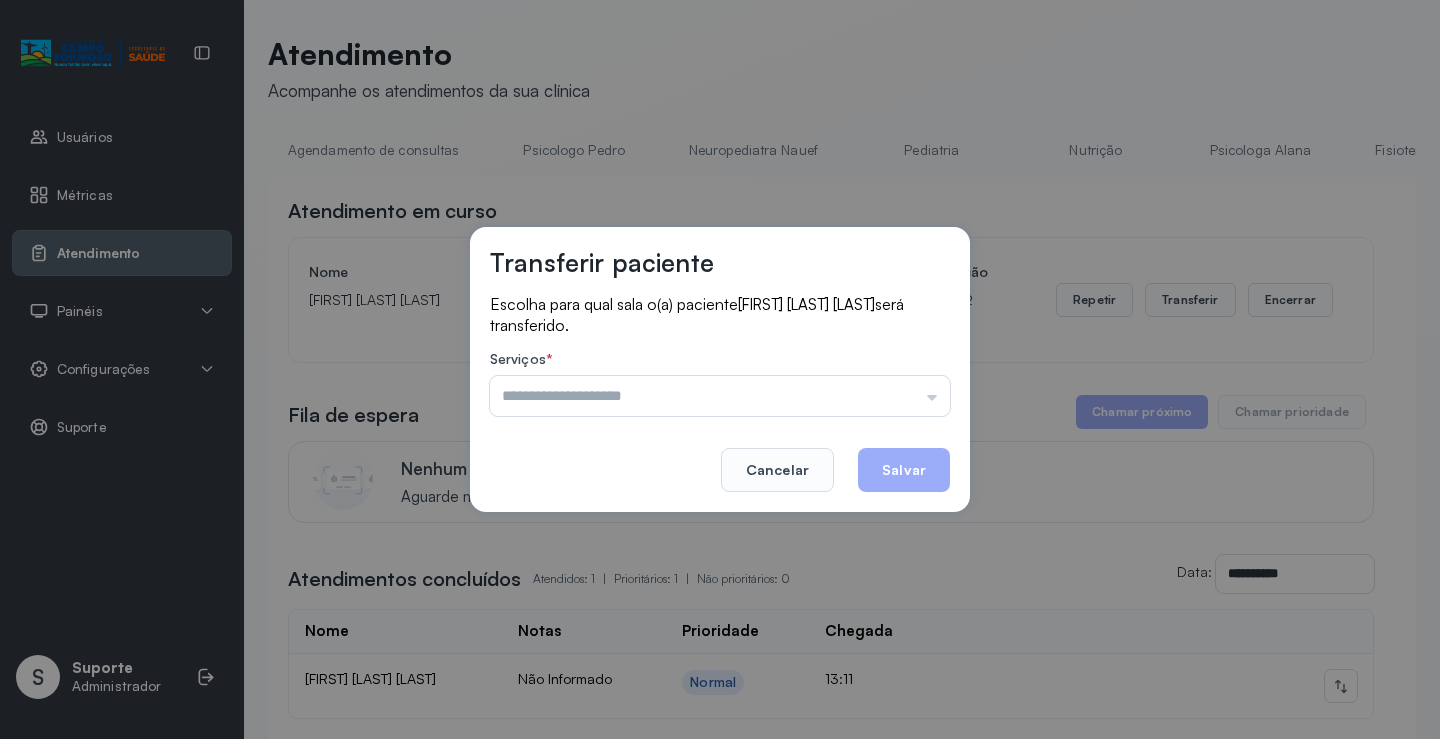 click at bounding box center [720, 396] 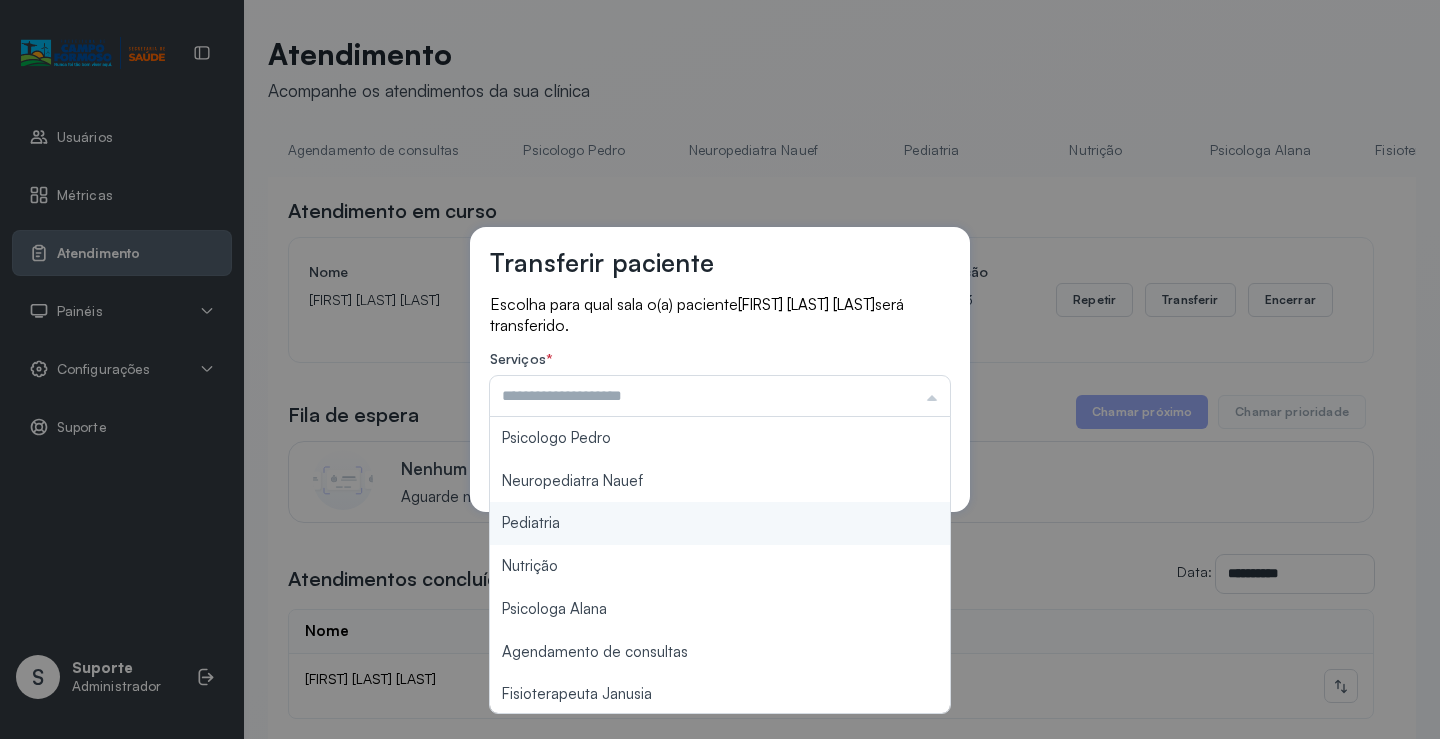 type on "*********" 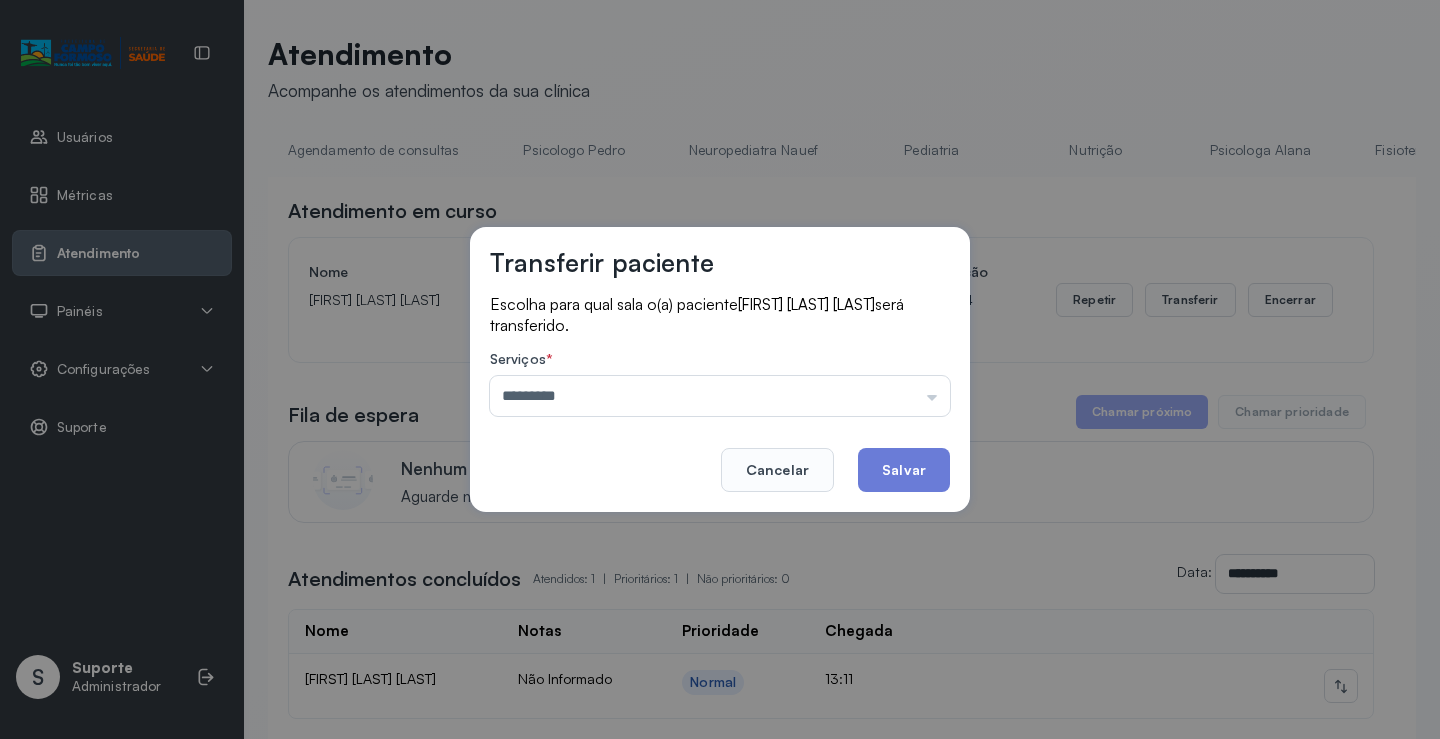 drag, startPoint x: 542, startPoint y: 518, endPoint x: 692, endPoint y: 510, distance: 150.21318 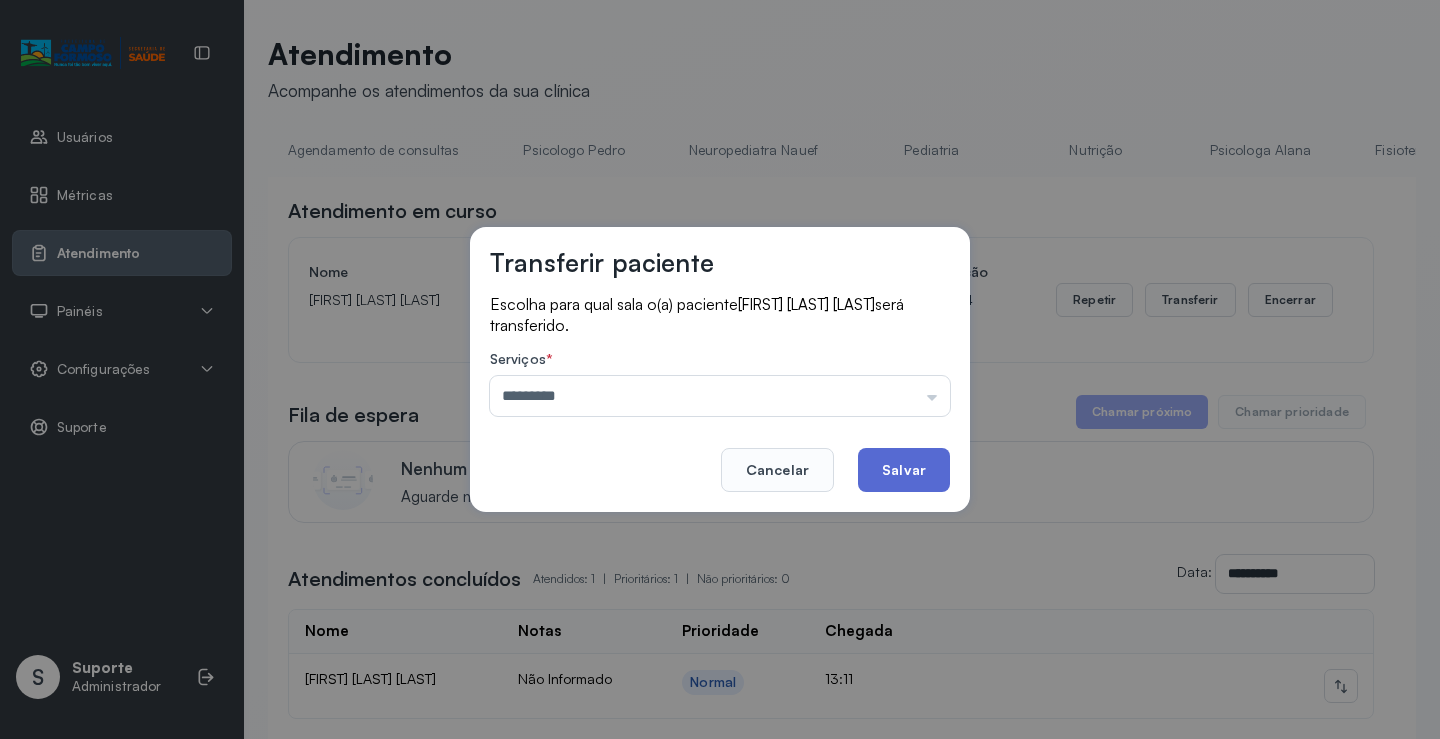 click on "Salvar" 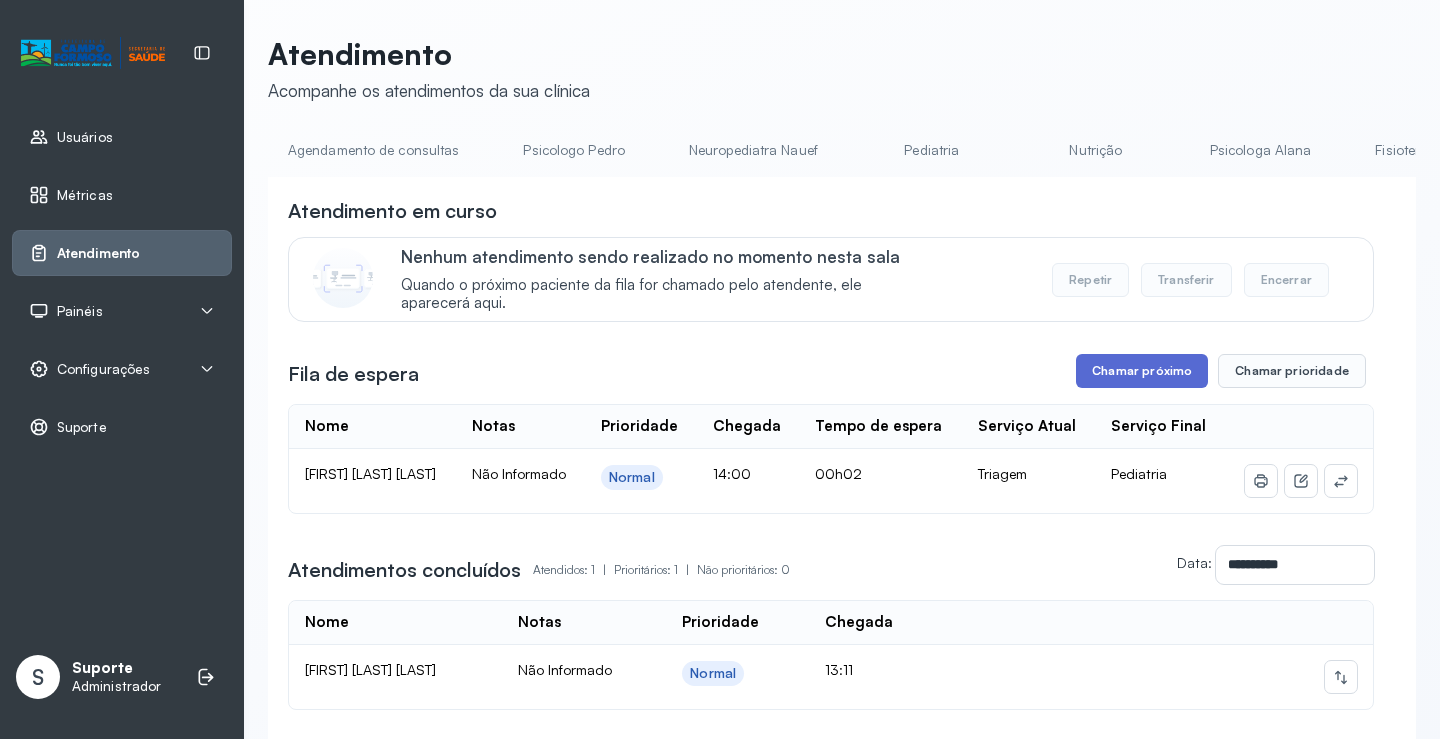 click on "Chamar próximo" at bounding box center [1142, 371] 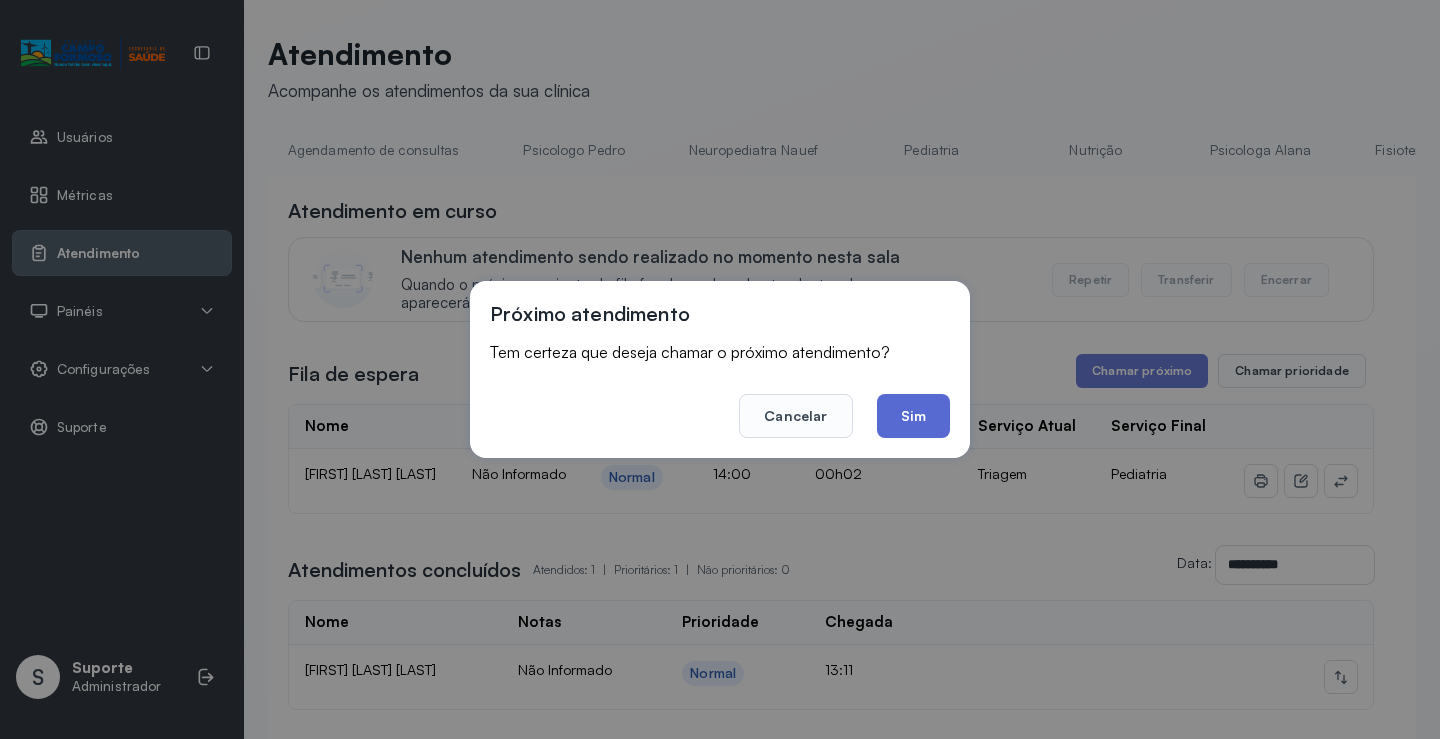 click on "Sim" 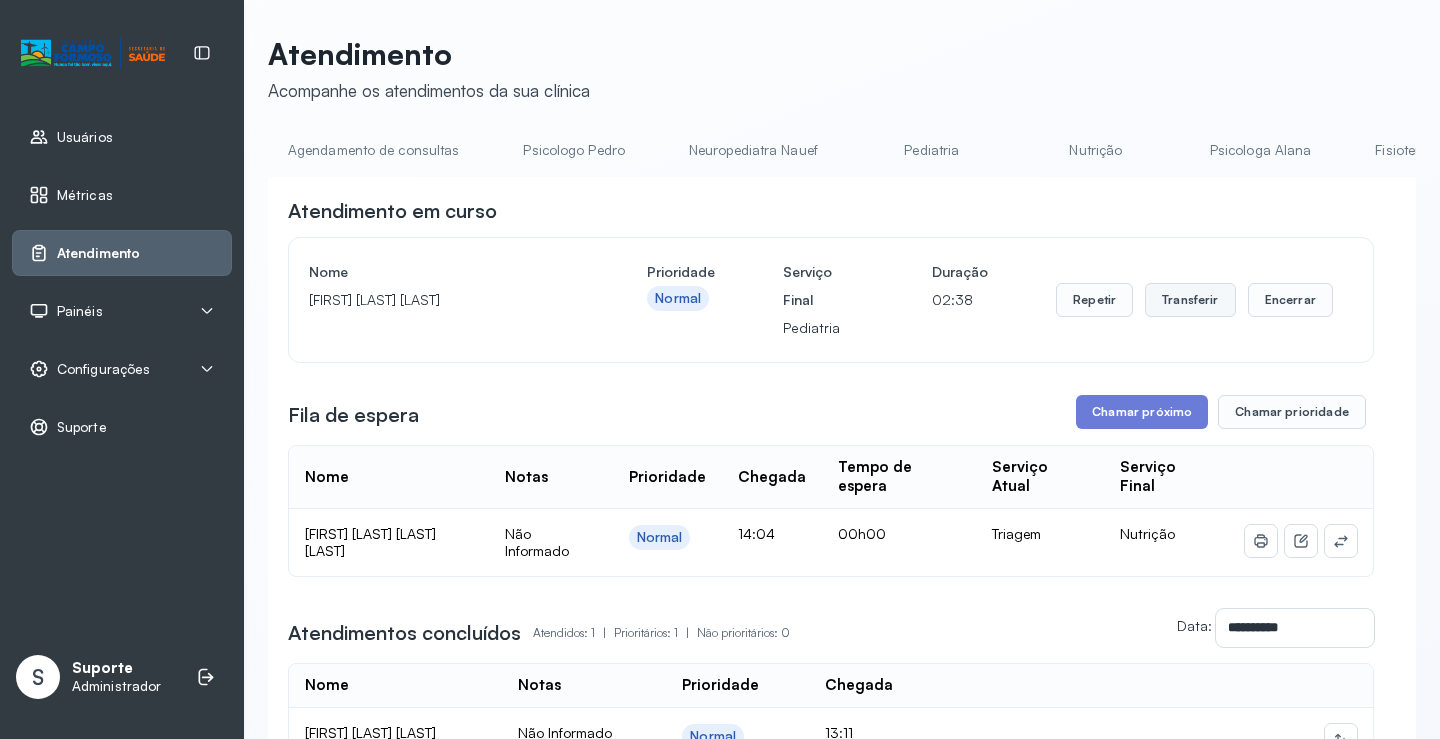 click on "Transferir" at bounding box center [1190, 300] 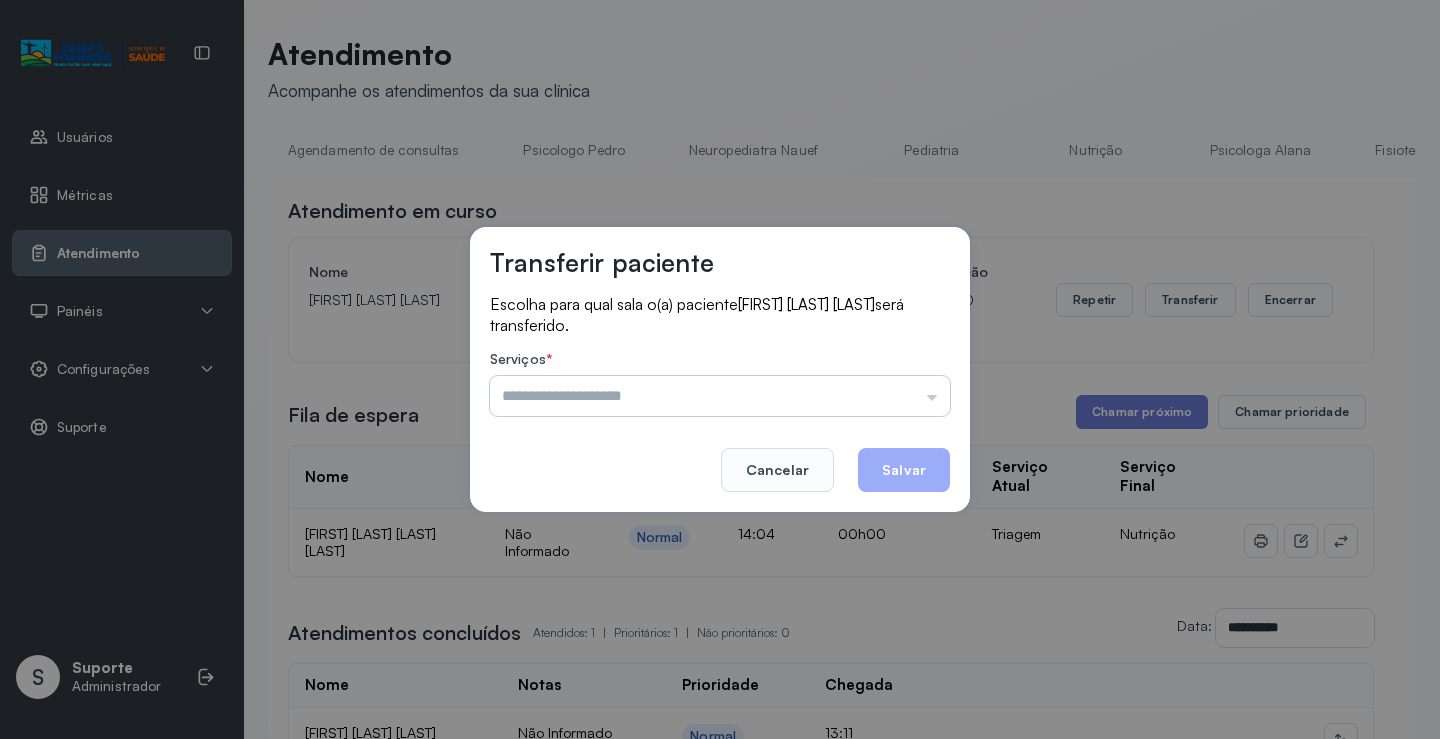 click at bounding box center (720, 396) 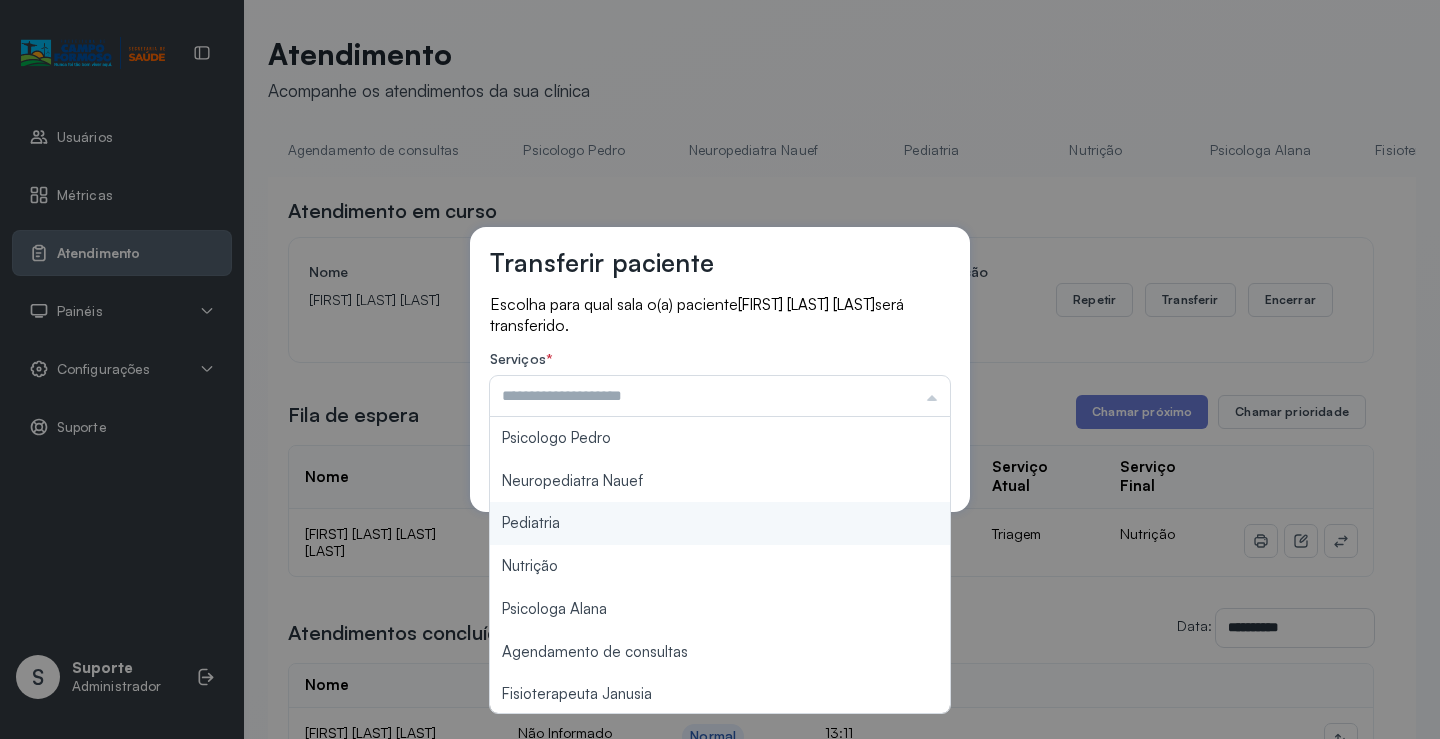 type on "*********" 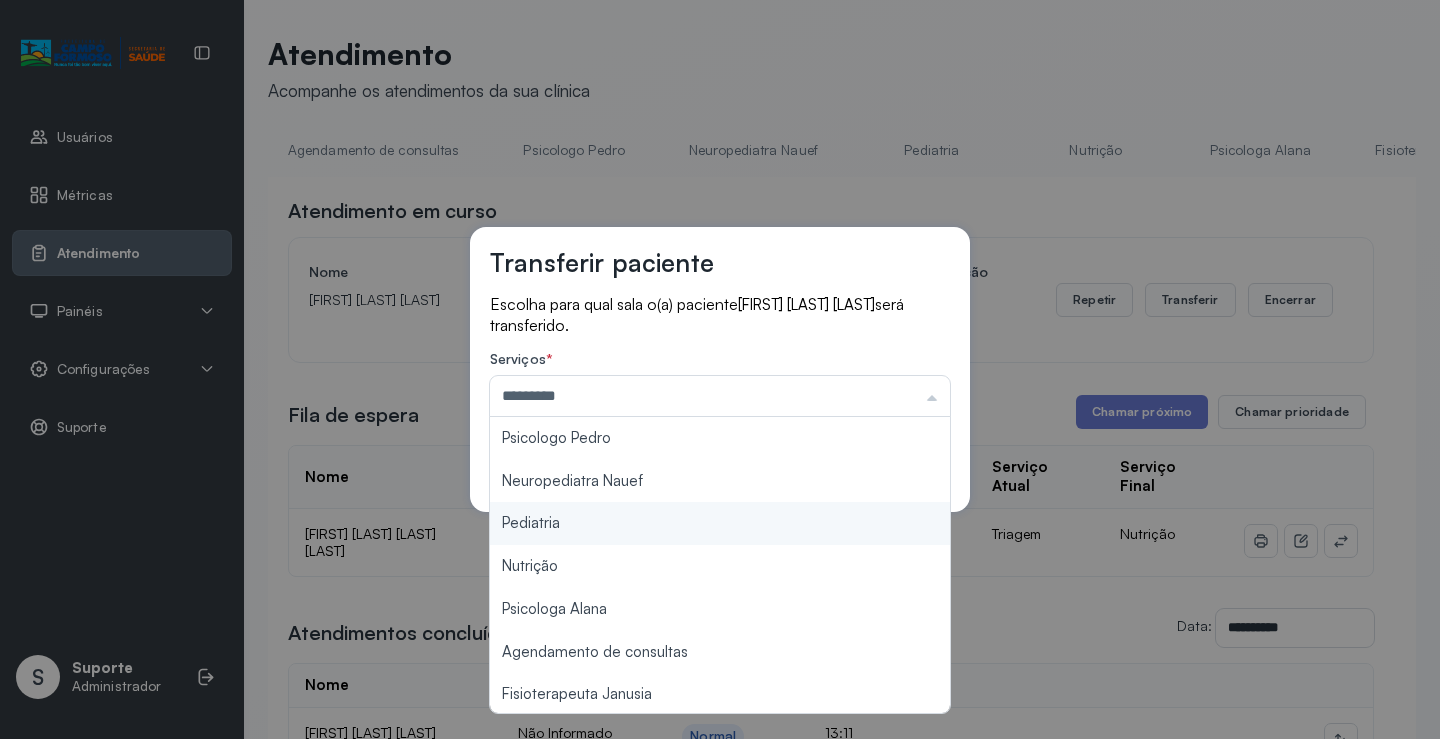 click on "Transferir paciente Escolha para qual sala o(a) paciente  [FIRST] [LAST] [LAST]  será transferido.  Serviços  *  ********* Psicologo Pedro Neuropediatra Nauef Pediatria Nutrição Psicologa Alana Agendamento de consultas Fisioterapeuta Janusia Coordenadora Solange Consultório 2 Assistente Social Psiquiatra Fisioterapeuta Francyne Fisioterapeuta Morgana Neuropediatra João Cancelar Salvar" at bounding box center [720, 369] 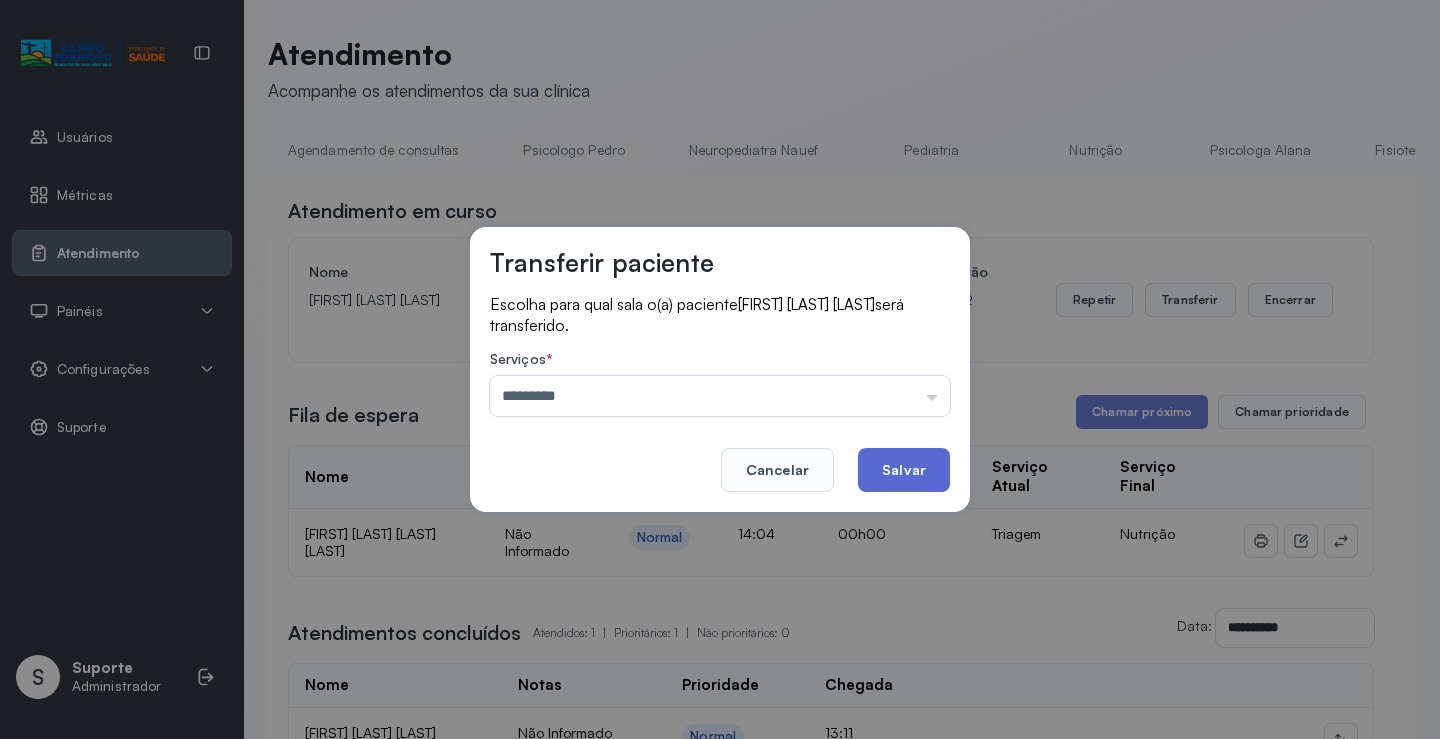 click on "Salvar" 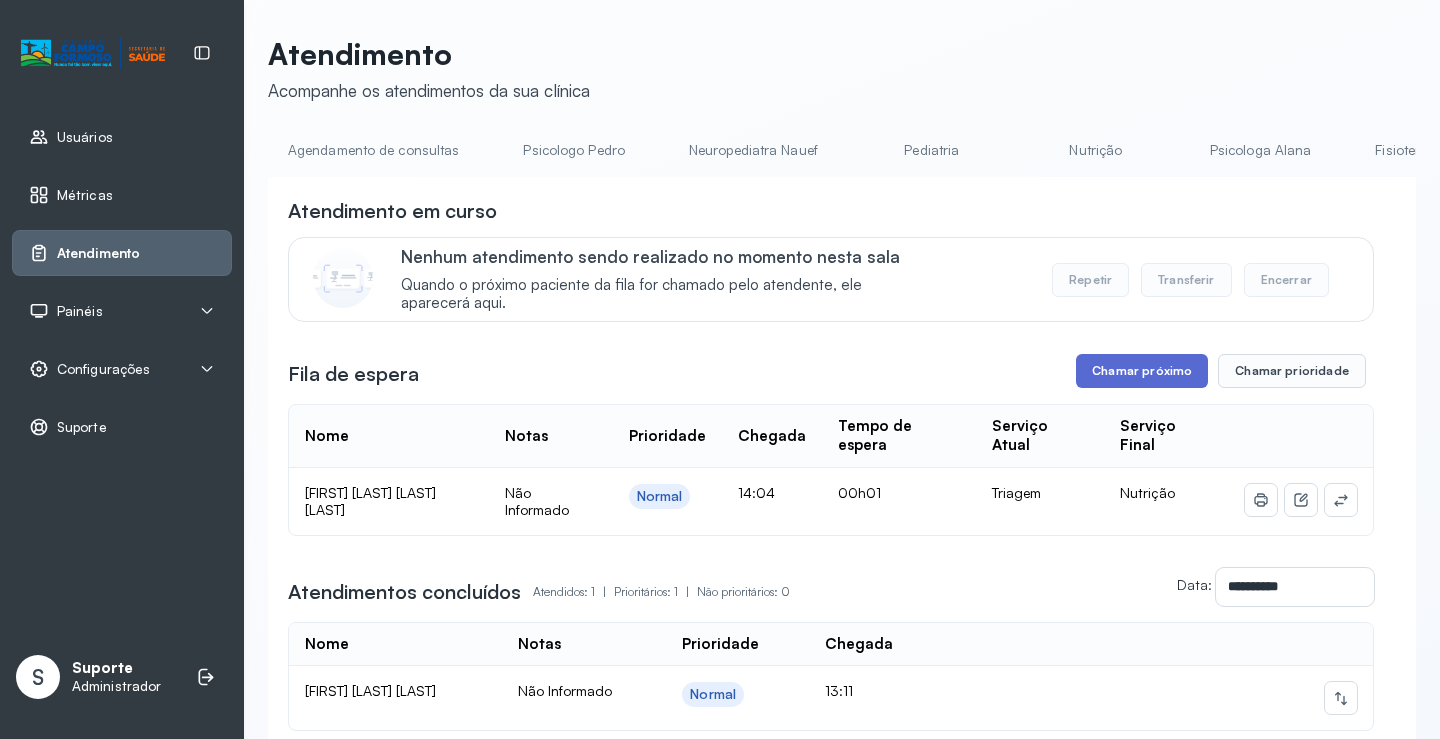 click on "Chamar próximo" at bounding box center (1142, 371) 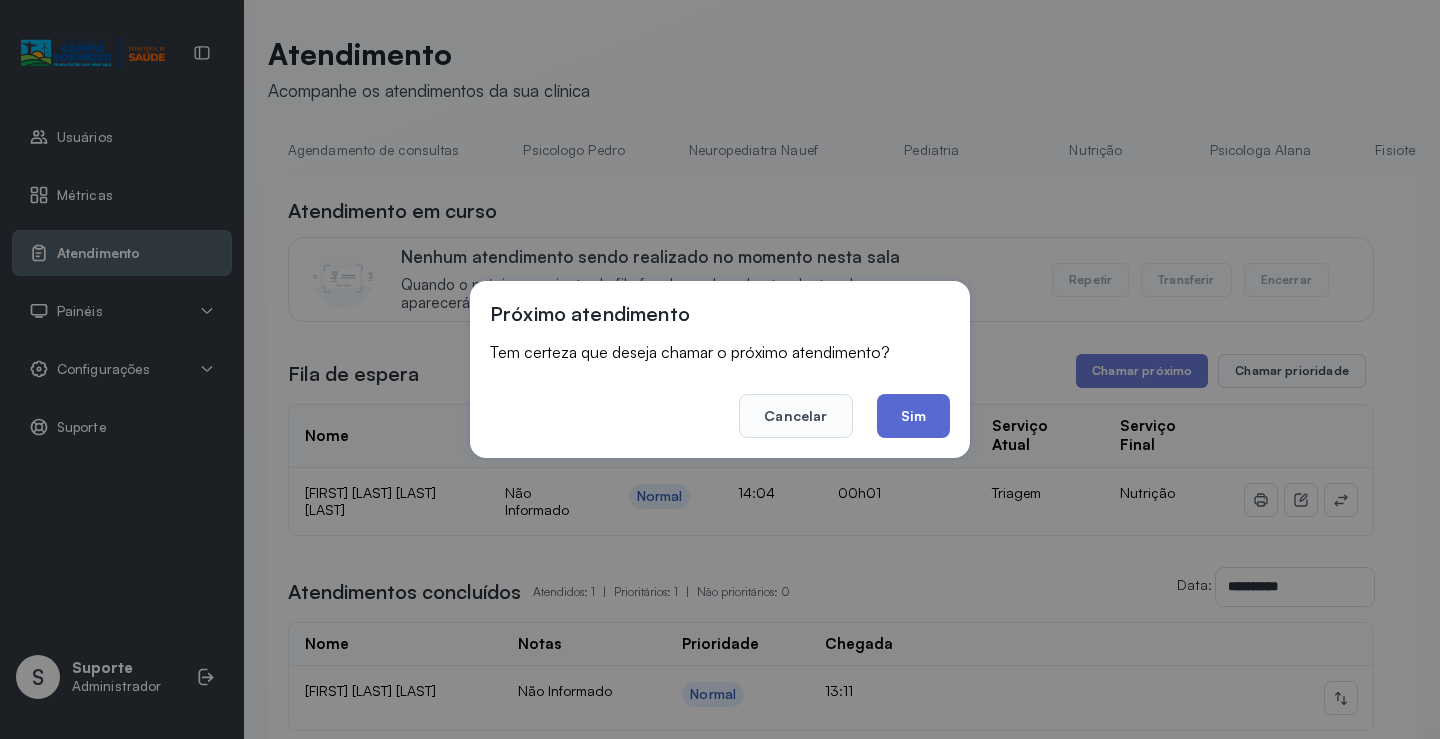 click on "Sim" 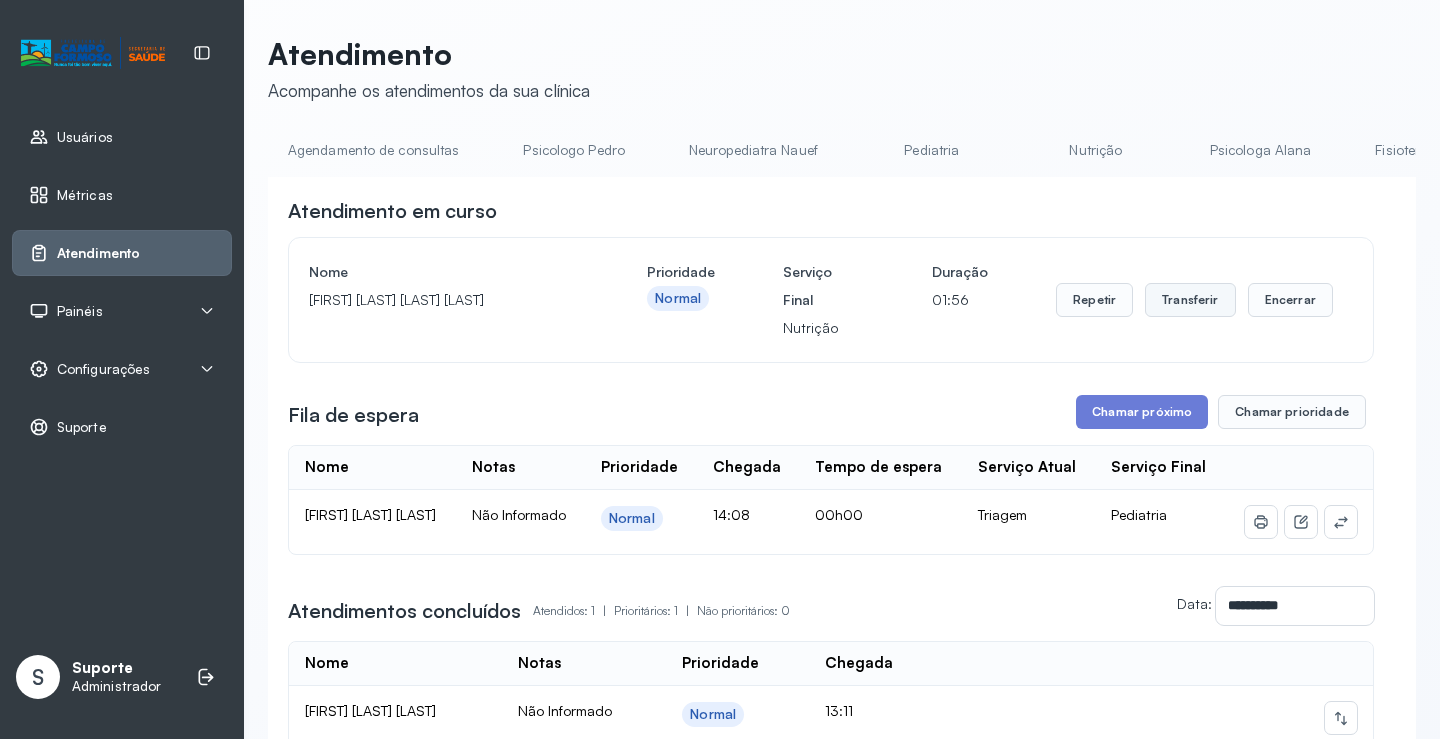 click on "Transferir" at bounding box center [1190, 300] 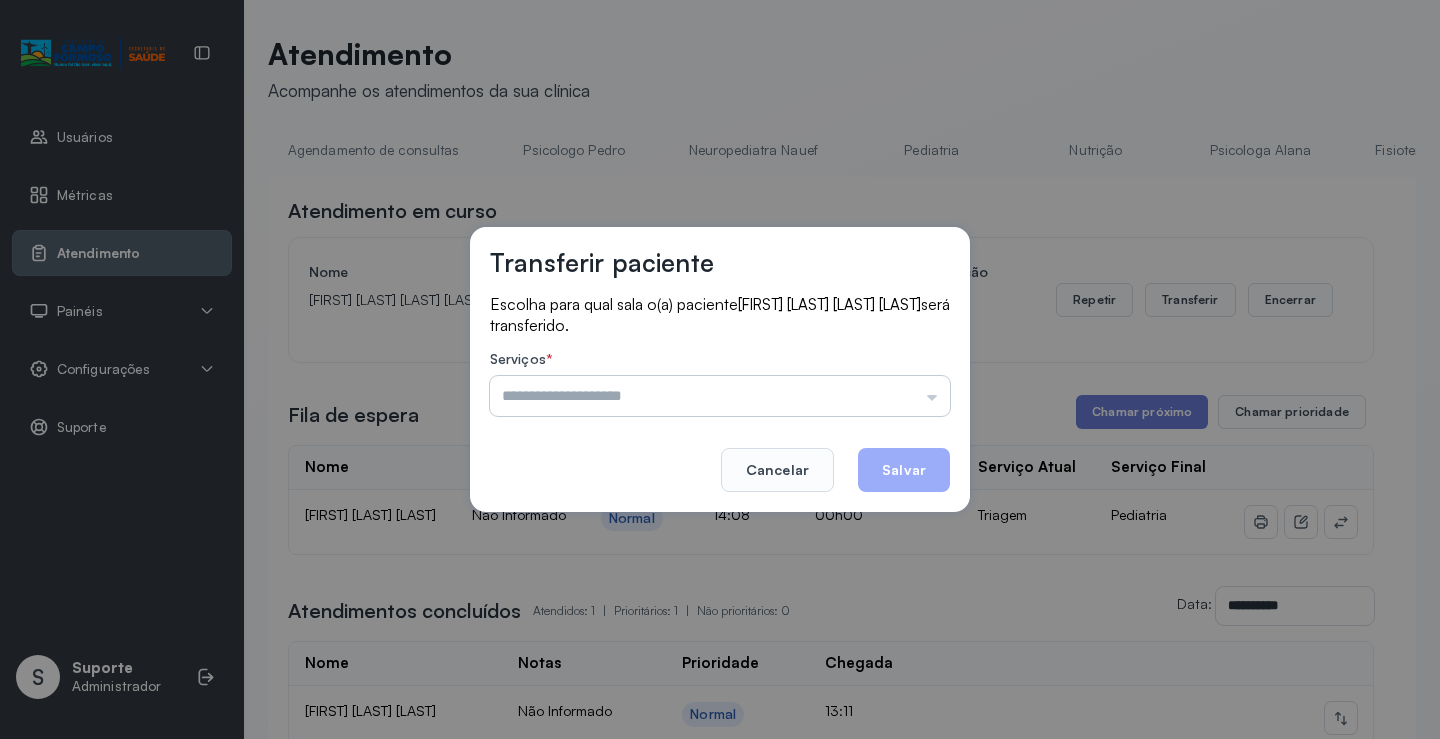 click at bounding box center (720, 396) 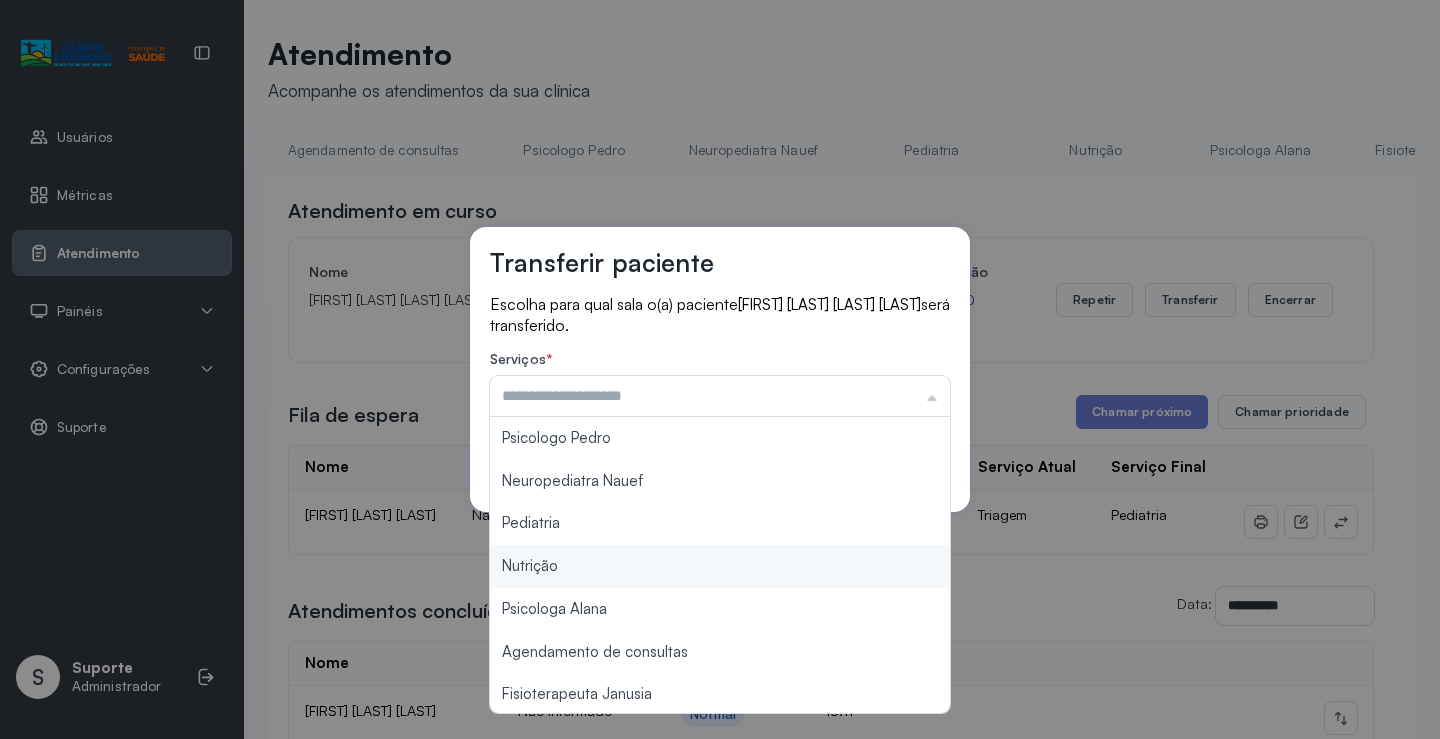 type on "********" 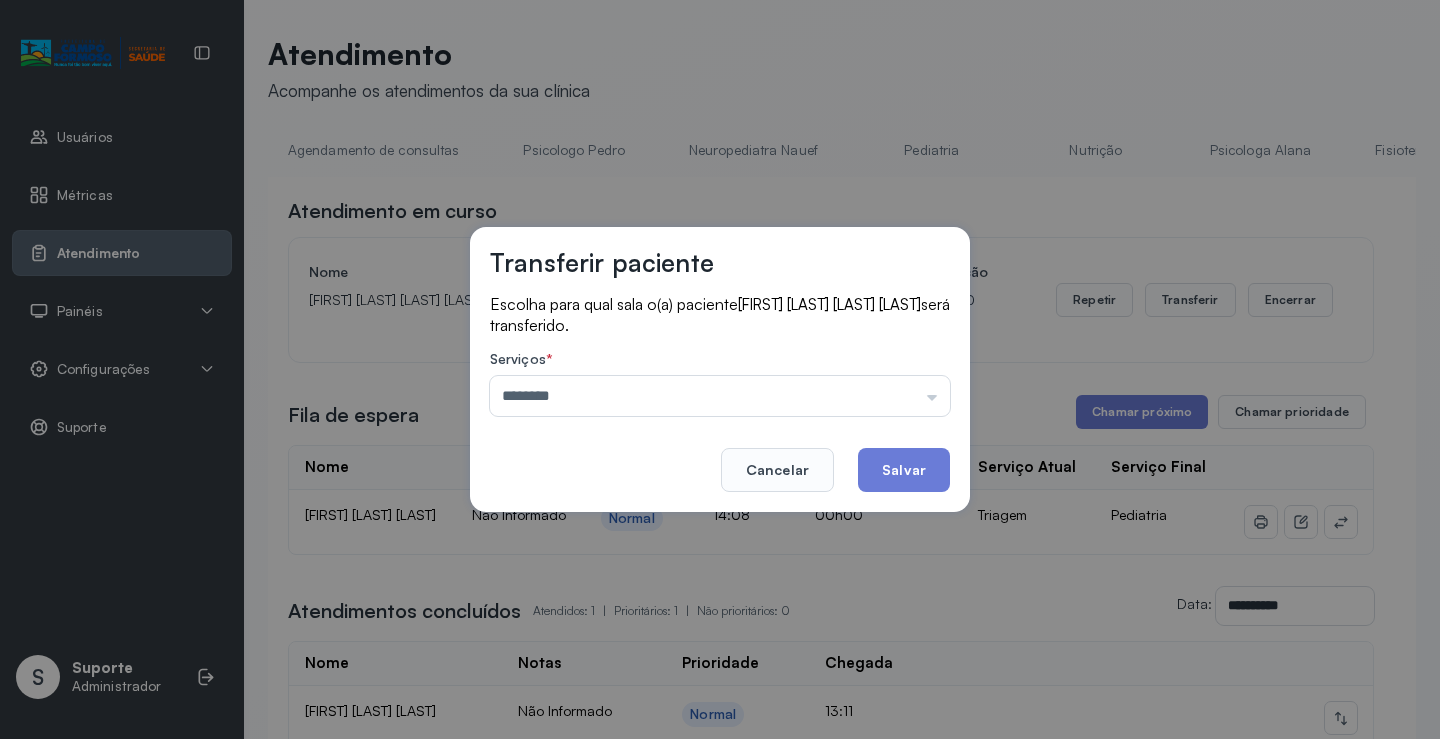 click on "Transferir paciente Escolha para qual sala o(a) paciente  [FIRST] [LAST] [LAST] [LAST]  será transferido.  Serviços  *  ******** Psicologo Pedro Neuropediatra Nauef Pediatria Nutrição Psicologa Alana Agendamento de consultas Fisioterapeuta Janusia Coordenadora Solange Consultório 2 Assistente Social Psiquiatra Fisioterapeuta Francyne Fisioterapeuta Morgana Neuropediatra João Cancelar Salvar" at bounding box center (720, 369) 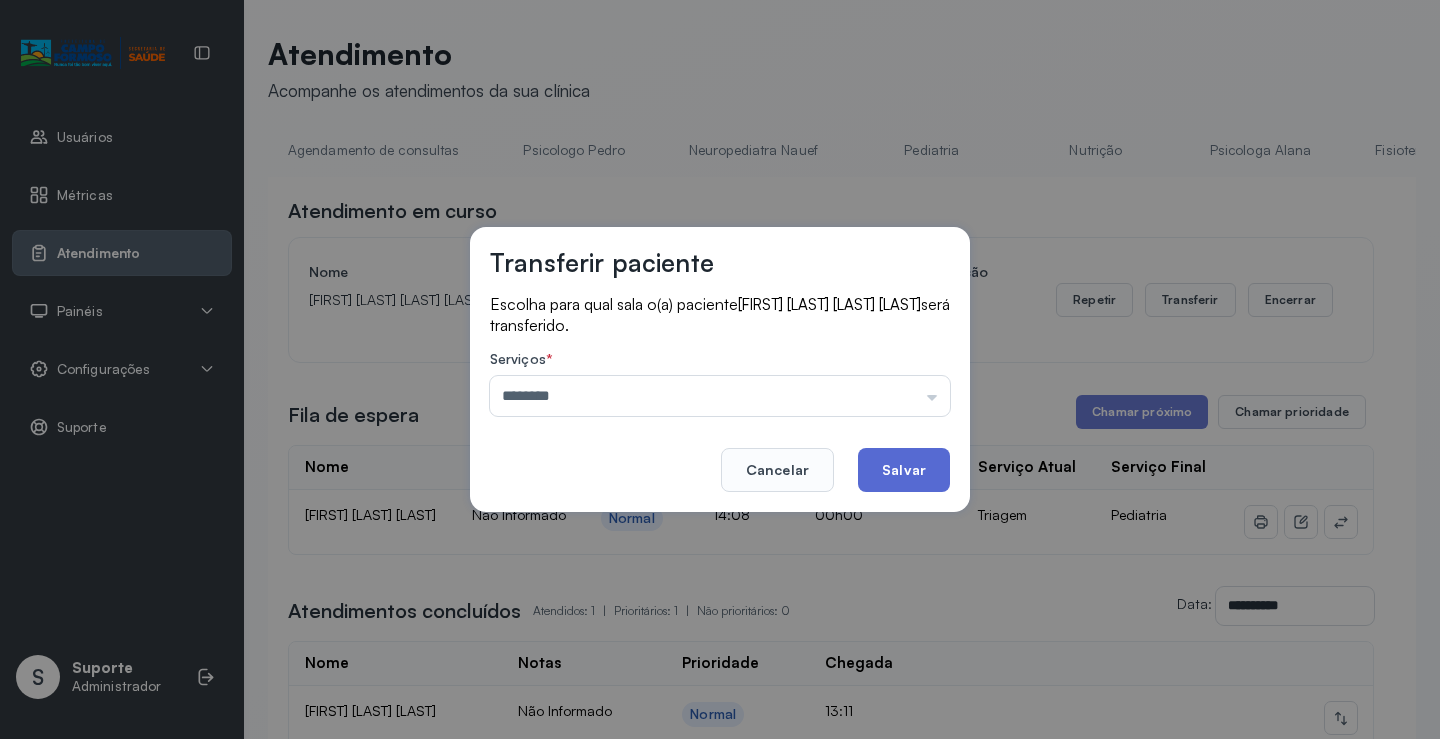 click on "Salvar" 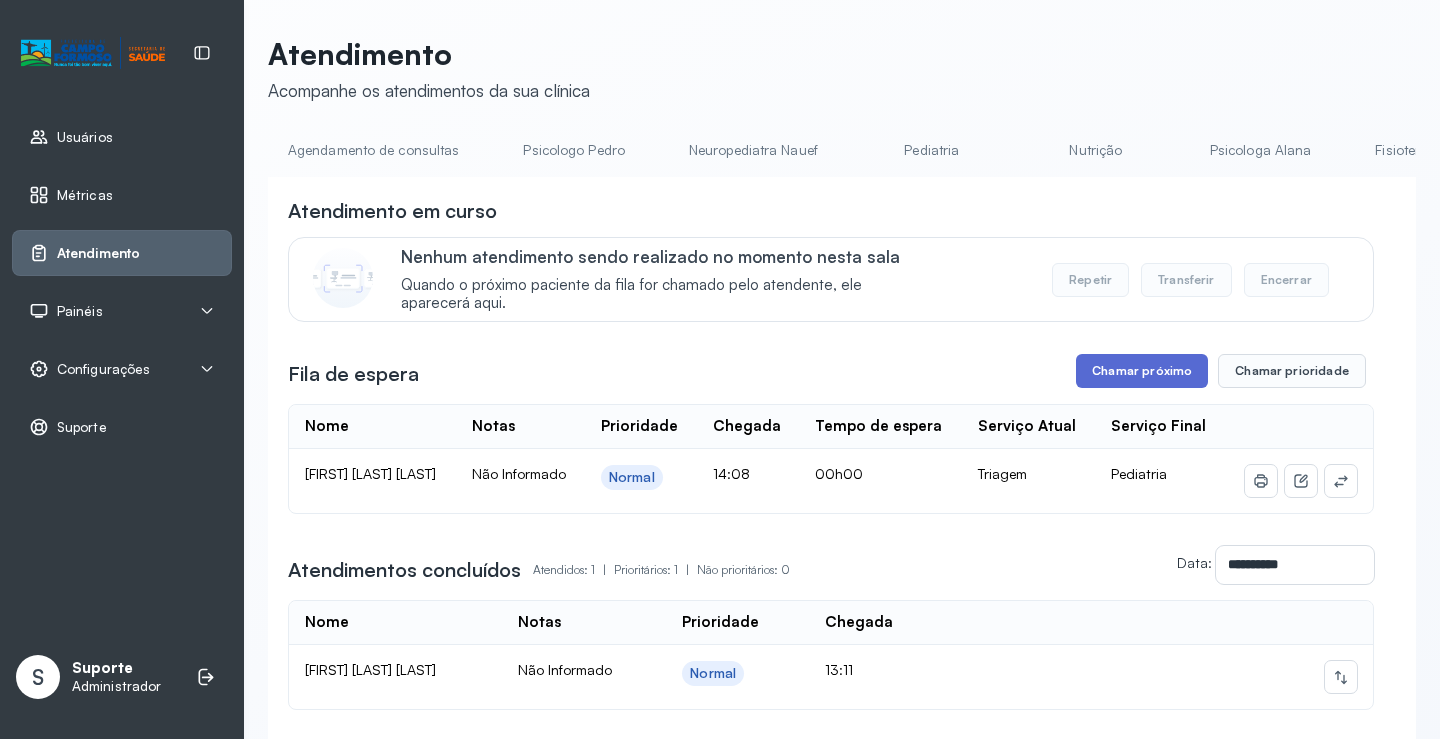 click on "Chamar próximo" at bounding box center (1142, 371) 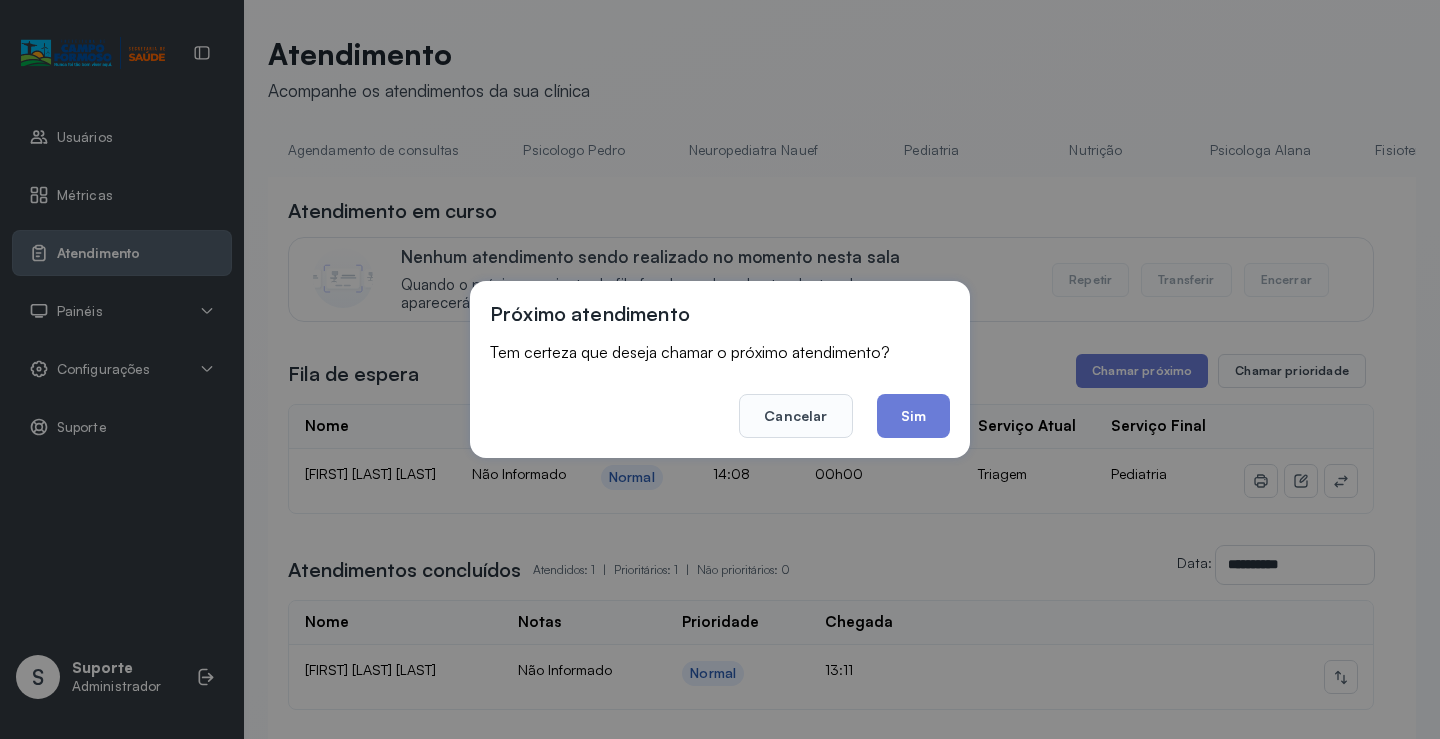 drag, startPoint x: 917, startPoint y: 415, endPoint x: 859, endPoint y: 347, distance: 89.37561 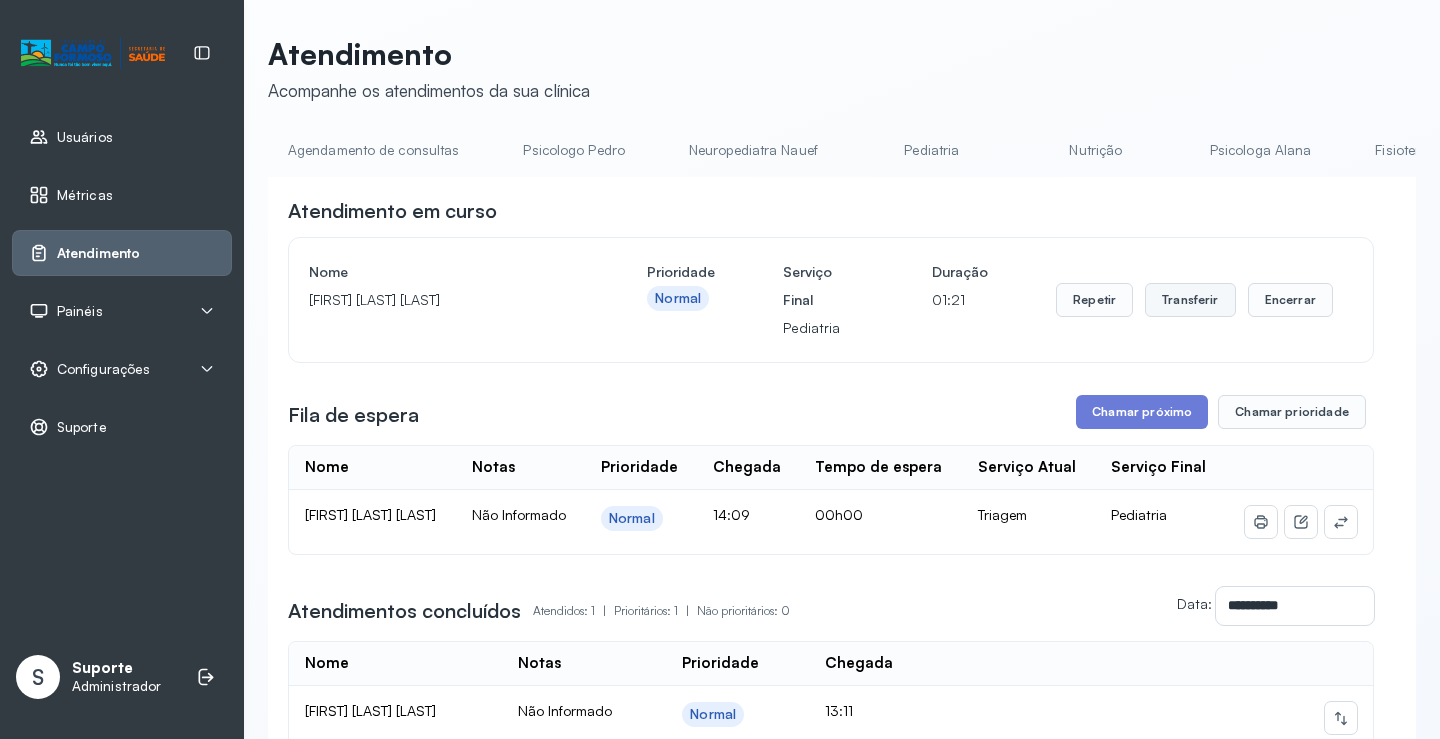 click on "Transferir" at bounding box center (1190, 300) 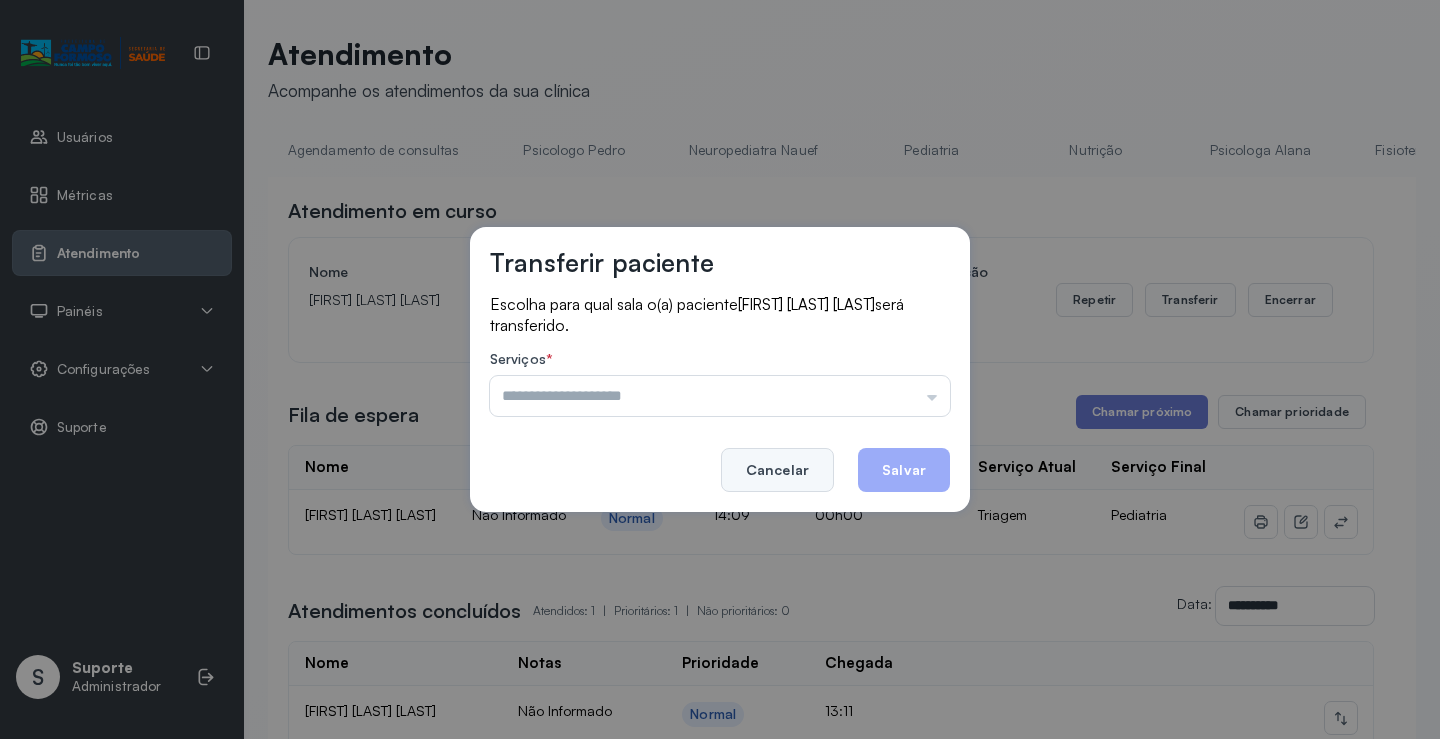 click on "Cancelar" 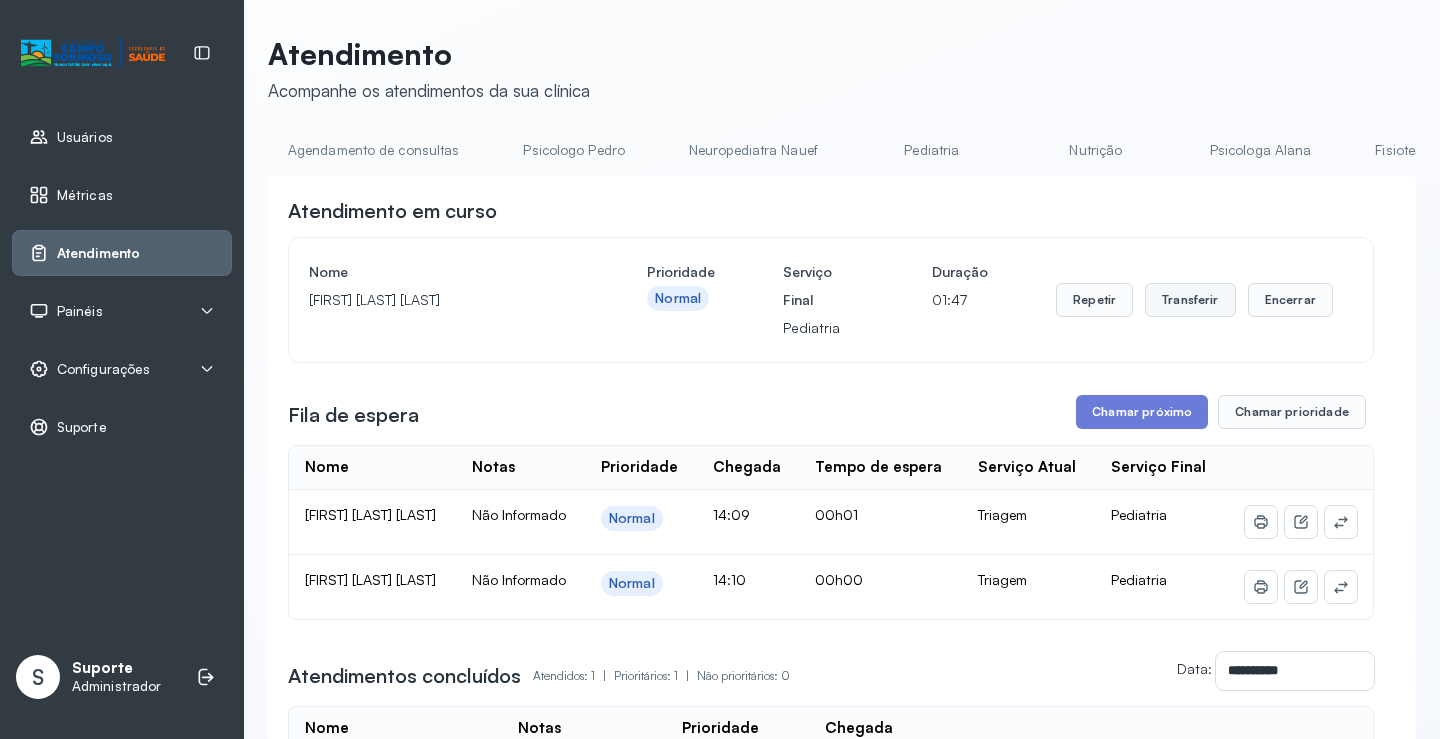 click on "Transferir" at bounding box center [1190, 300] 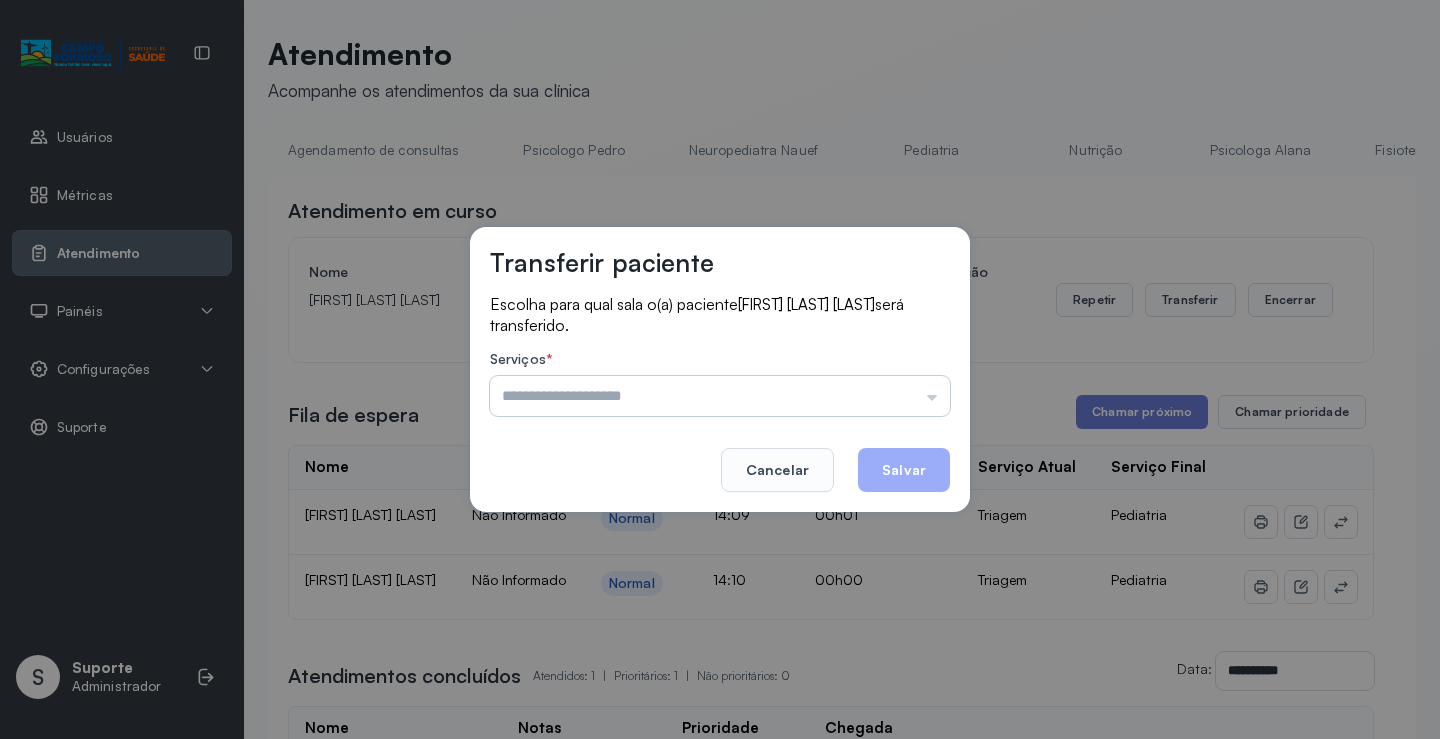 click at bounding box center [720, 396] 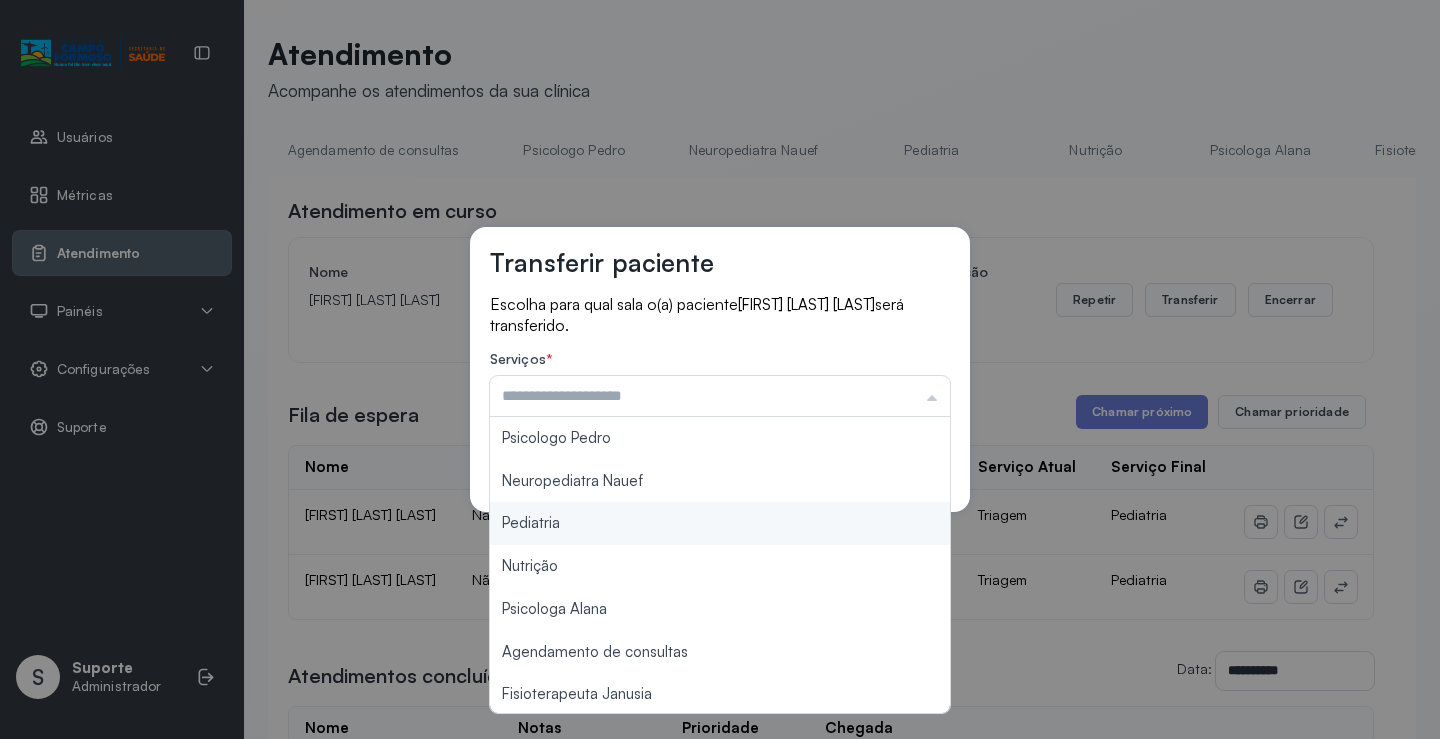 type on "*********" 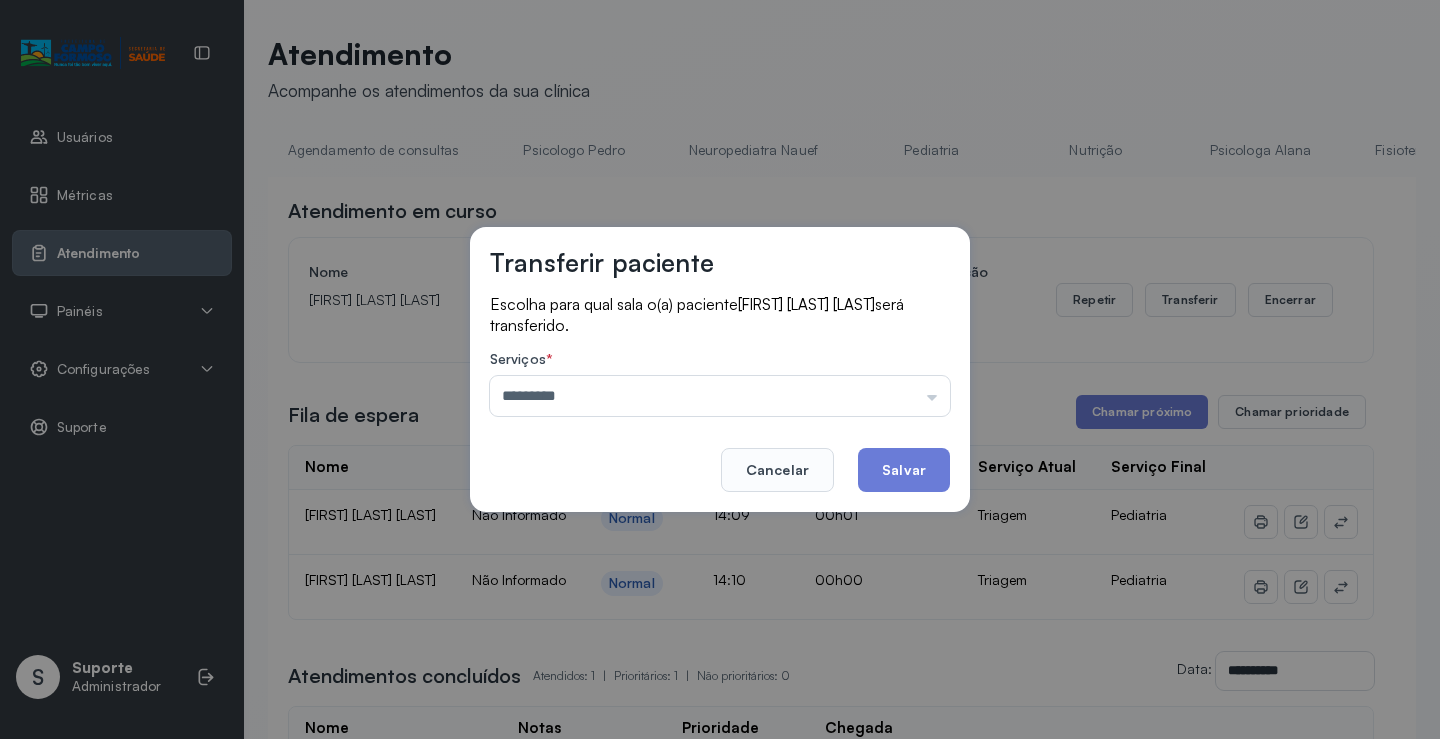 click on "Transferir paciente Escolha para qual sala o(a) paciente  [FIRST] [LAST] [LAST]  será transferido.  Serviços  *  ********* Psicologo Pedro Neuropediatra Nauef Pediatria Nutrição Psicologa Alana Agendamento de consultas Fisioterapeuta Janusia Coordenadora Solange Consultório 2 Assistente Social Psiquiatra Fisioterapeuta Francyne Fisioterapeuta Morgana Neuropediatra João Cancelar Salvar" at bounding box center [720, 369] 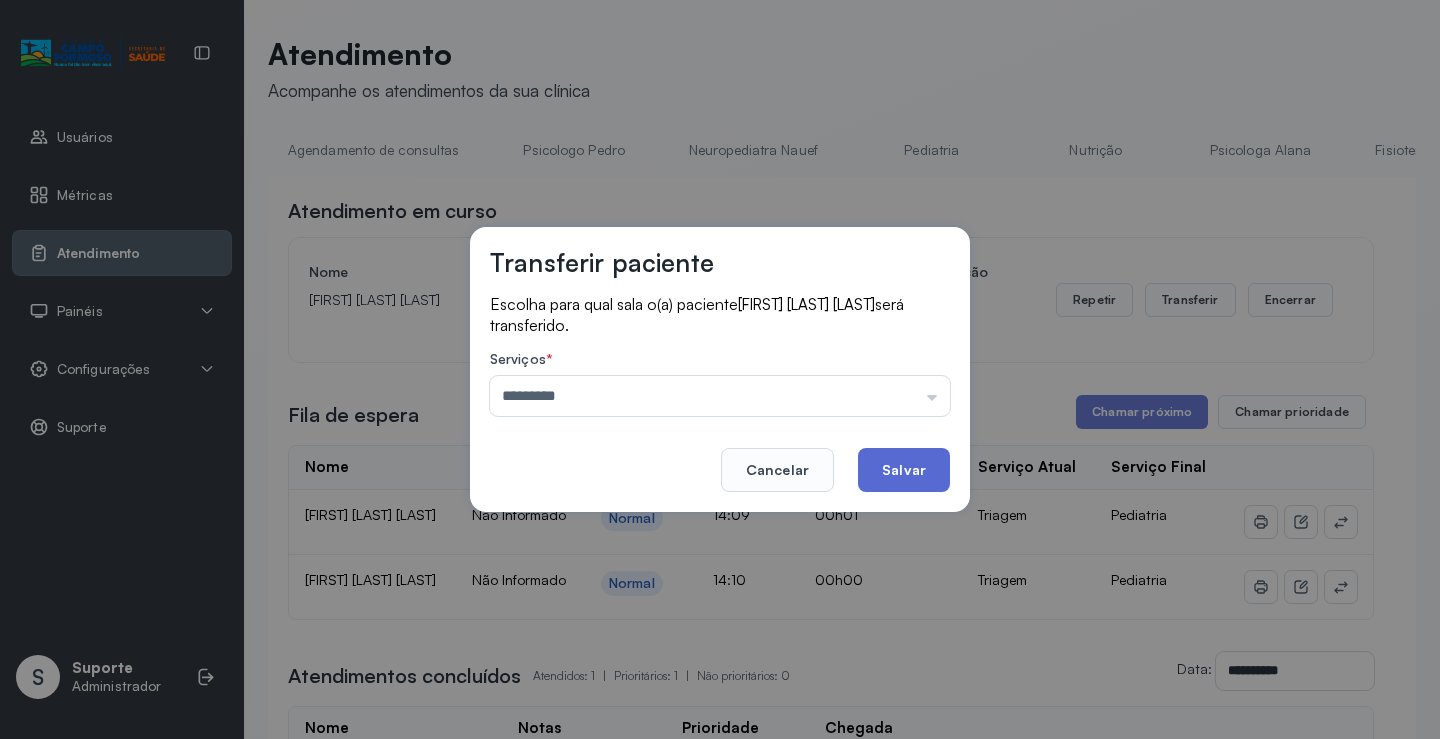 click on "Salvar" 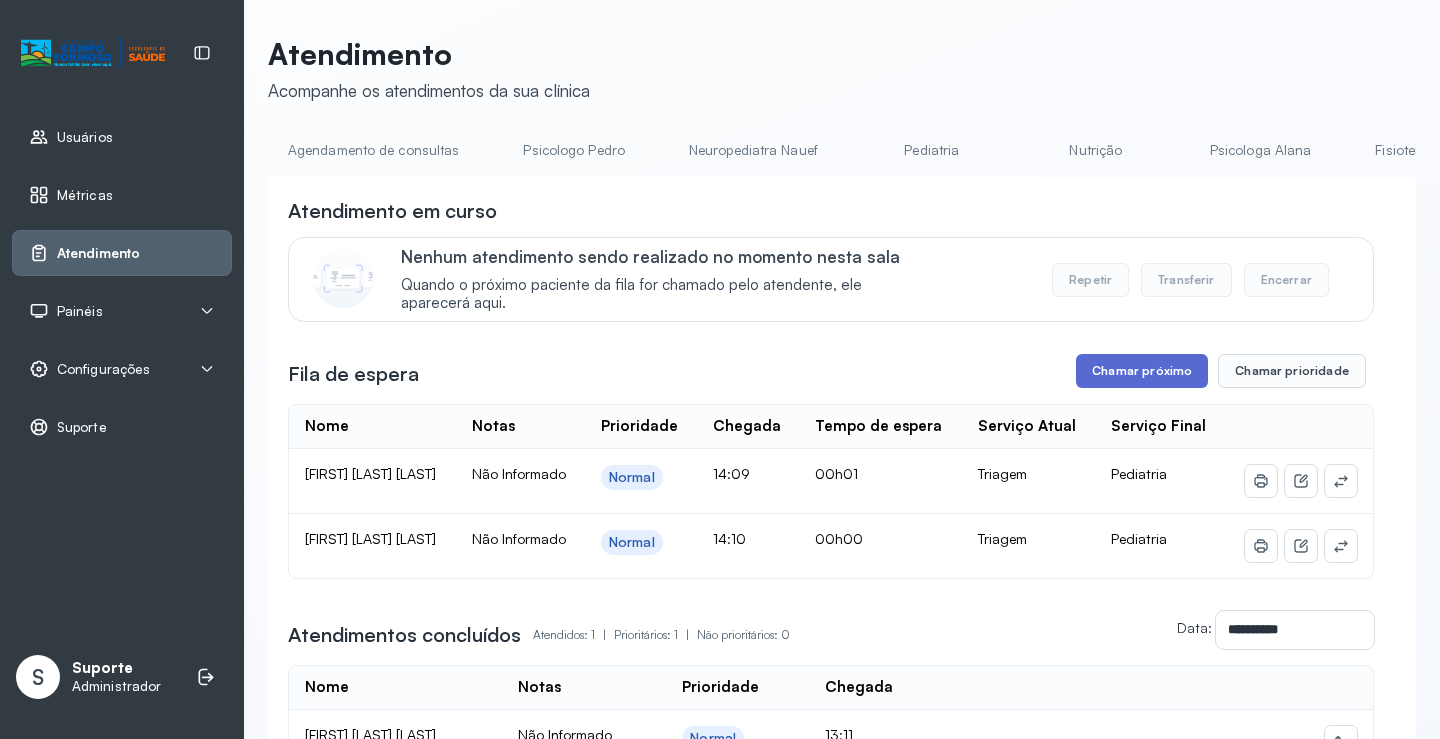 click on "Chamar próximo" at bounding box center (1142, 371) 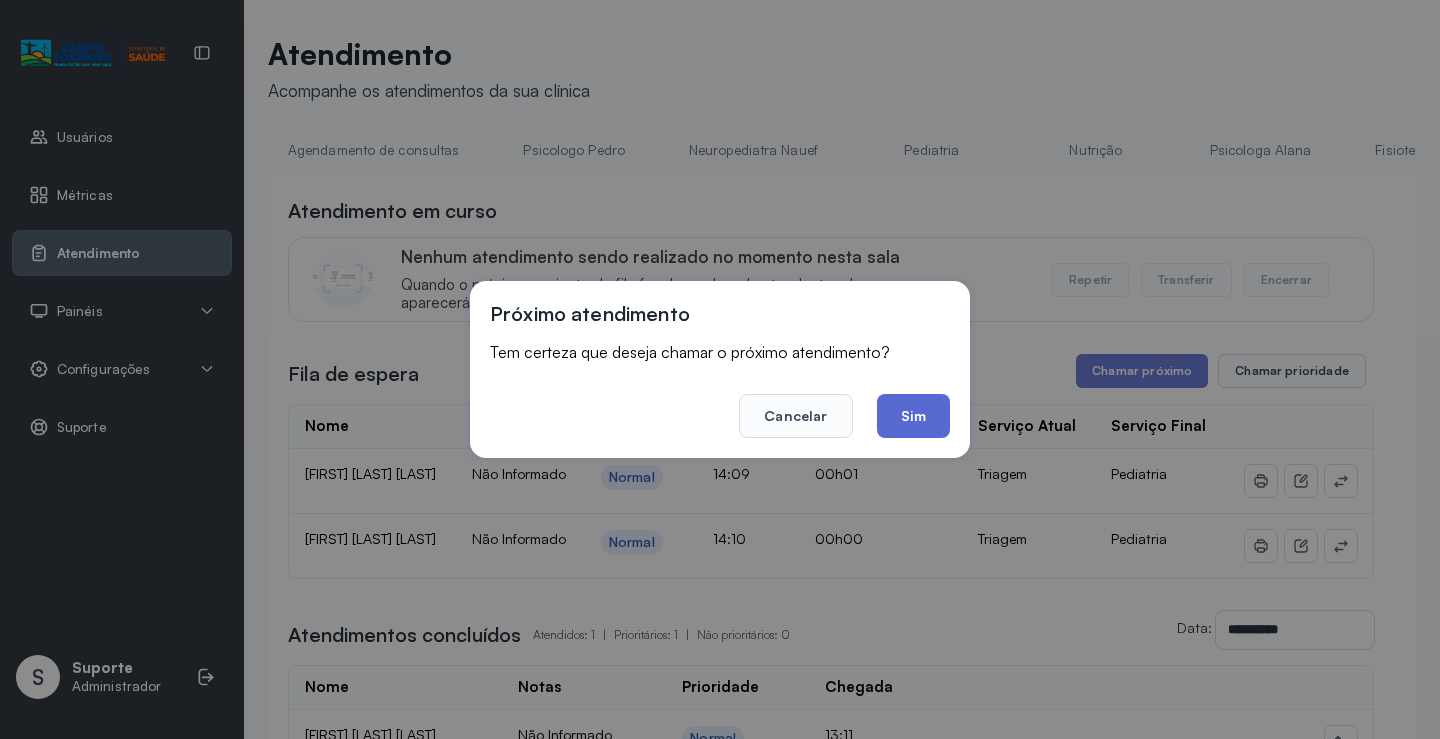 click on "Sim" 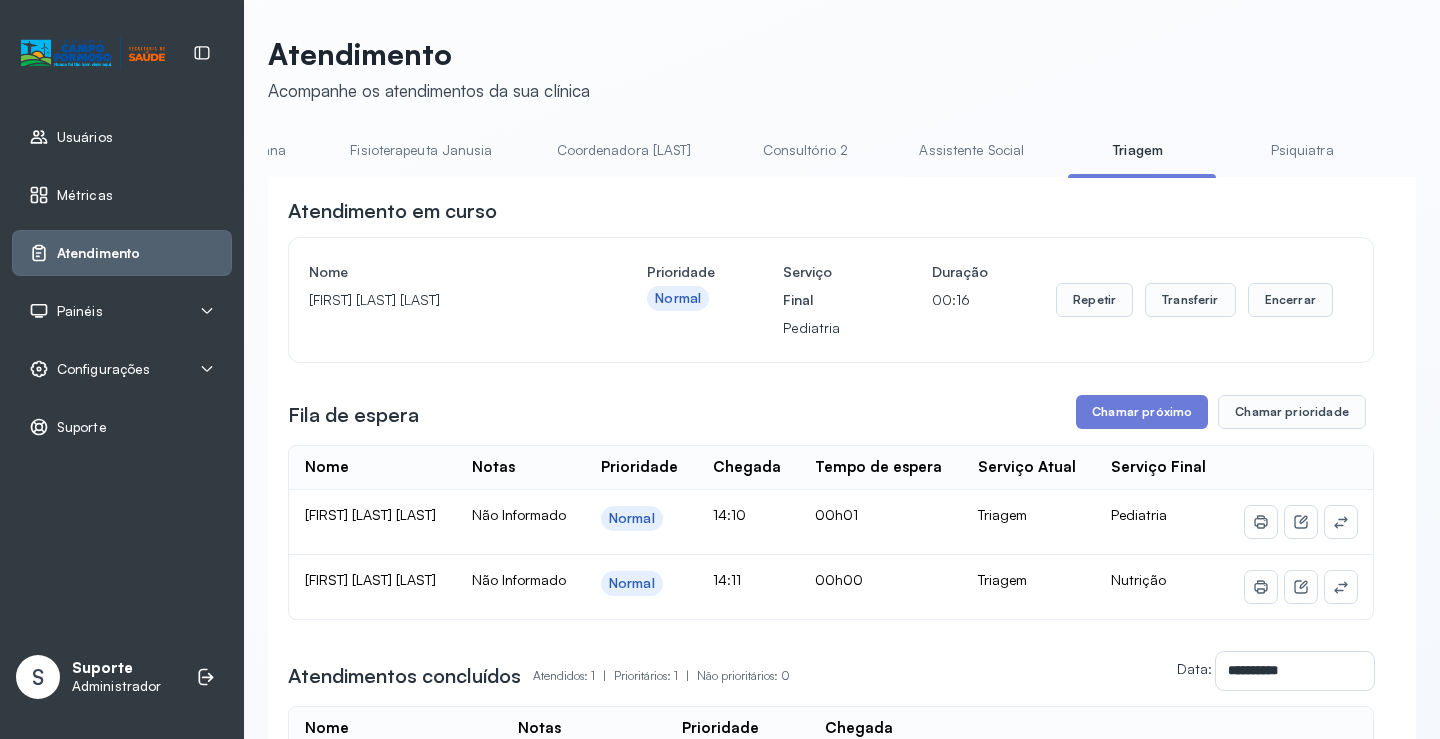 scroll, scrollTop: 0, scrollLeft: 1054, axis: horizontal 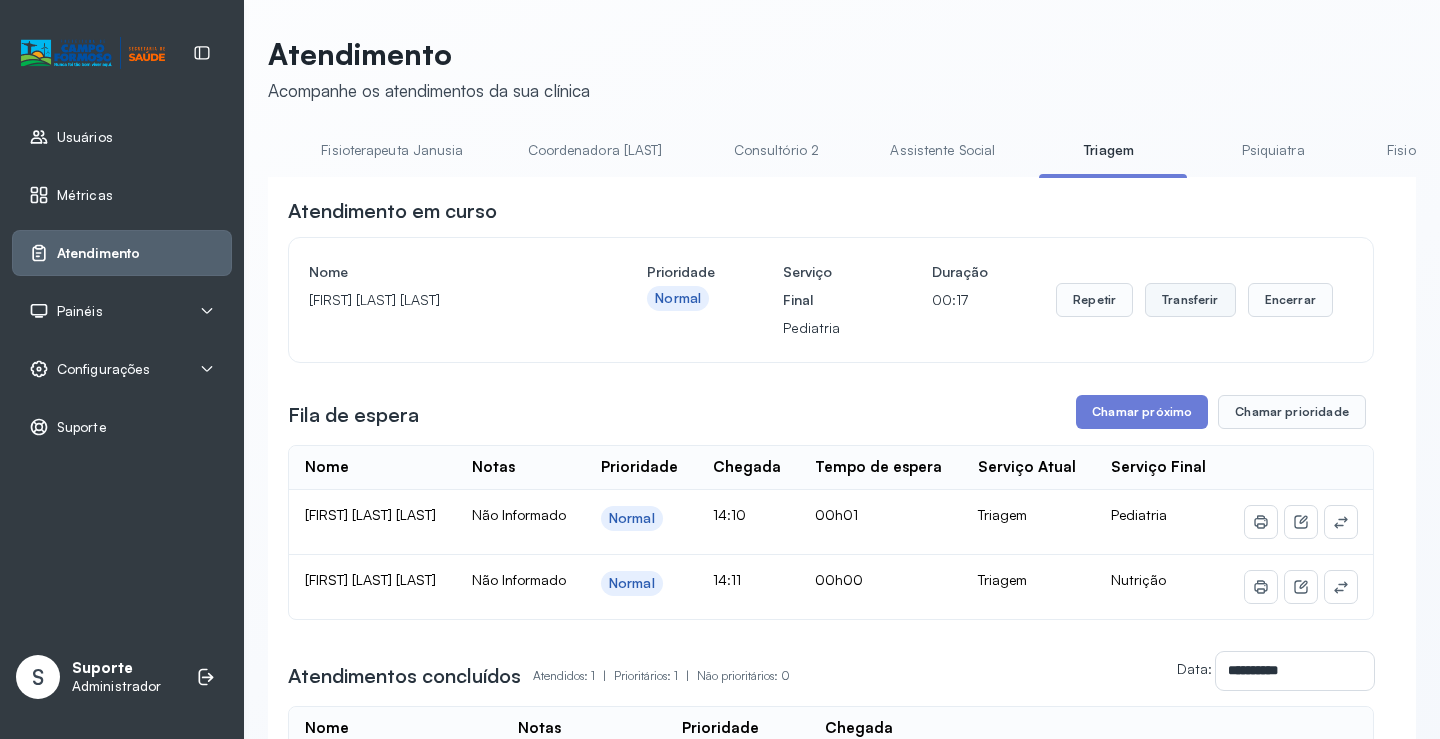 click on "Transferir" at bounding box center [1190, 300] 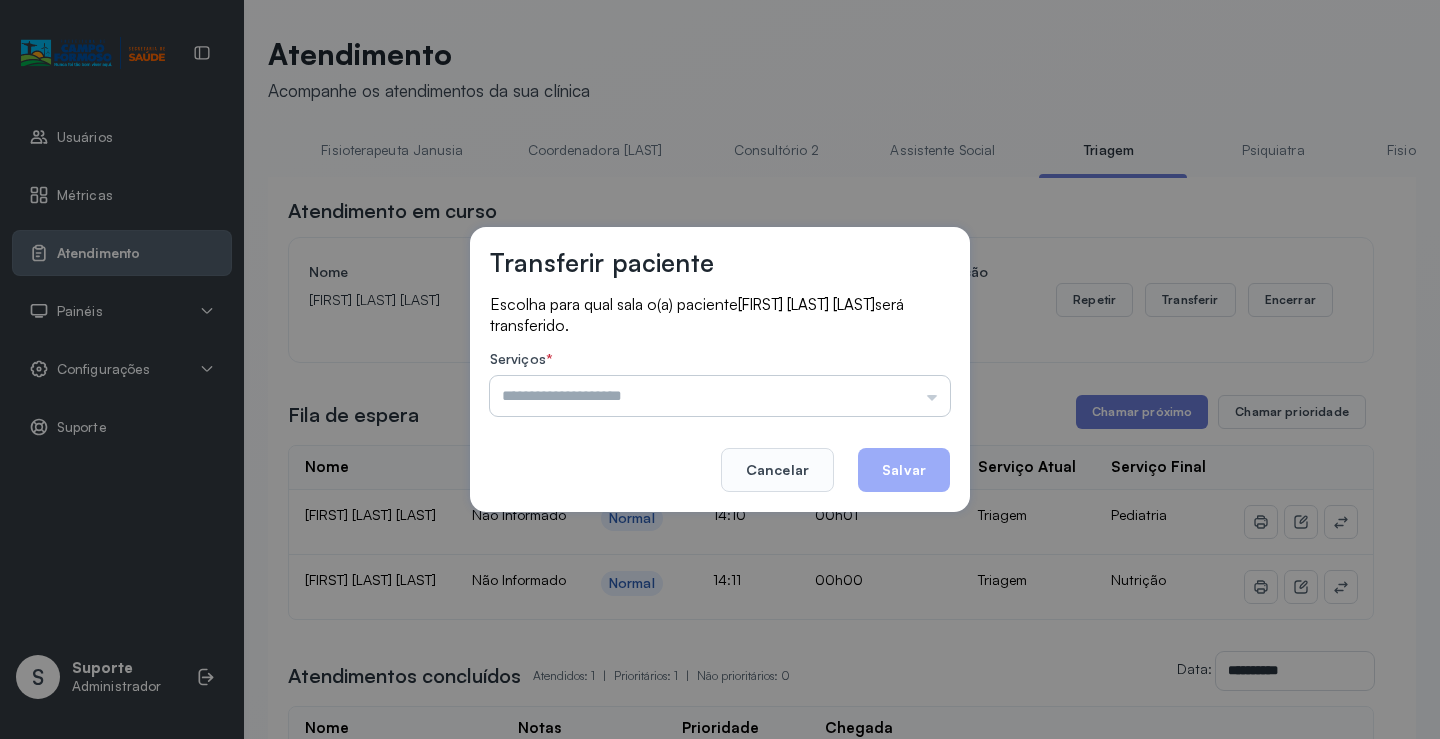 click at bounding box center (720, 396) 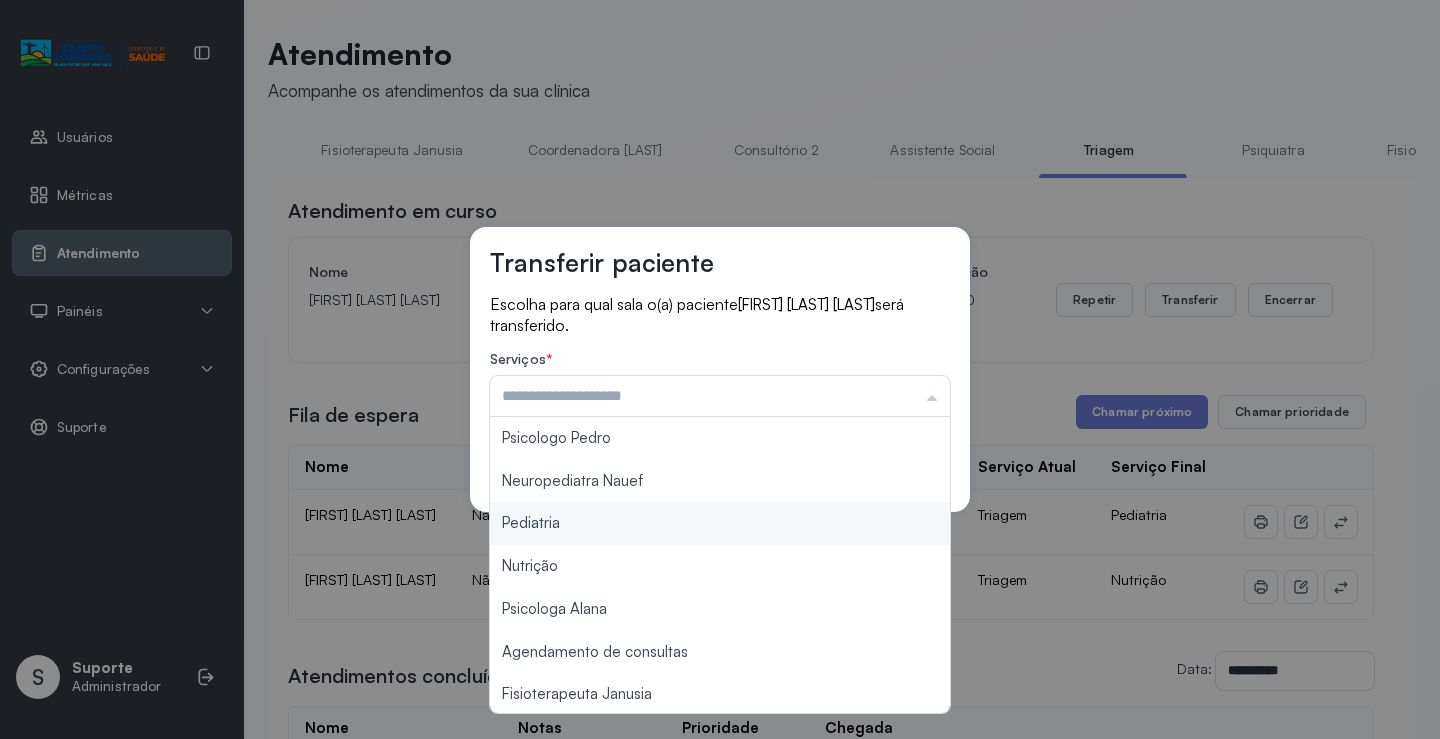 type on "*********" 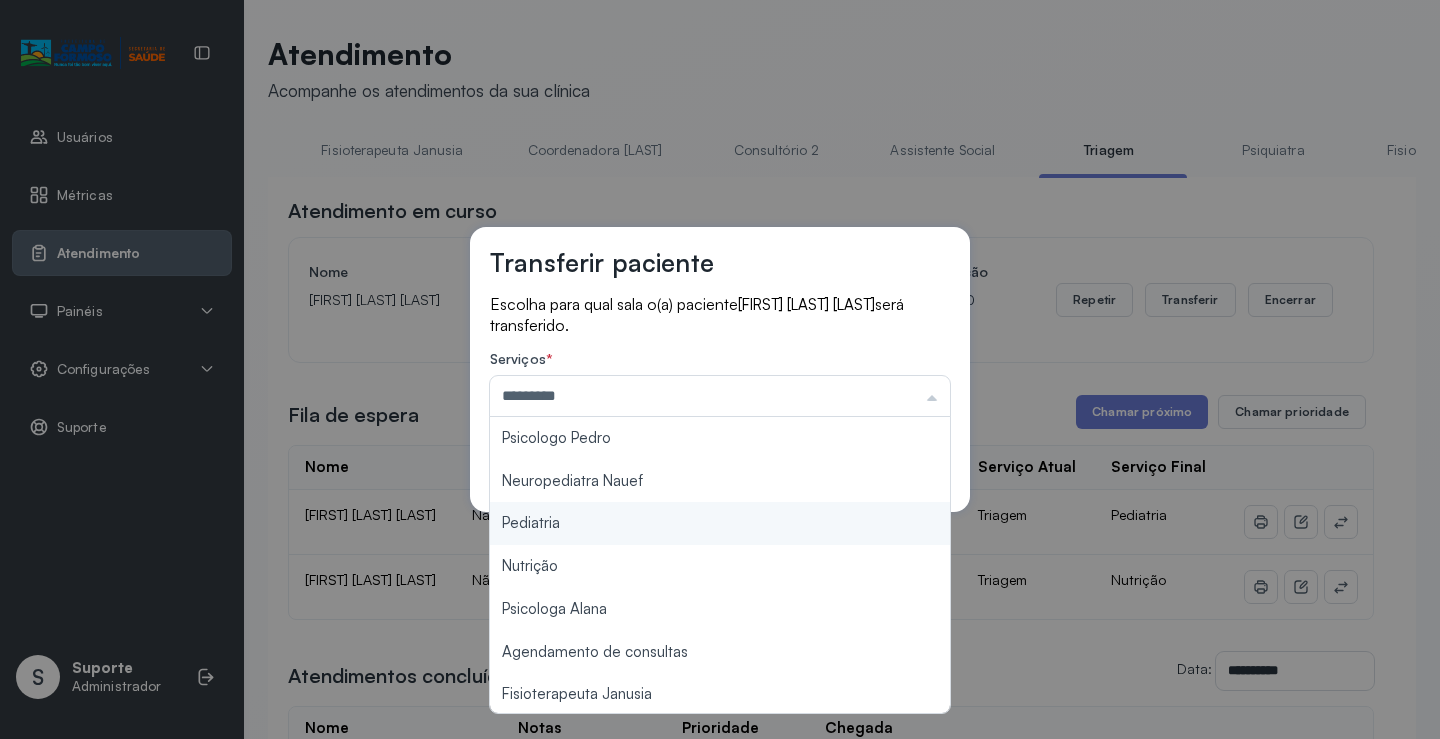 click on "Transferir paciente Escolha para qual sala o(a) paciente  [FIRST] [LAST] [LAST] [LAST]  será transferido.  Serviços  *  ********* Psicologo Pedro Neuropediatra Nauef Pediatria Nutrição Psicologa Alana Agendamento de consultas Fisioterapeuta Janusia Coordenadora Solange Consultório 2 Assistente Social Psiquiatra Fisioterapeuta Francyne Fisioterapeuta Morgana Neuropediatra João Cancelar Salvar" at bounding box center (720, 369) 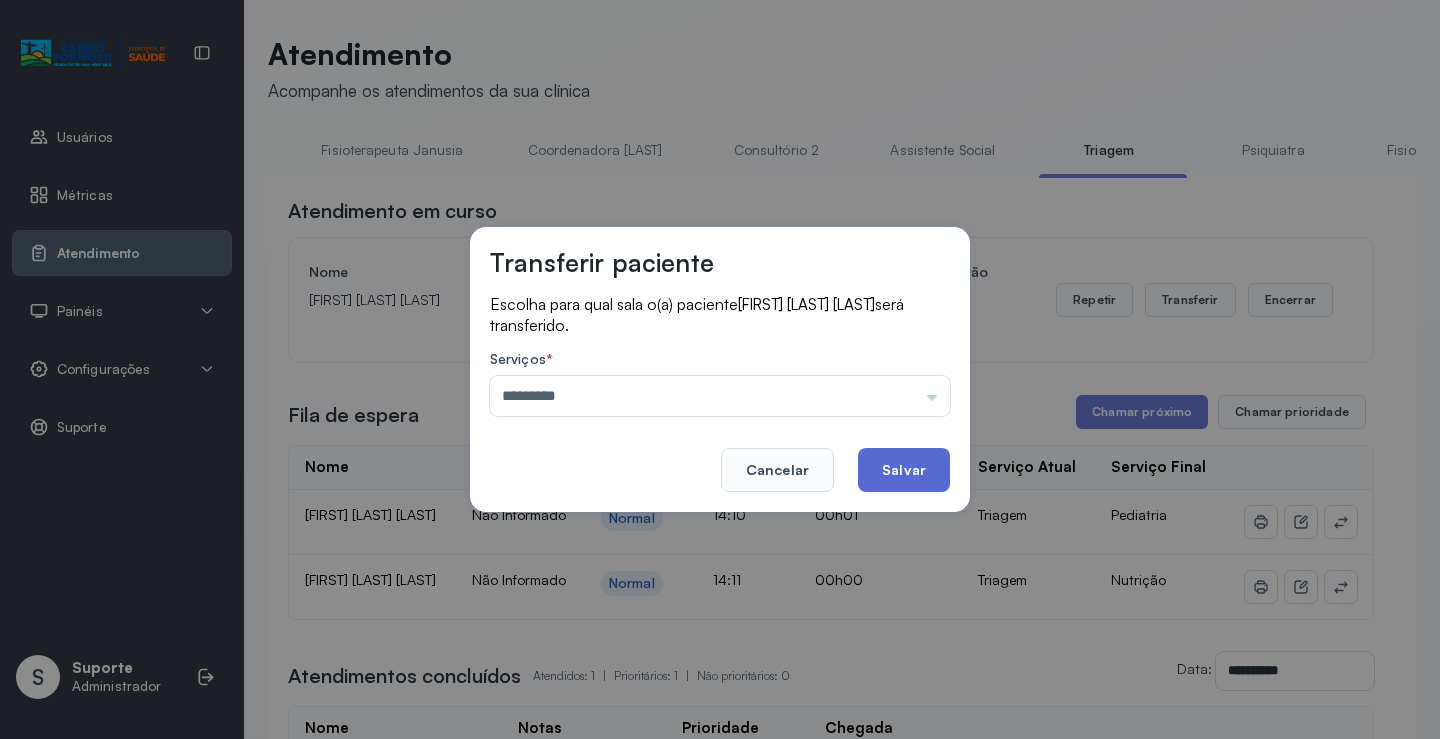 click on "Salvar" 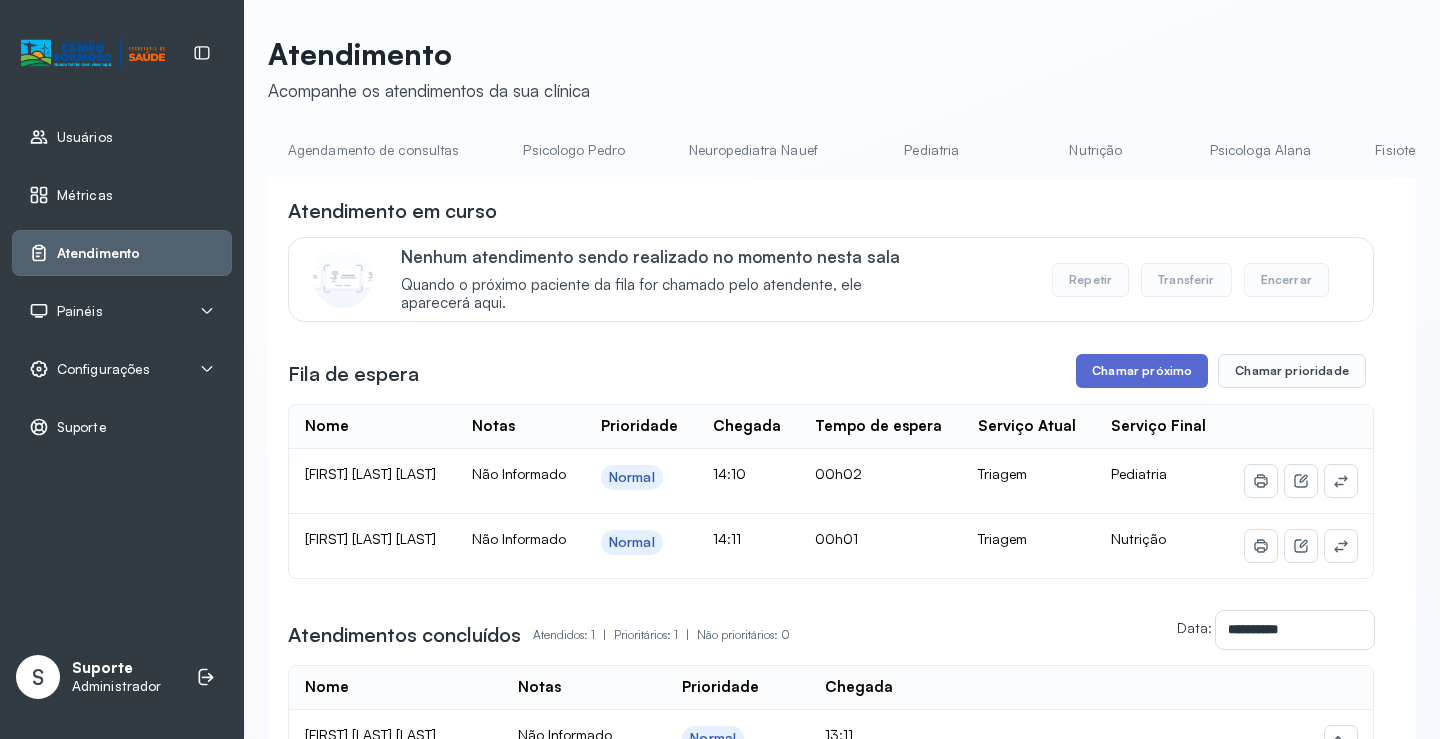 click on "Chamar próximo" at bounding box center (1142, 371) 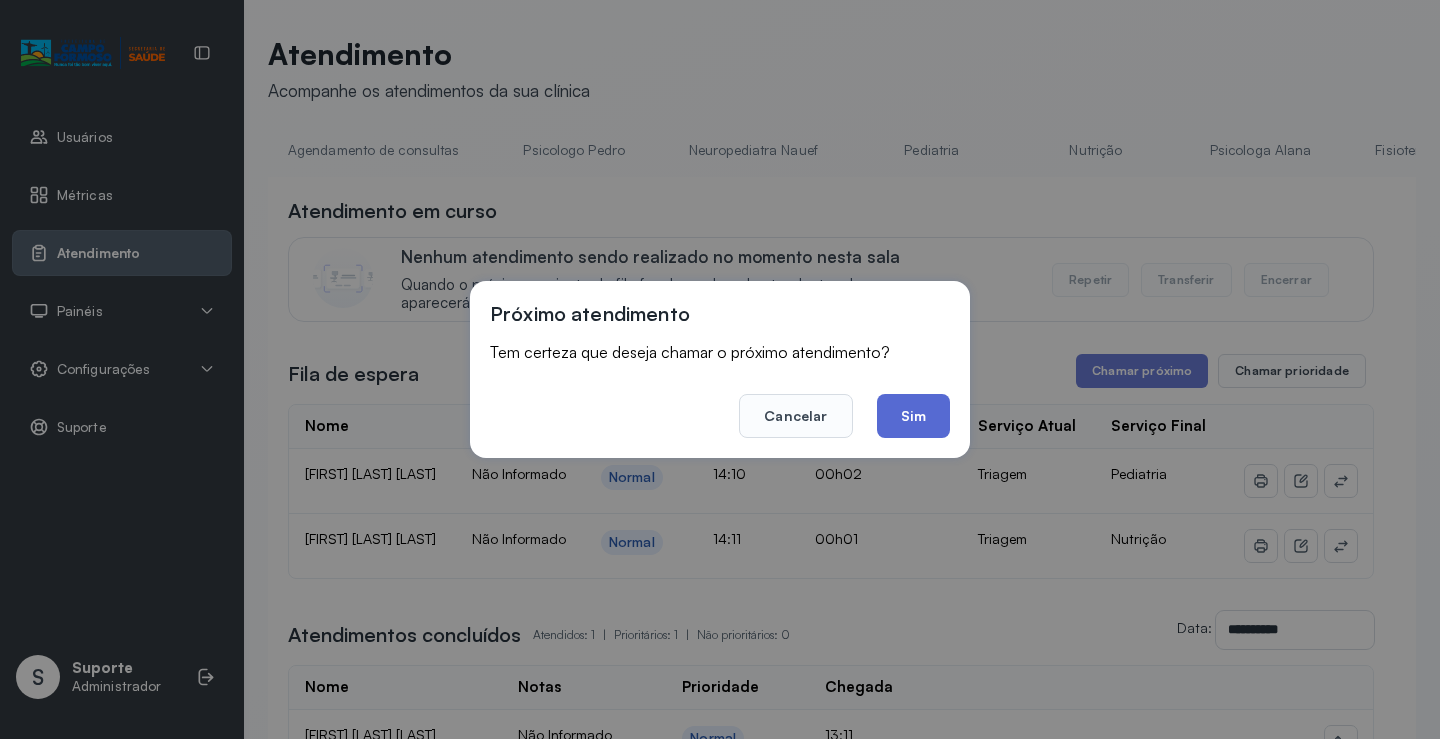 click on "Sim" 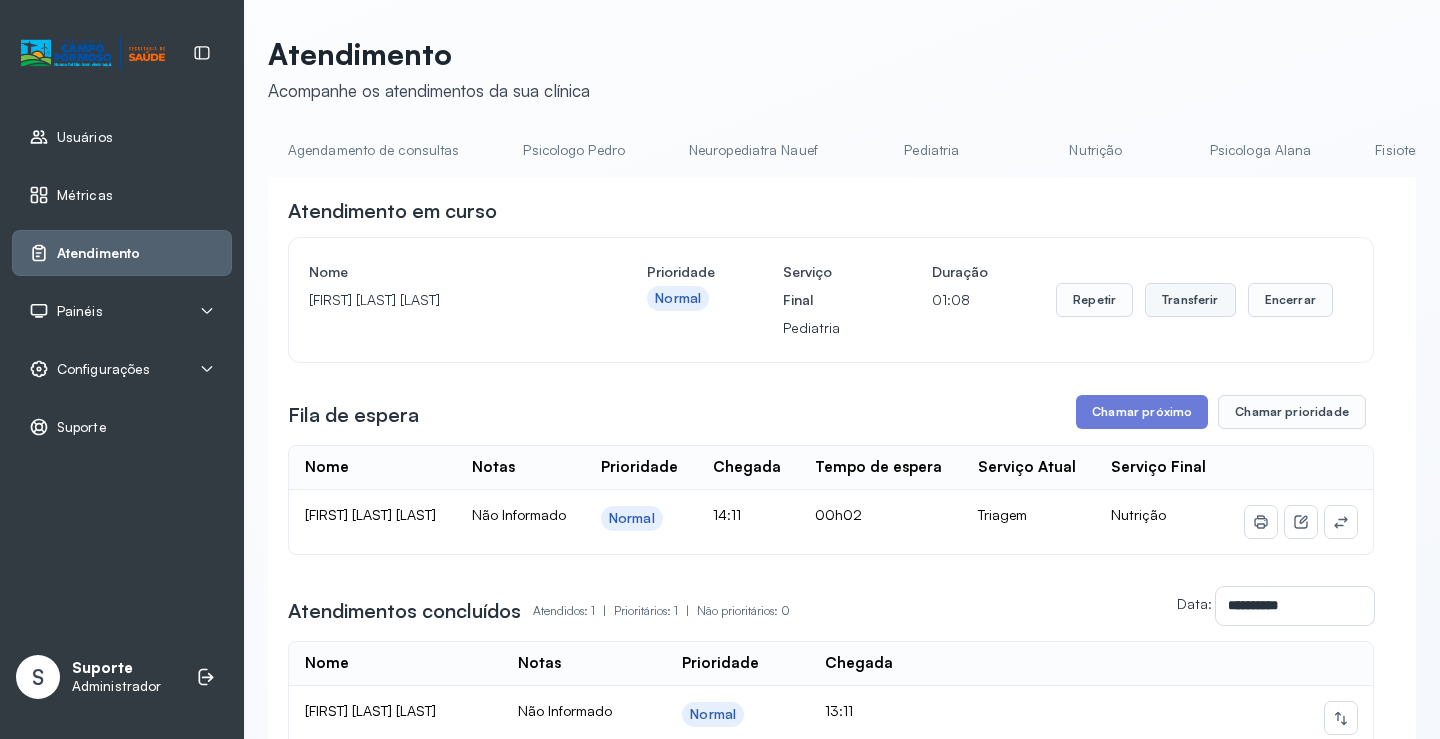 click on "Transferir" at bounding box center [1190, 300] 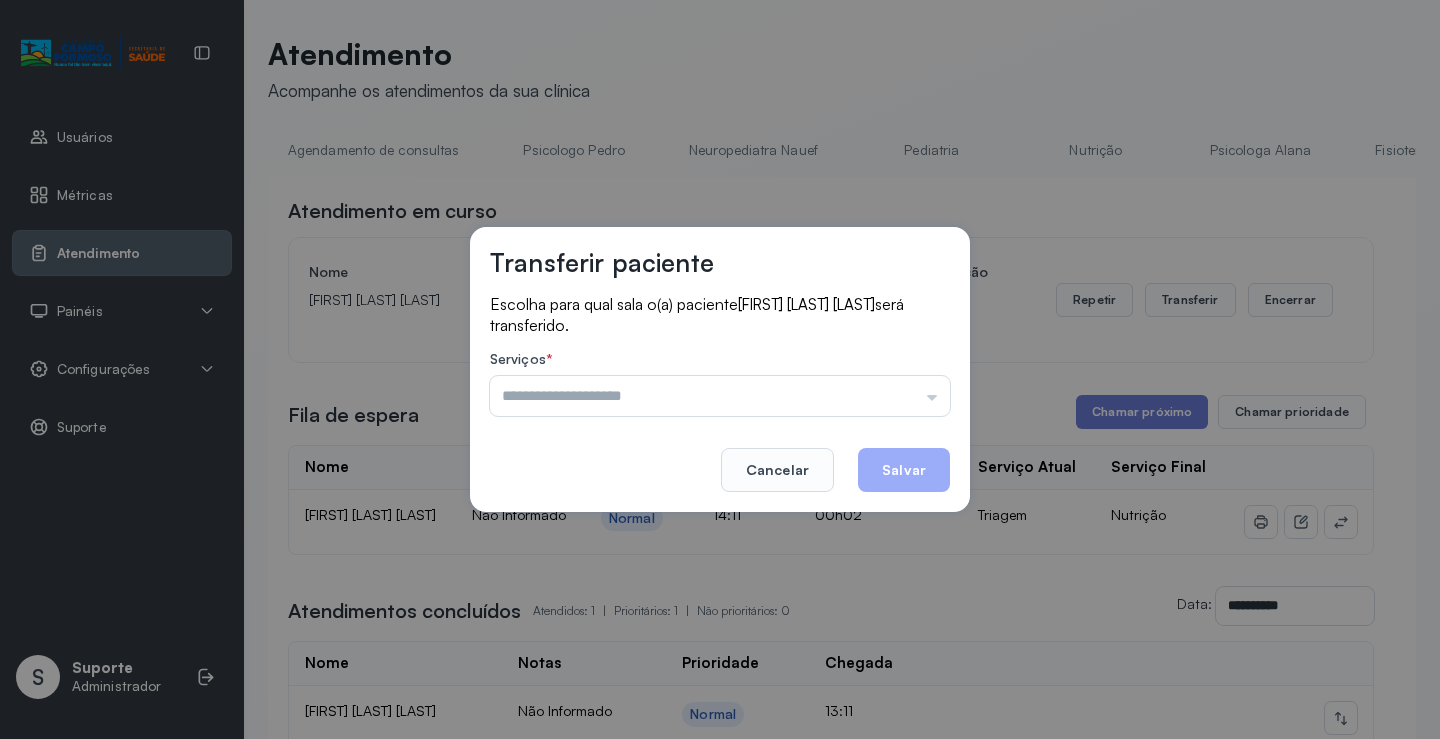 click at bounding box center [720, 396] 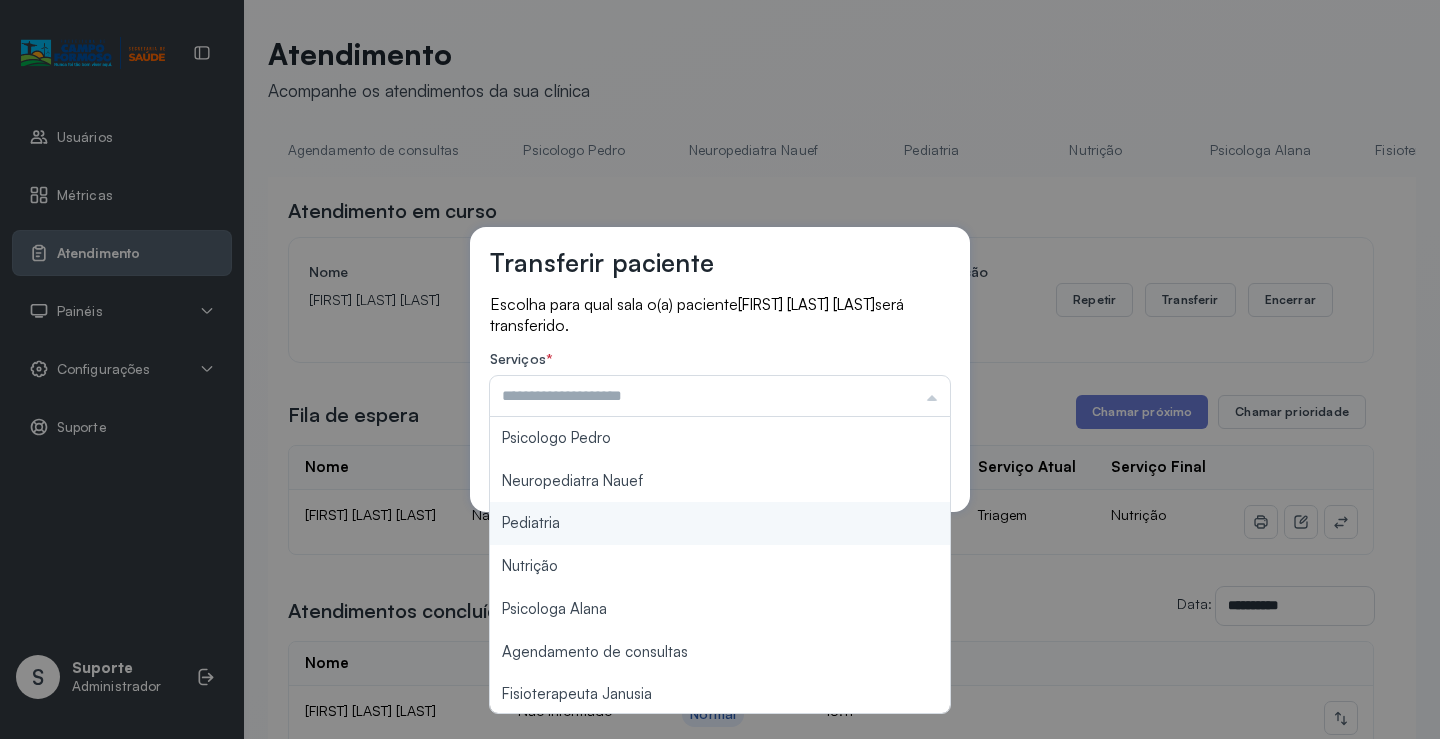type on "*********" 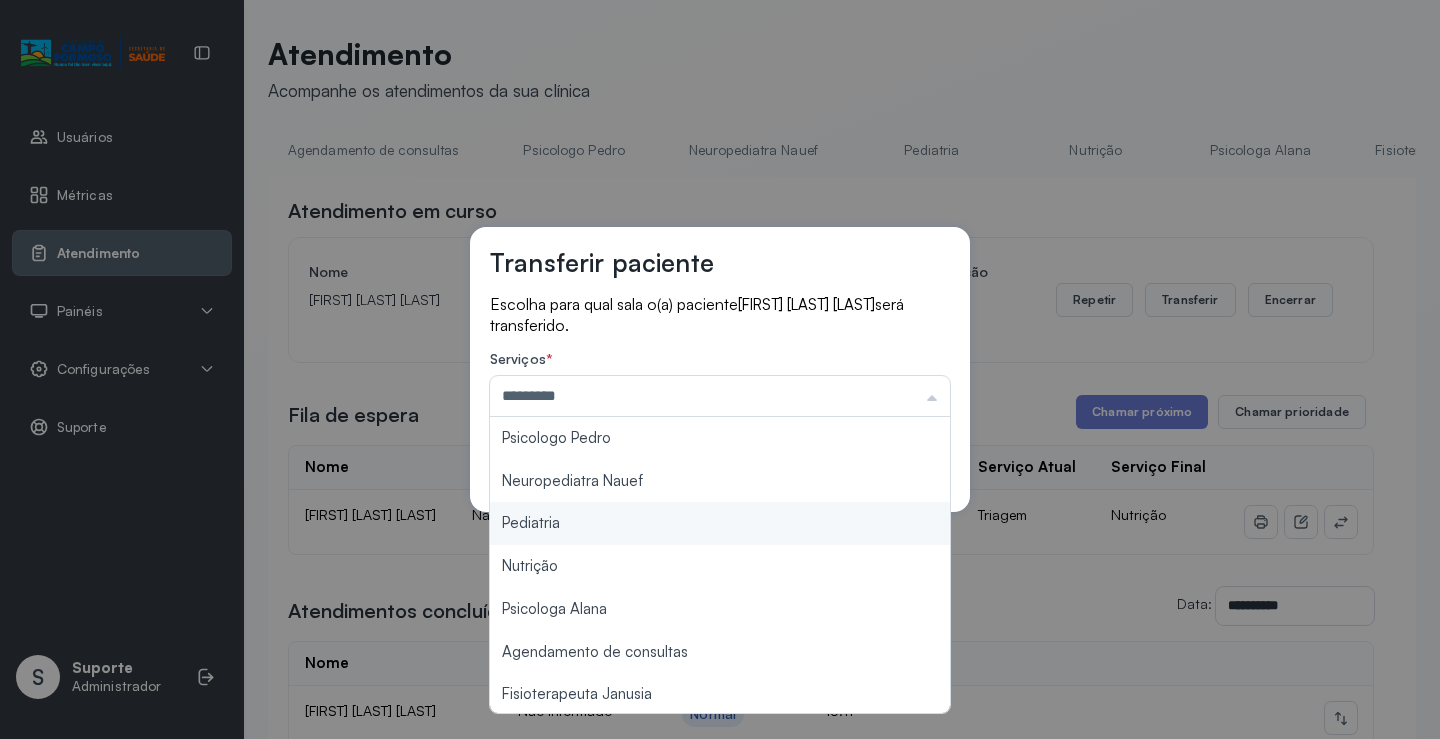 click on "Transferir paciente Escolha para qual sala o(a) paciente  [FIRST] [LAST] [LAST]  será transferido.  Serviços  *  ********* Psicologo Pedro Neuropediatra Nauef Pediatria Nutrição Psicologa Alana Agendamento de consultas Fisioterapeuta Janusia Coordenadora Solange Consultório 2 Assistente Social Psiquiatra Fisioterapeuta Francyne Fisioterapeuta Morgana Neuropediatra João Cancelar Salvar" at bounding box center [720, 369] 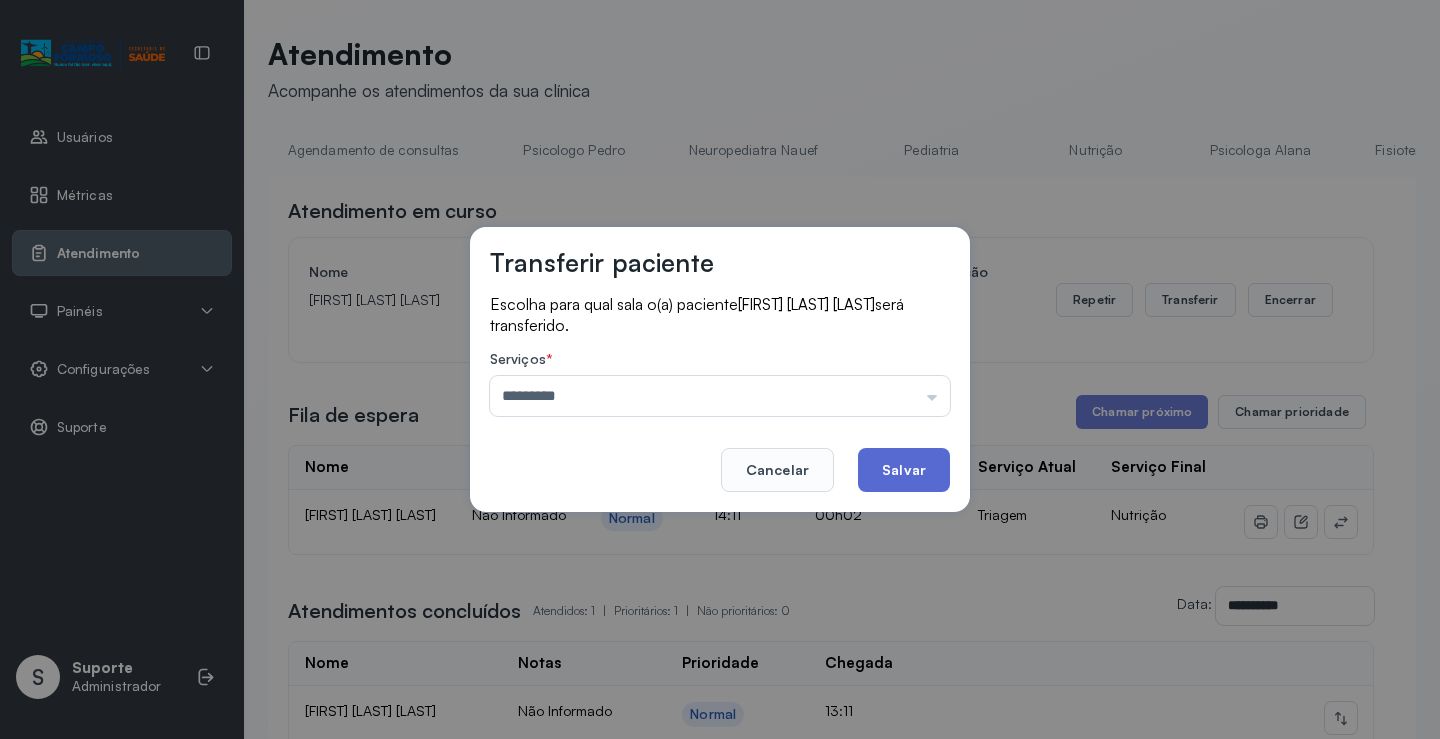 click on "Salvar" 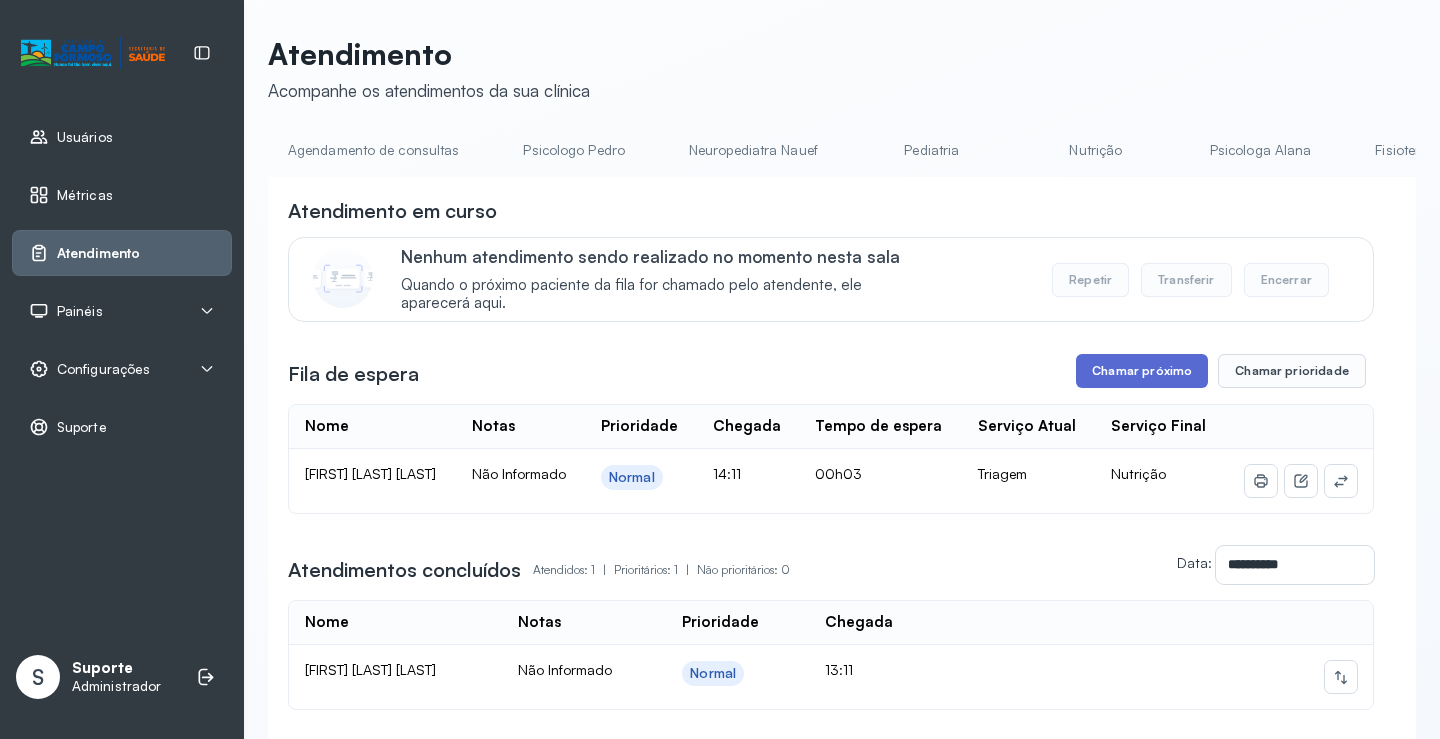 click on "Chamar próximo" at bounding box center [1142, 371] 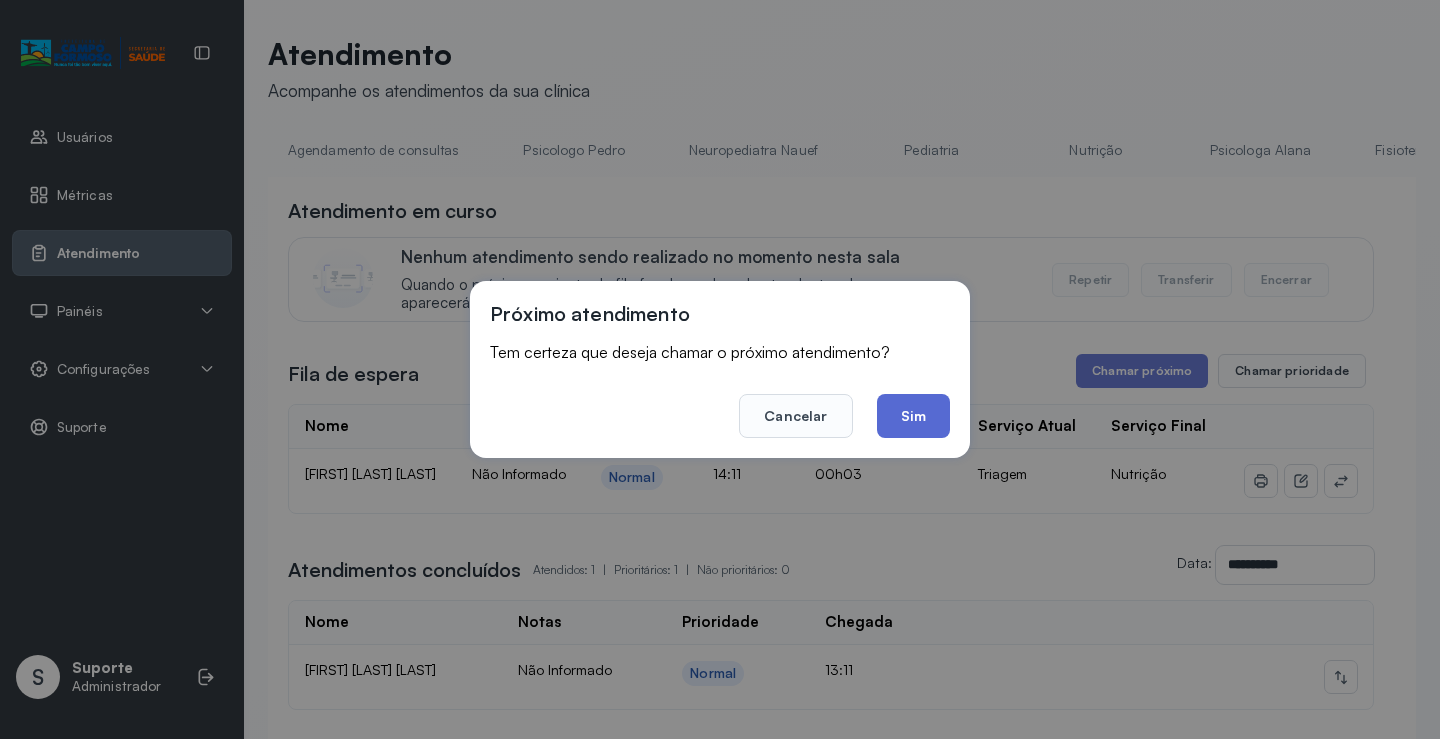 drag, startPoint x: 917, startPoint y: 418, endPoint x: 838, endPoint y: 375, distance: 89.94443 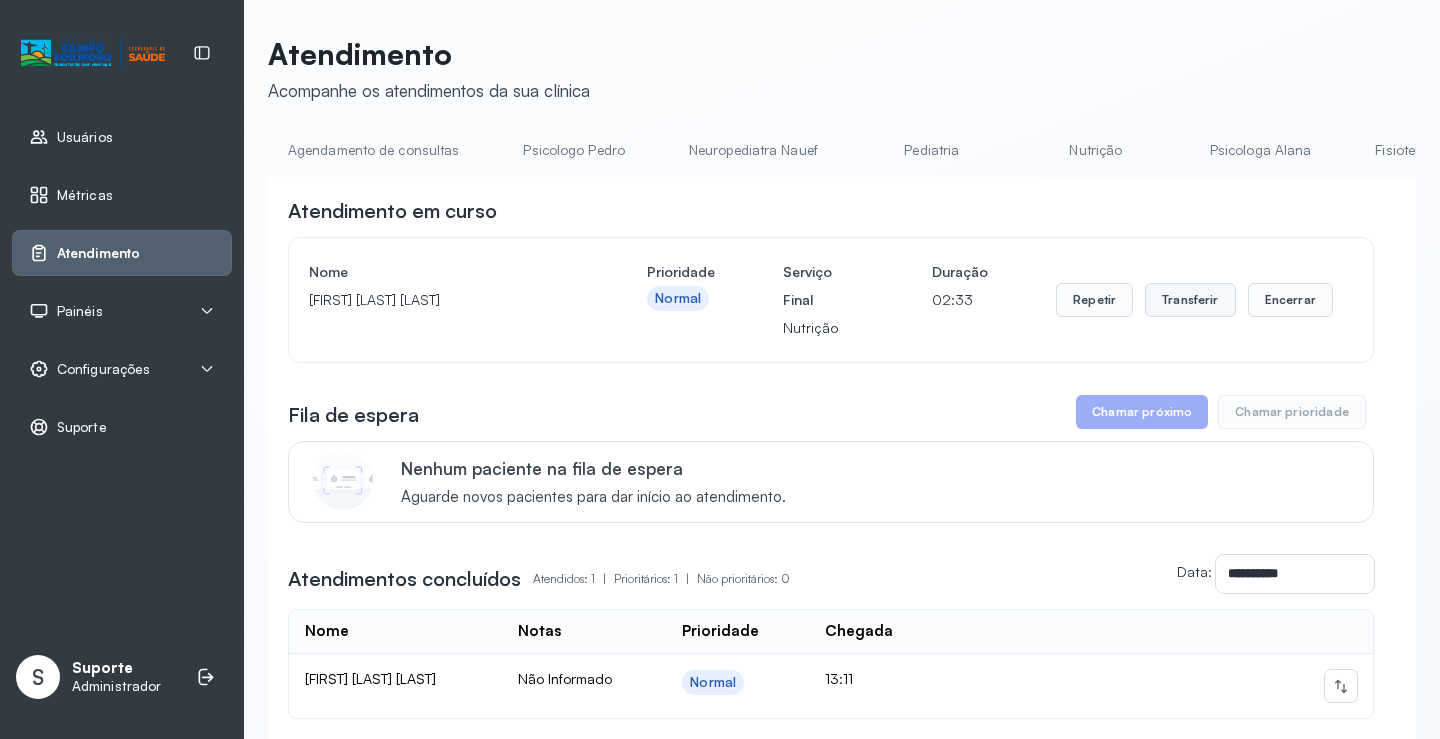 click on "Transferir" at bounding box center (1190, 300) 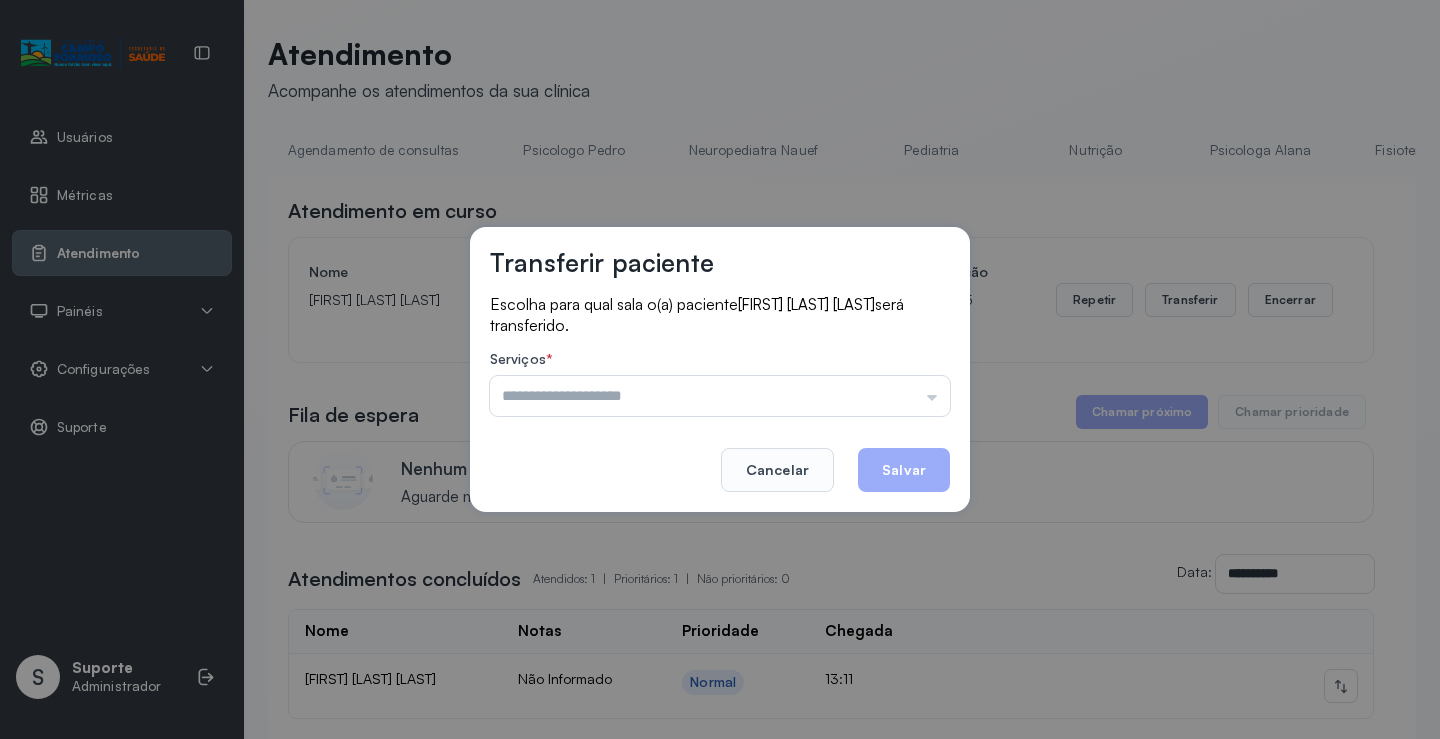 drag, startPoint x: 696, startPoint y: 393, endPoint x: 660, endPoint y: 487, distance: 100.65784 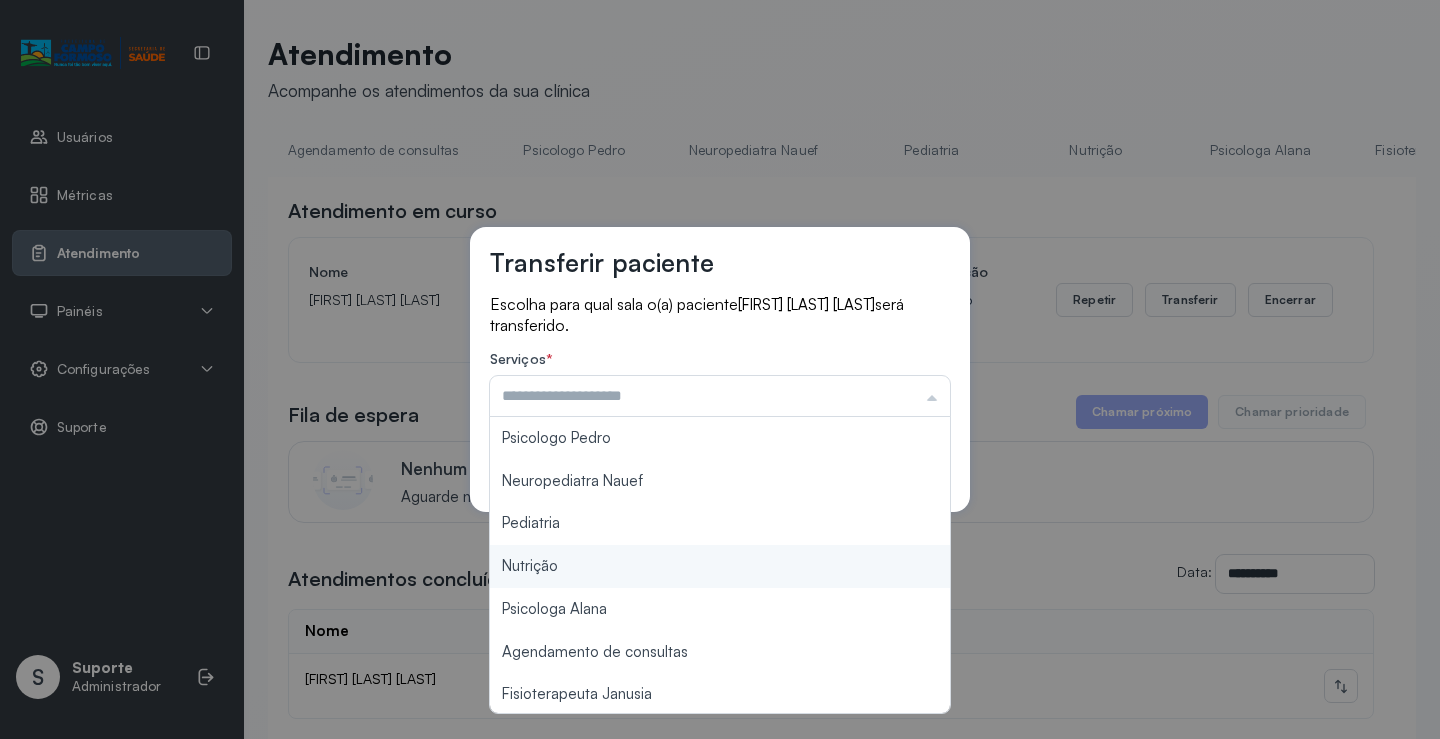 type on "********" 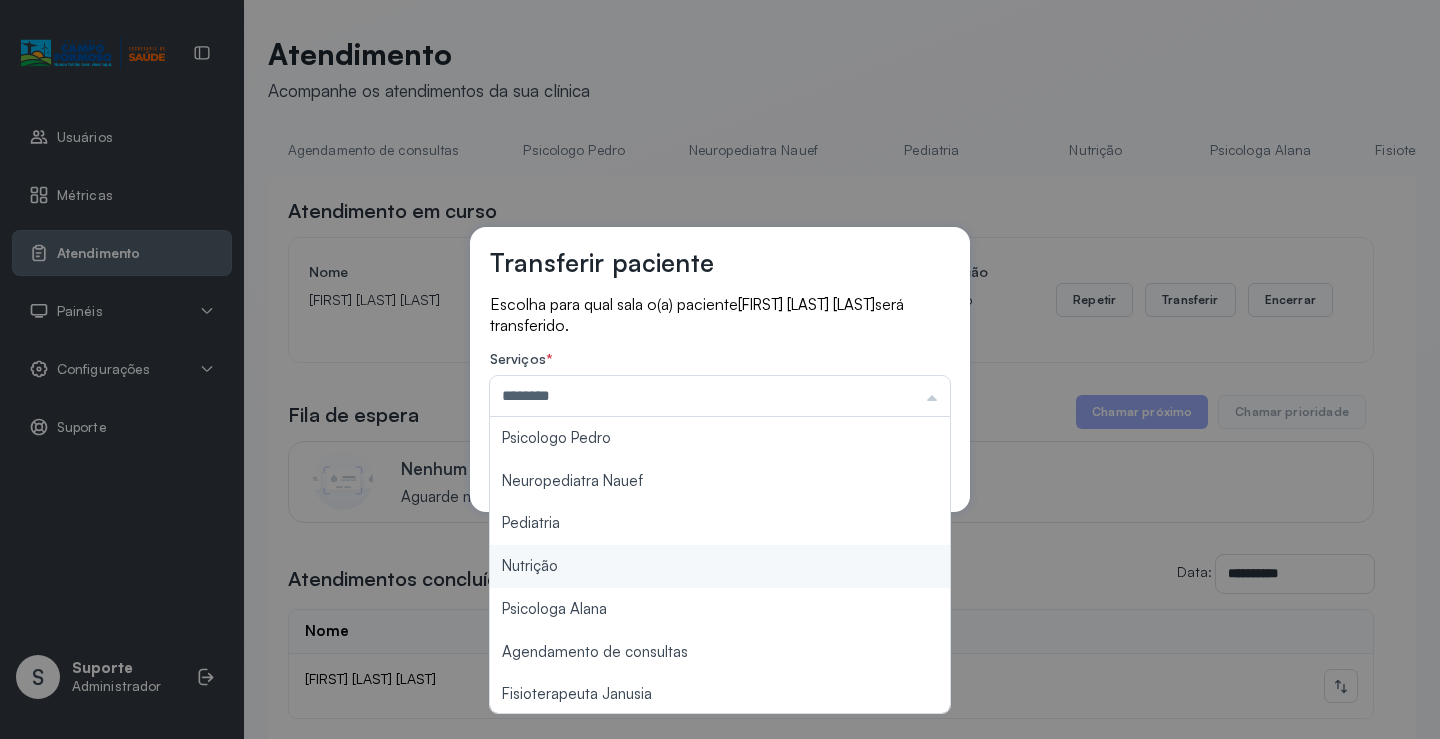 click on "Transferir paciente Escolha para qual sala o(a) paciente  [FIRST] [LAST] [LAST]  será transferido.  Serviços  *  ******** Psicologo Pedro Neuropediatra Nauef Pediatria Nutrição Psicologa Alana Agendamento de consultas Fisioterapeuta Janusia Coordenadora Solange Consultório 2 Assistente Social Psiquiatra Fisioterapeuta Francyne Fisioterapeuta Morgana Neuropediatra João Cancelar Salvar" at bounding box center (720, 369) 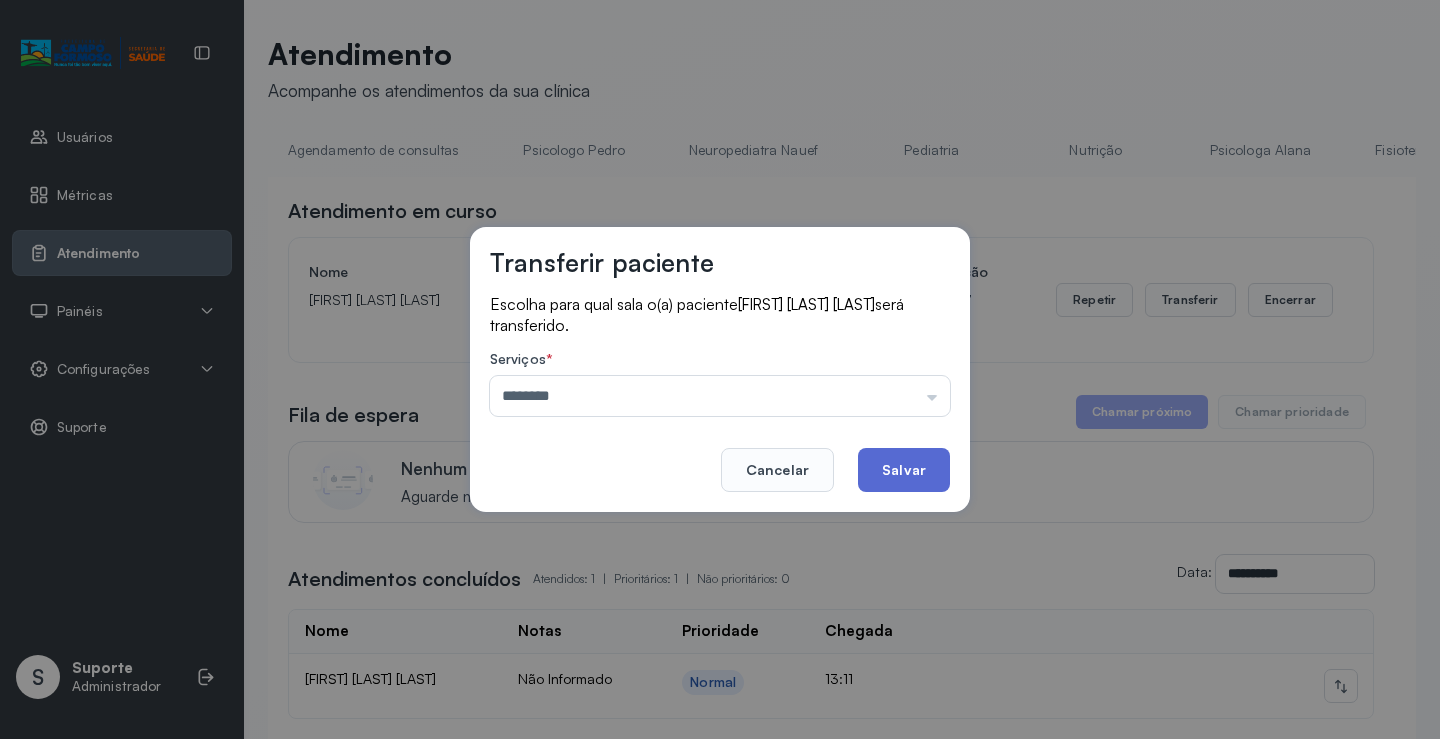click on "Salvar" 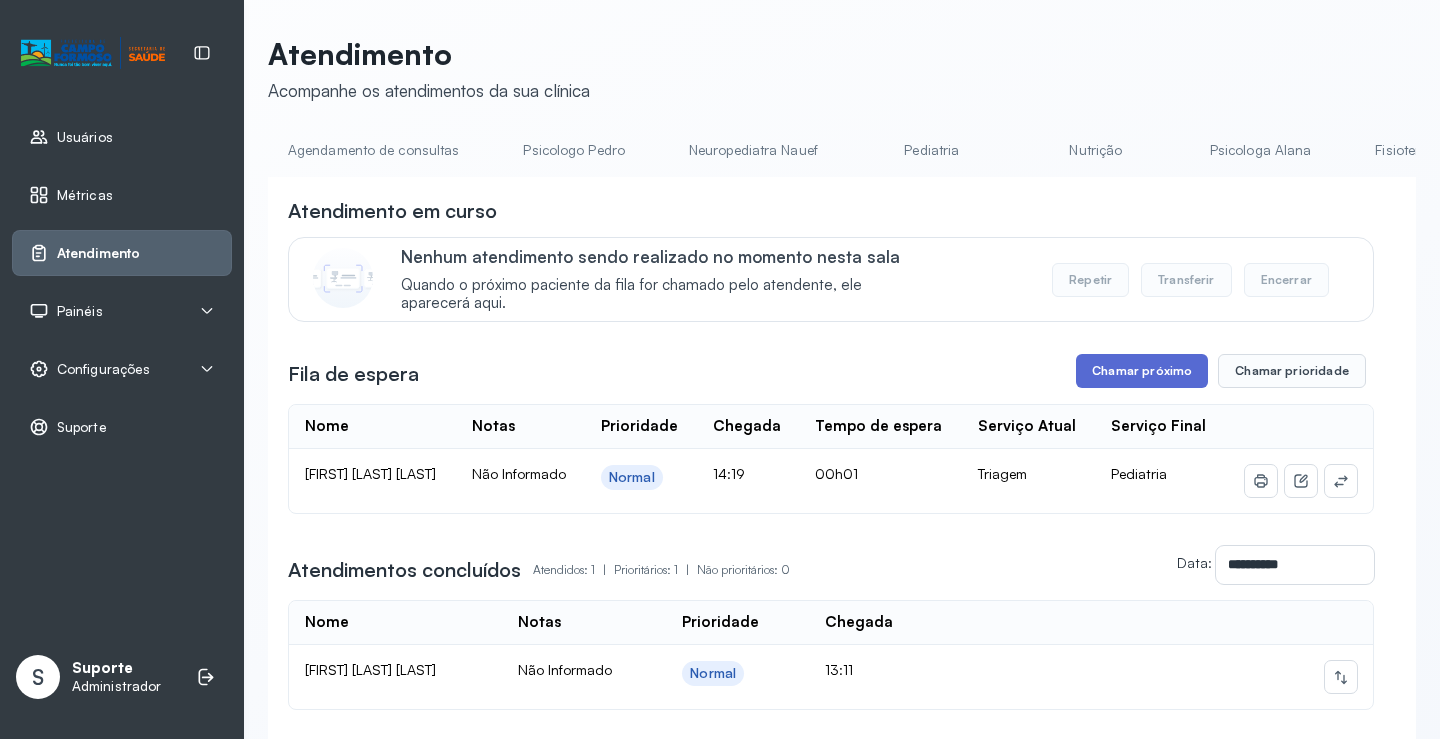 click on "Chamar próximo" at bounding box center (1142, 371) 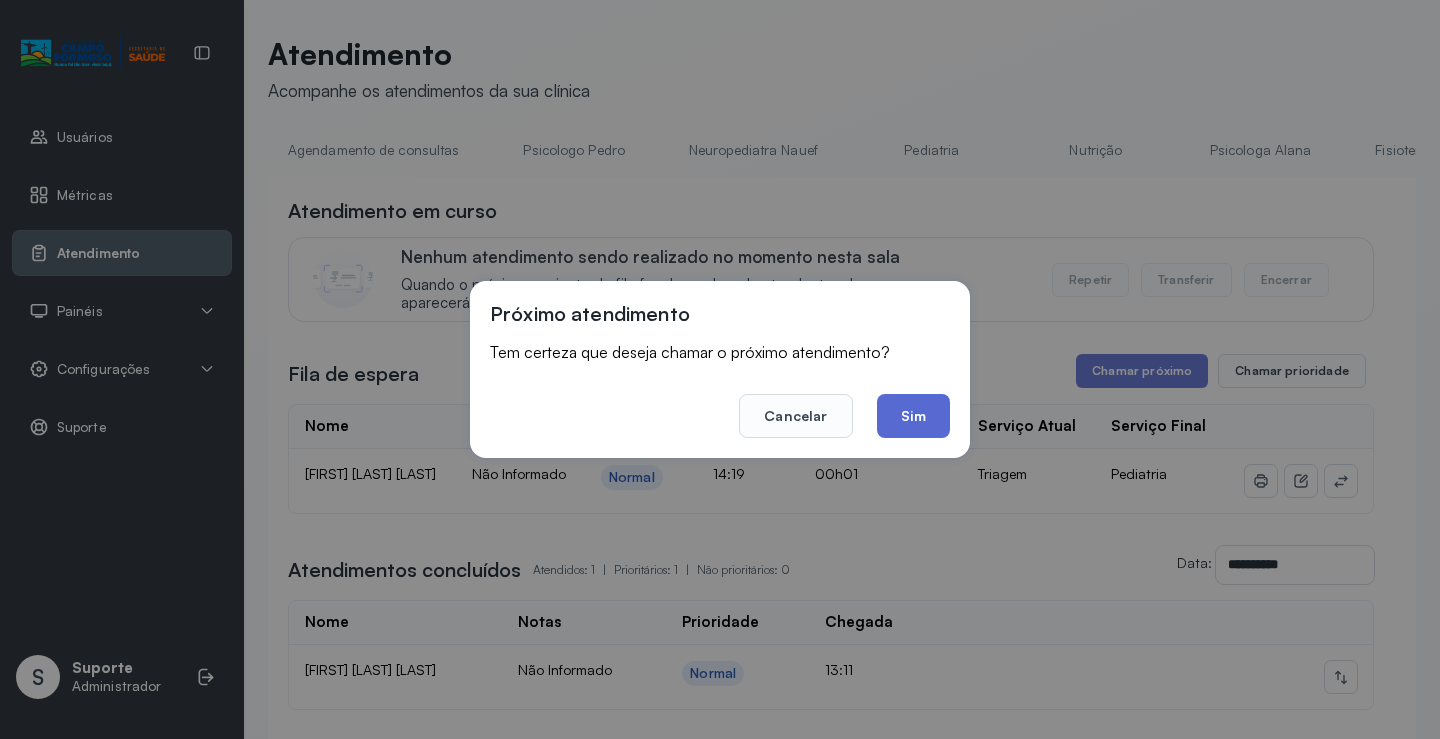 click on "Sim" 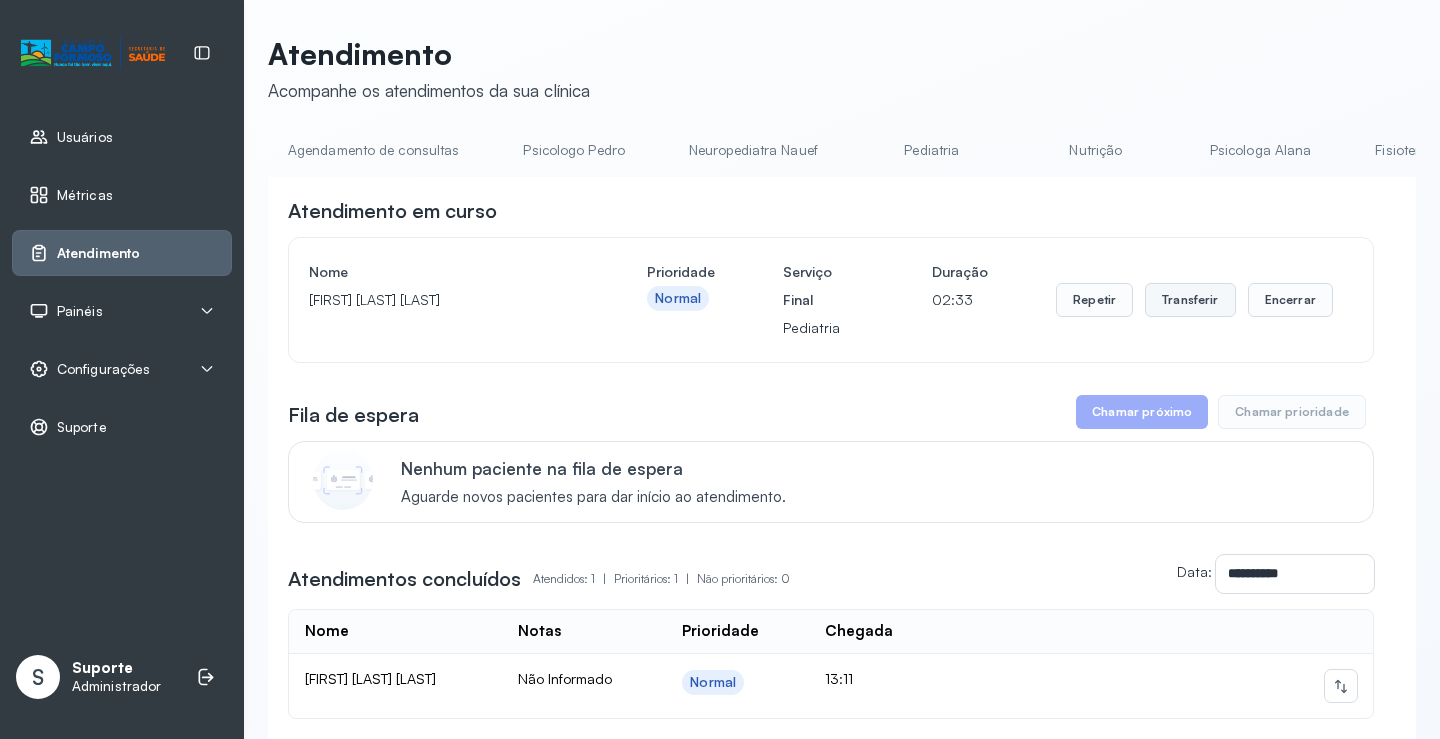 click on "Transferir" at bounding box center [1190, 300] 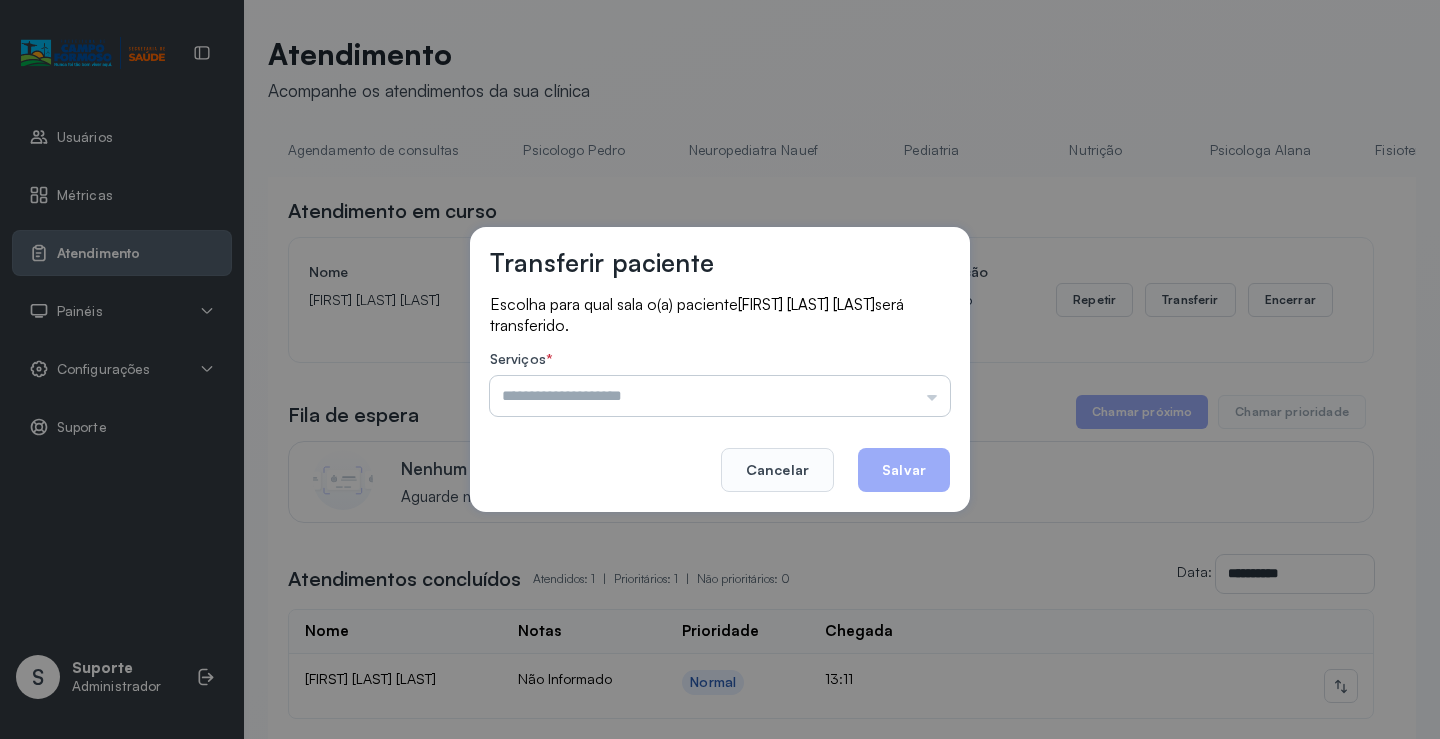 click at bounding box center (720, 396) 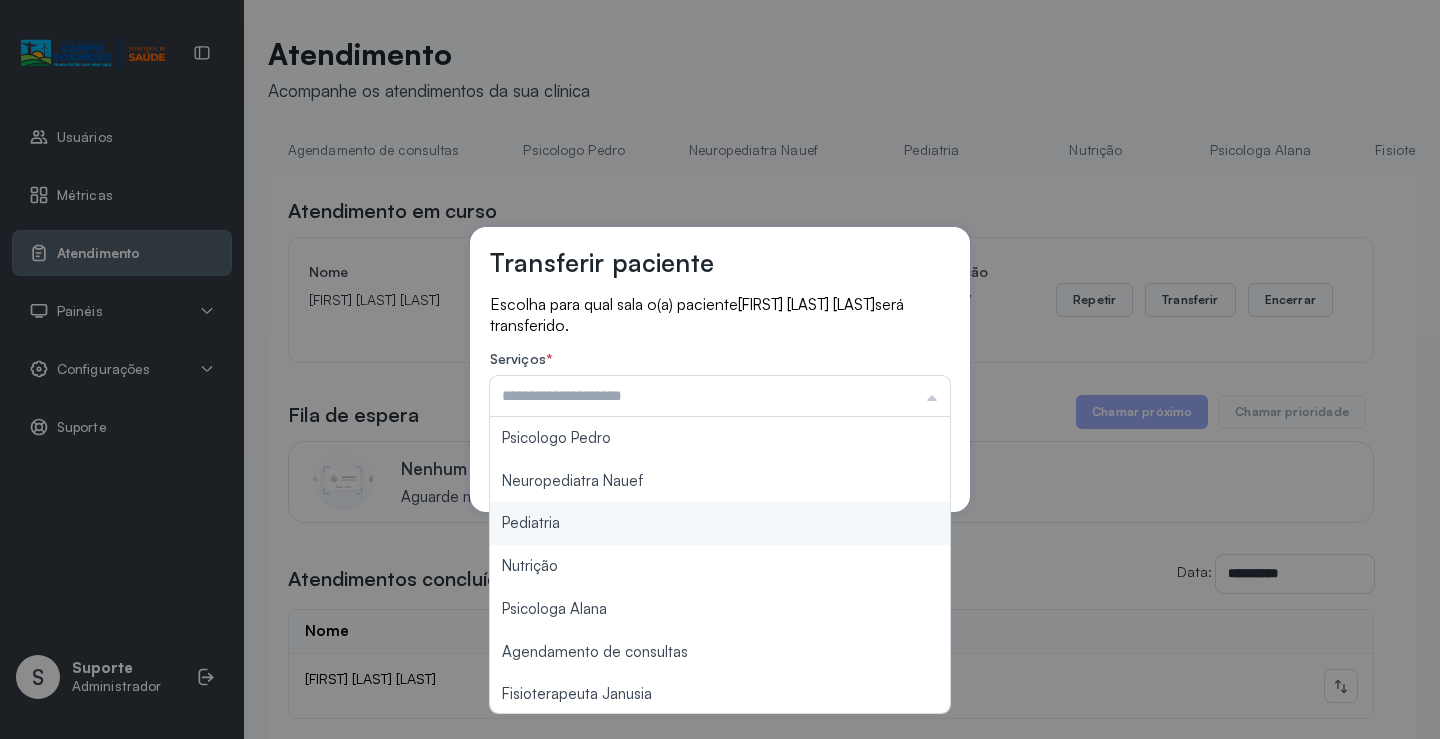 type on "*********" 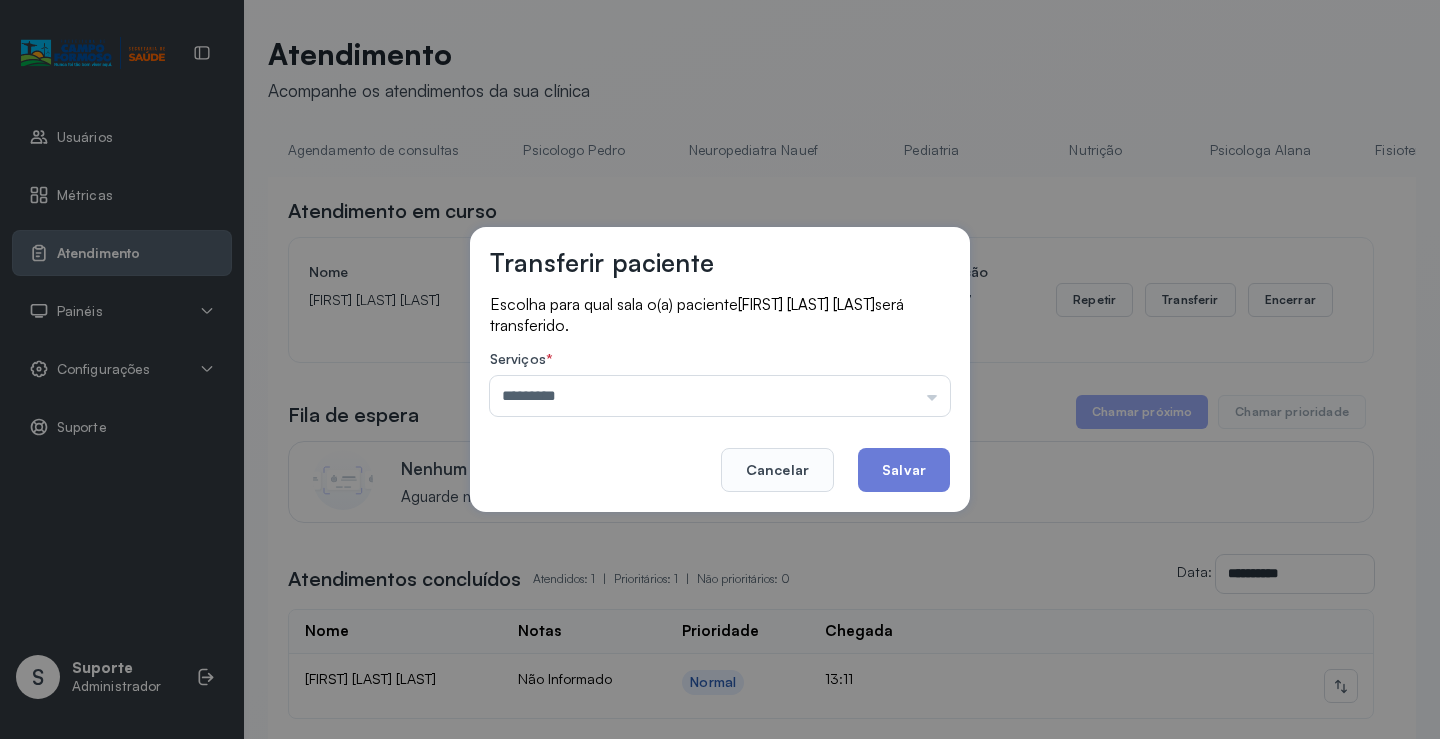 click on "Transferir paciente Escolha para qual sala o(a) paciente  [FIRST] [LAST] [LAST]  será transferido.  Serviços  *  ********* Psicologo Pedro Neuropediatra Nauef Pediatria Nutrição Psicologa Alana Agendamento de consultas Fisioterapeuta Janusia Coordenadora Solange Consultório 2 Assistente Social Psiquiatra Fisioterapeuta Francyne Fisioterapeuta Morgana Neuropediatra João Cancelar Salvar" at bounding box center (720, 369) 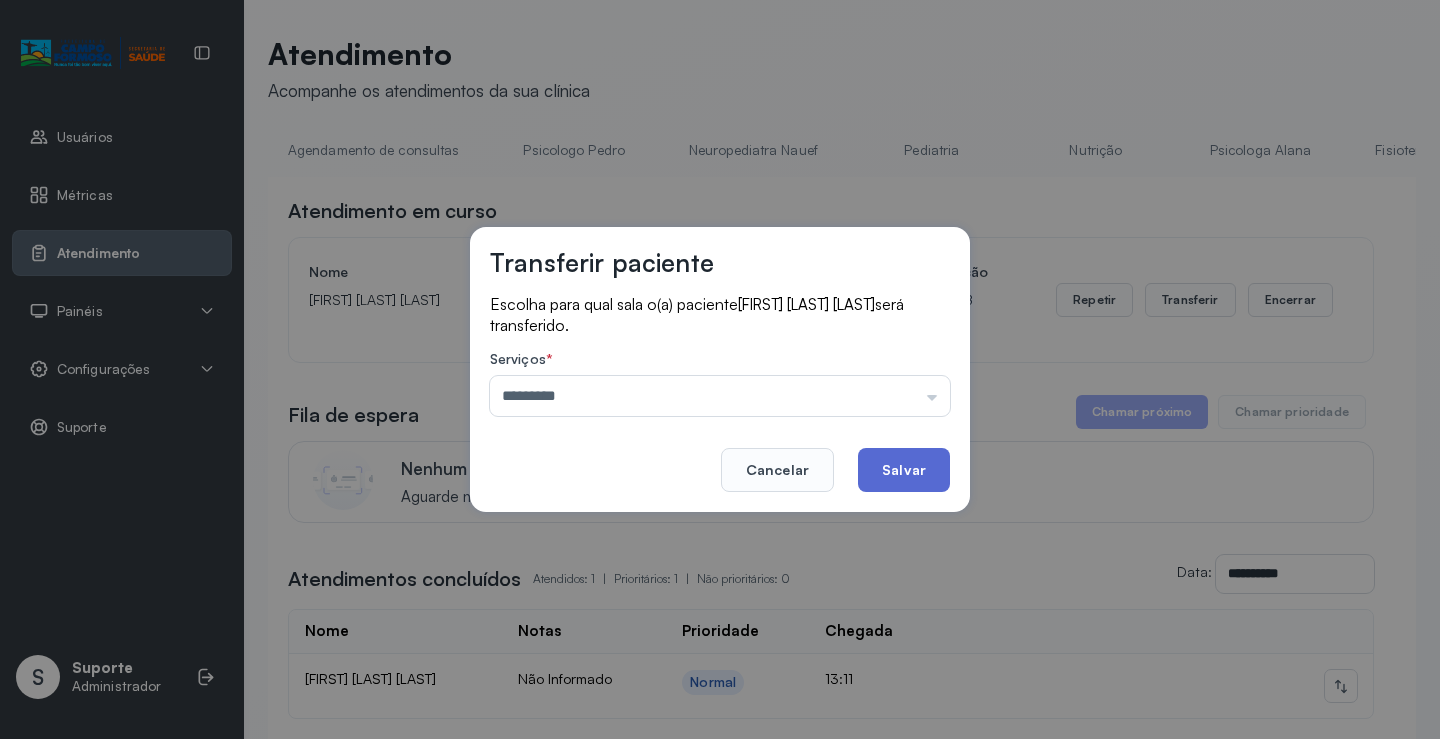 click on "Salvar" 